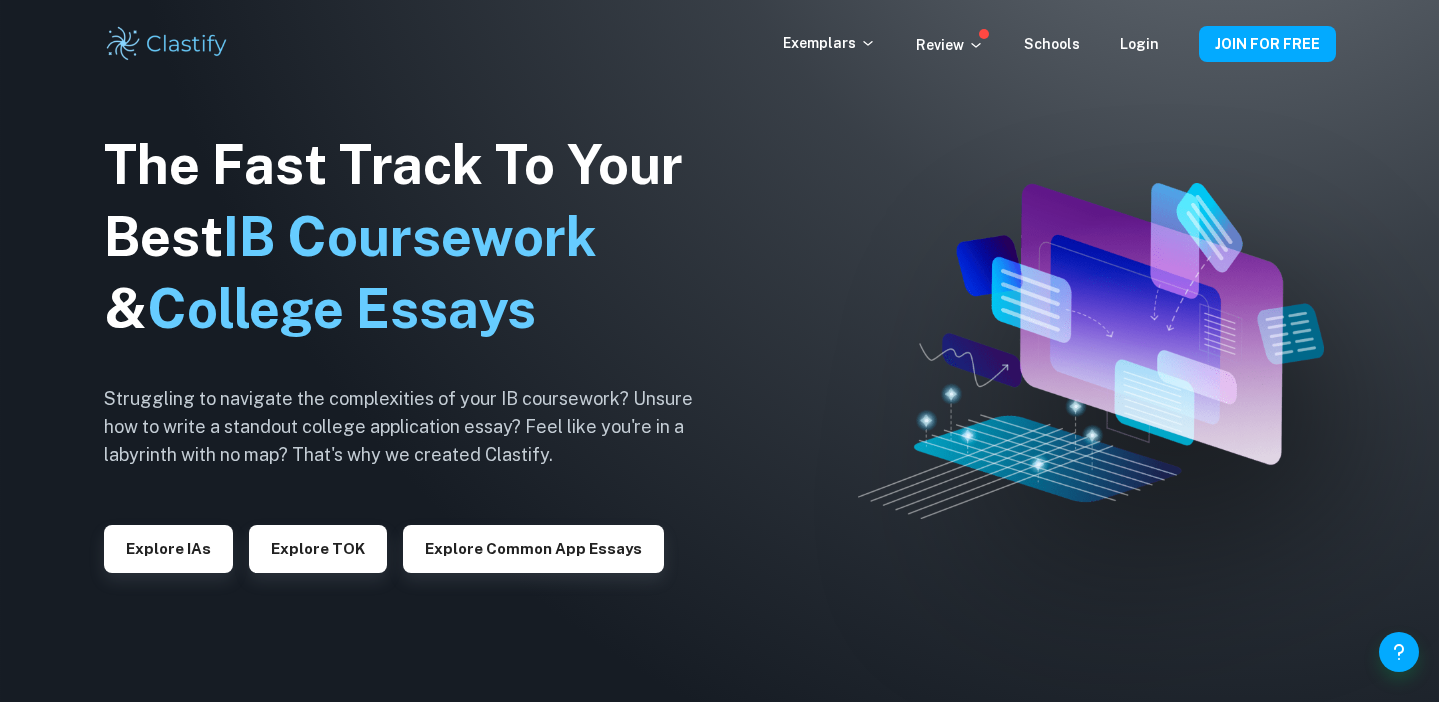 scroll, scrollTop: 0, scrollLeft: 0, axis: both 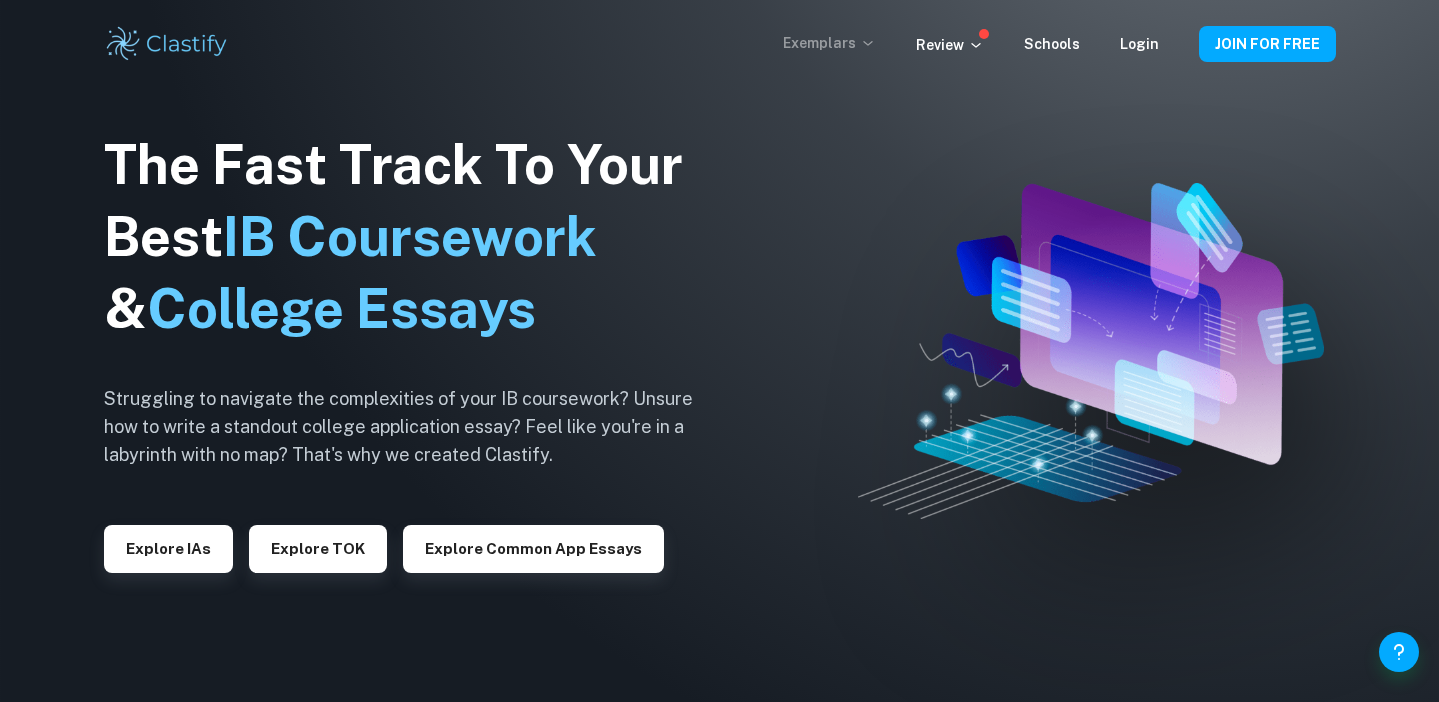 click on "Exemplars" at bounding box center [829, 43] 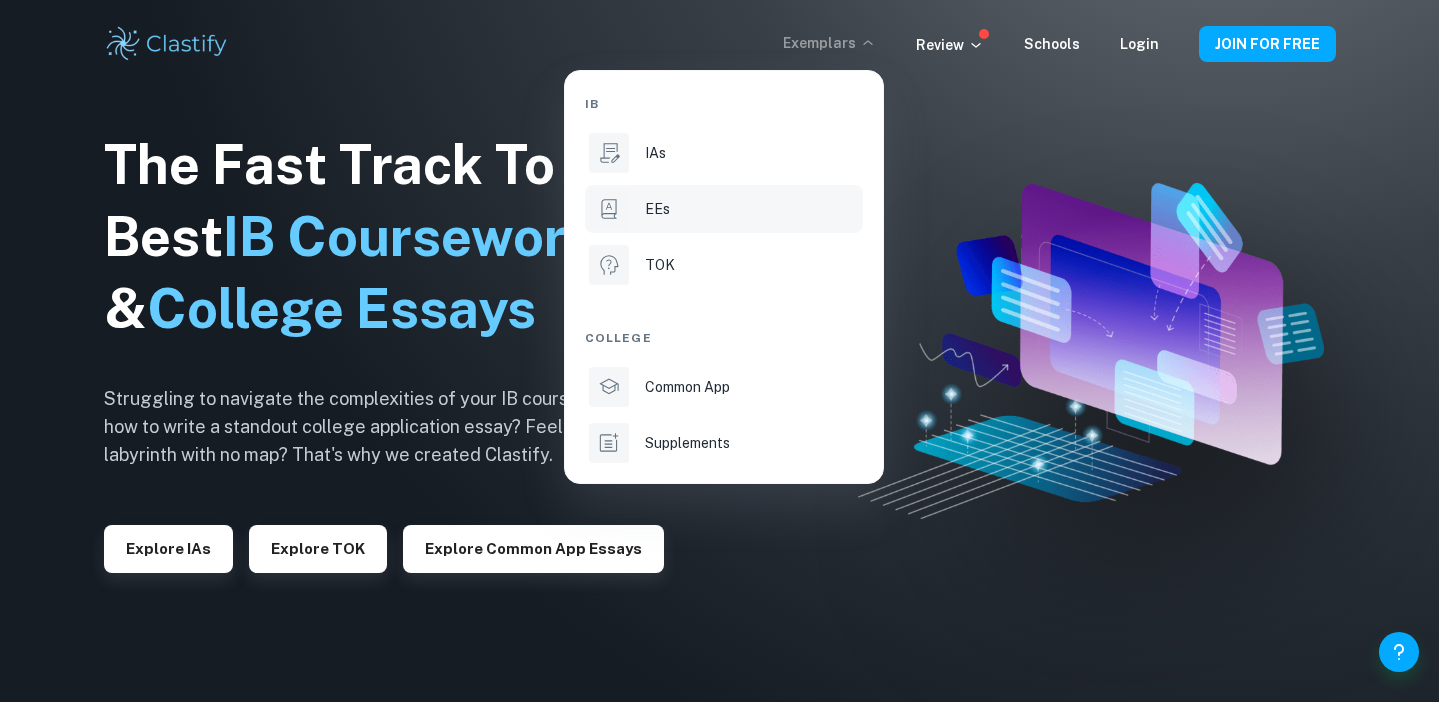 click on "EEs" at bounding box center [752, 209] 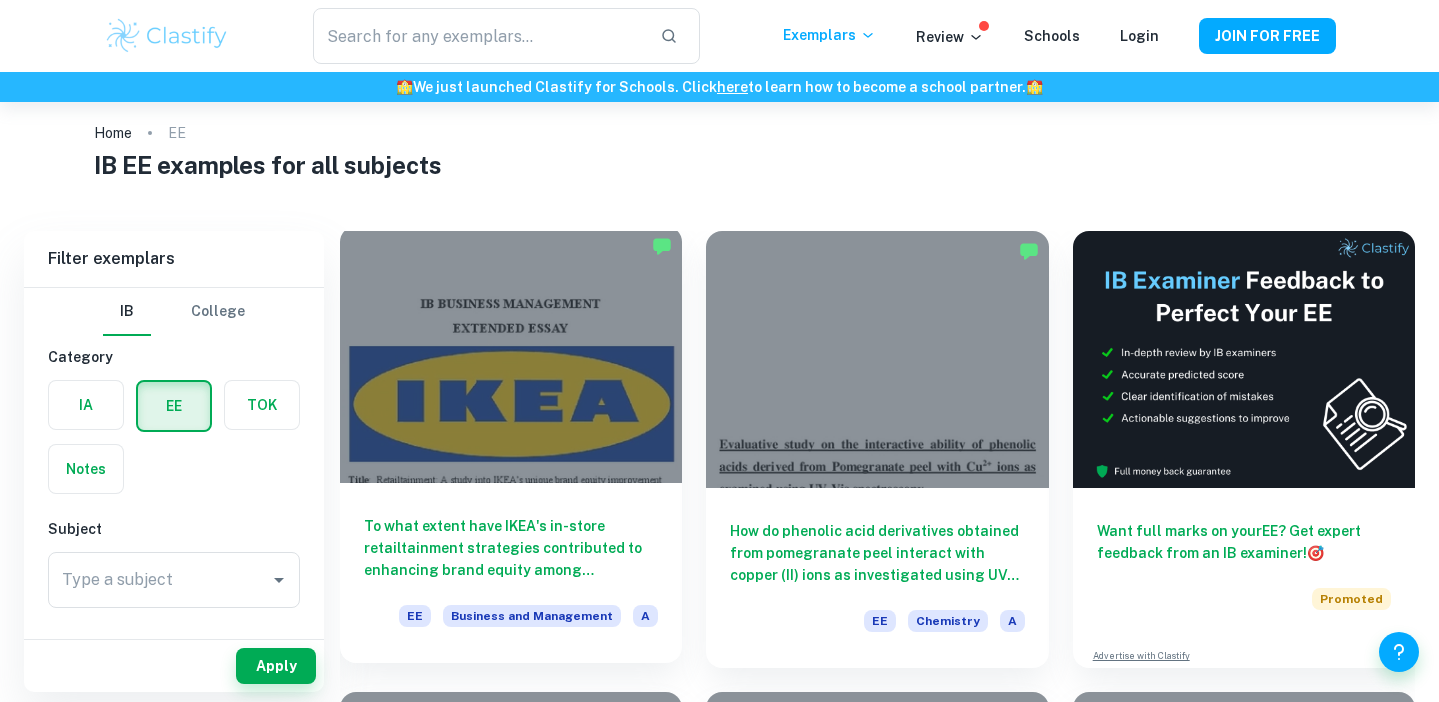scroll, scrollTop: 0, scrollLeft: 0, axis: both 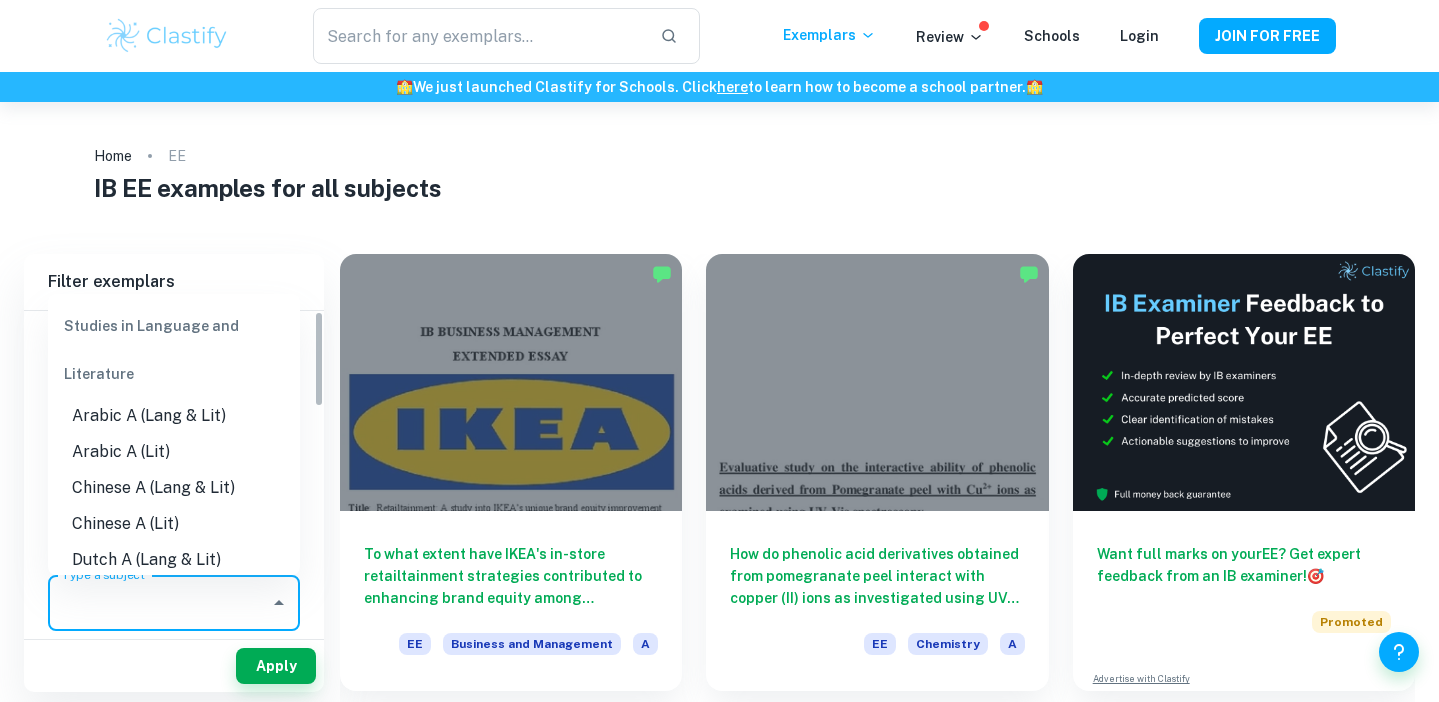 click on "Type a subject" at bounding box center [159, 603] 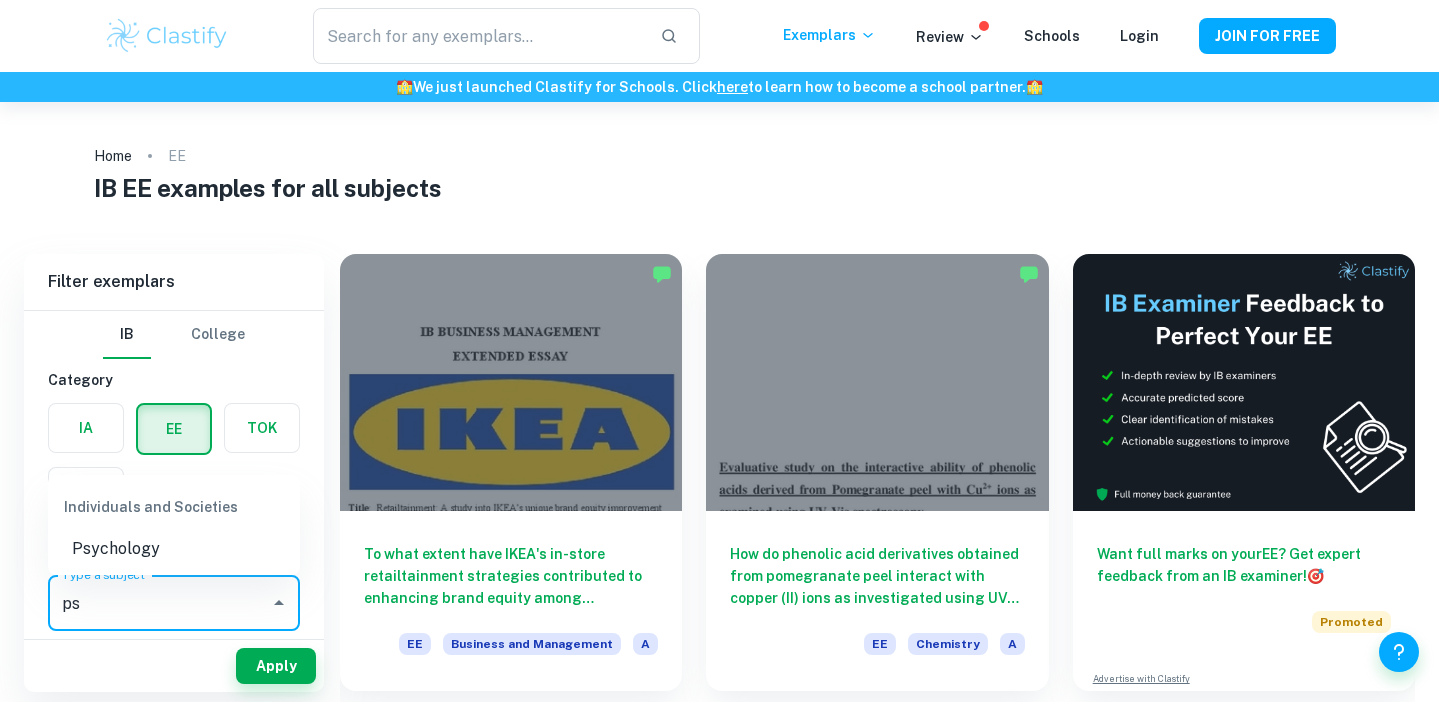 click on "Psychology" at bounding box center [174, 549] 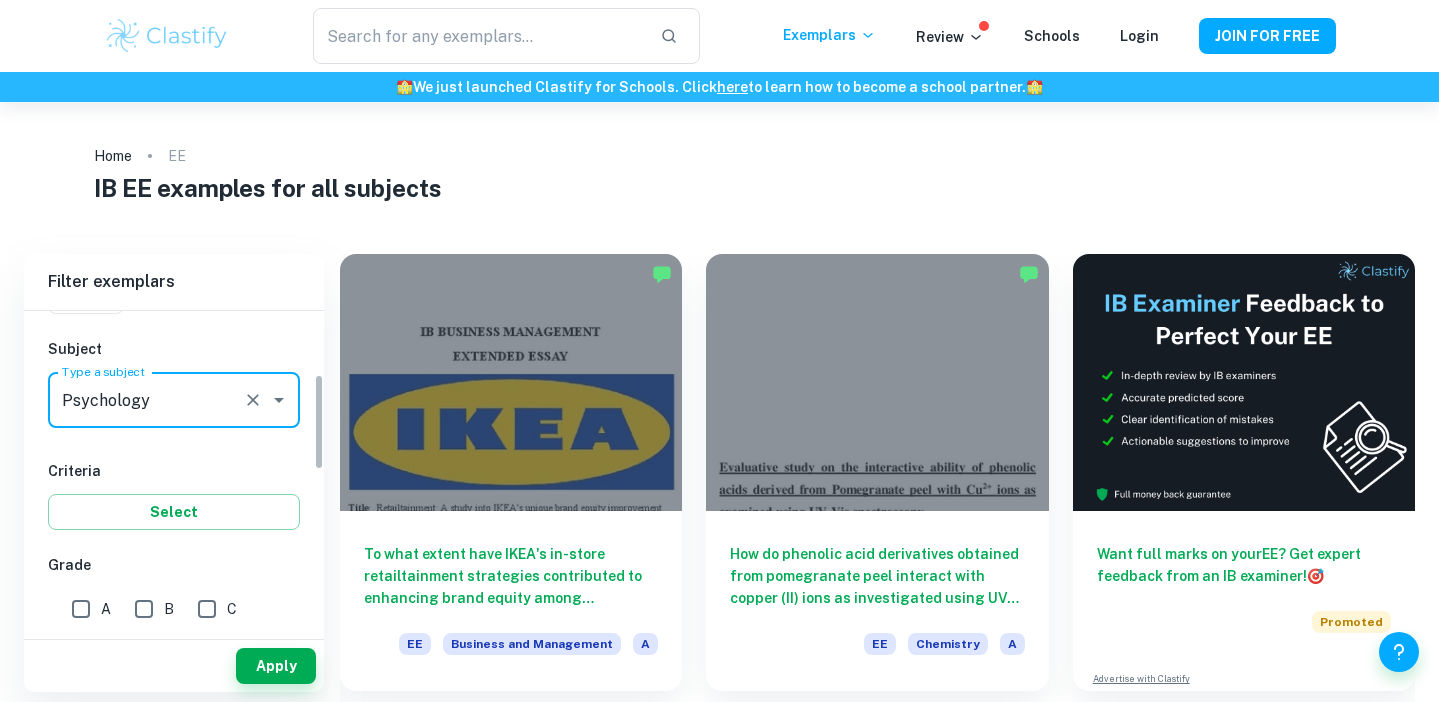 scroll, scrollTop: 211, scrollLeft: 0, axis: vertical 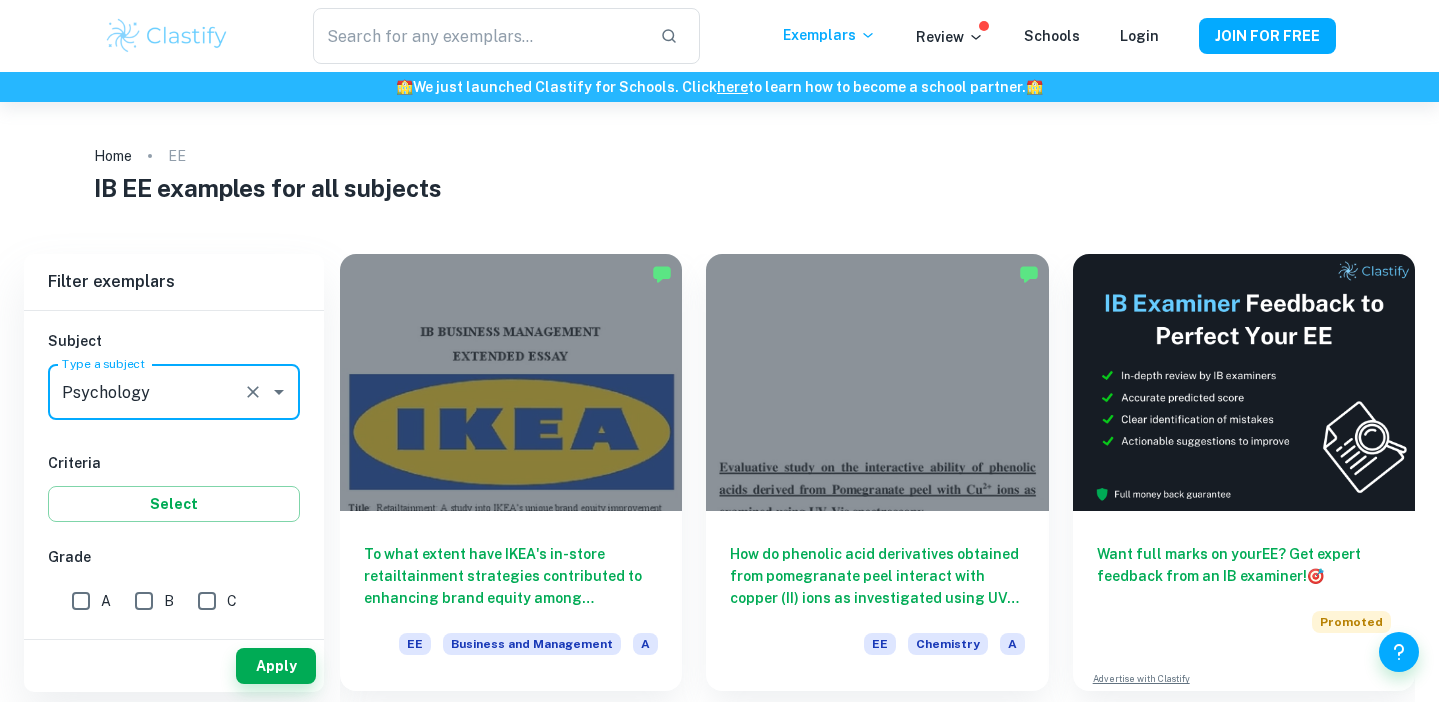 click on "A" at bounding box center [81, 601] 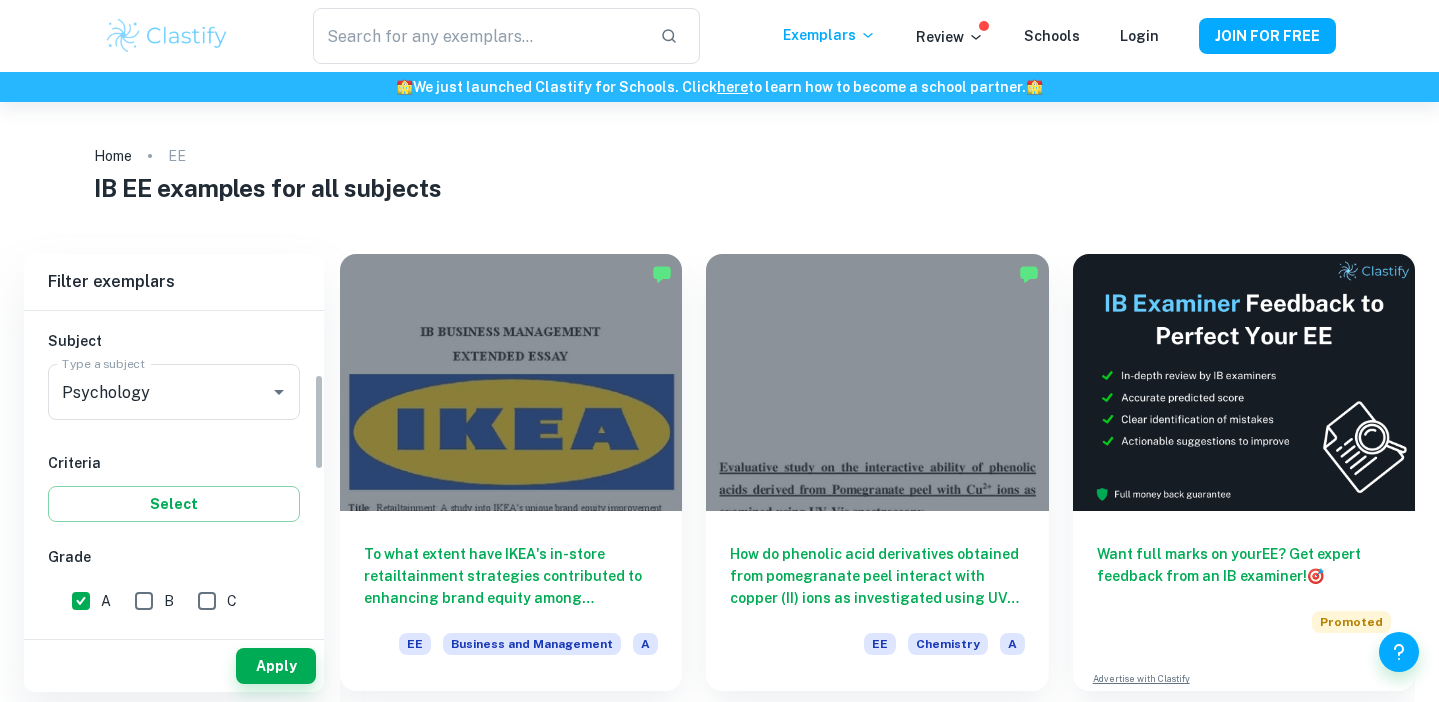 click on "C" at bounding box center [207, 601] 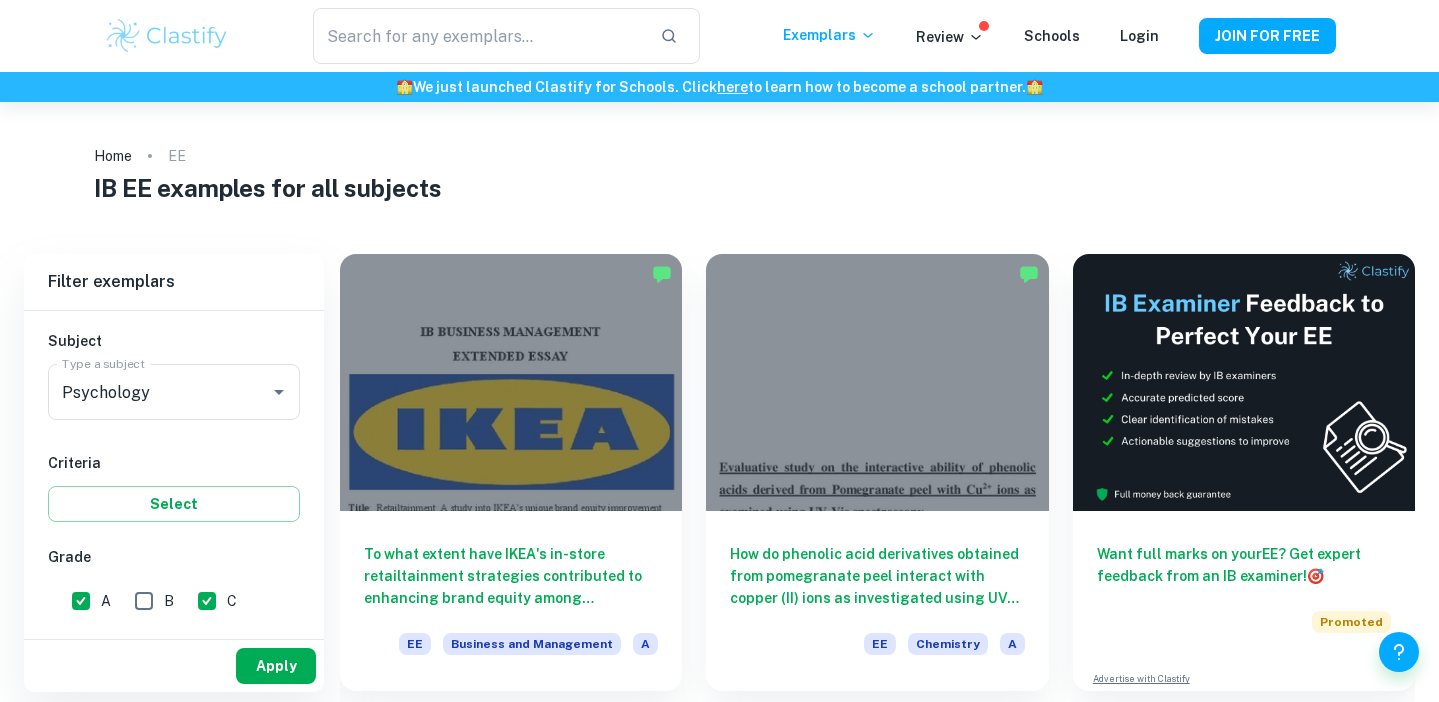 click on "Apply" at bounding box center [276, 666] 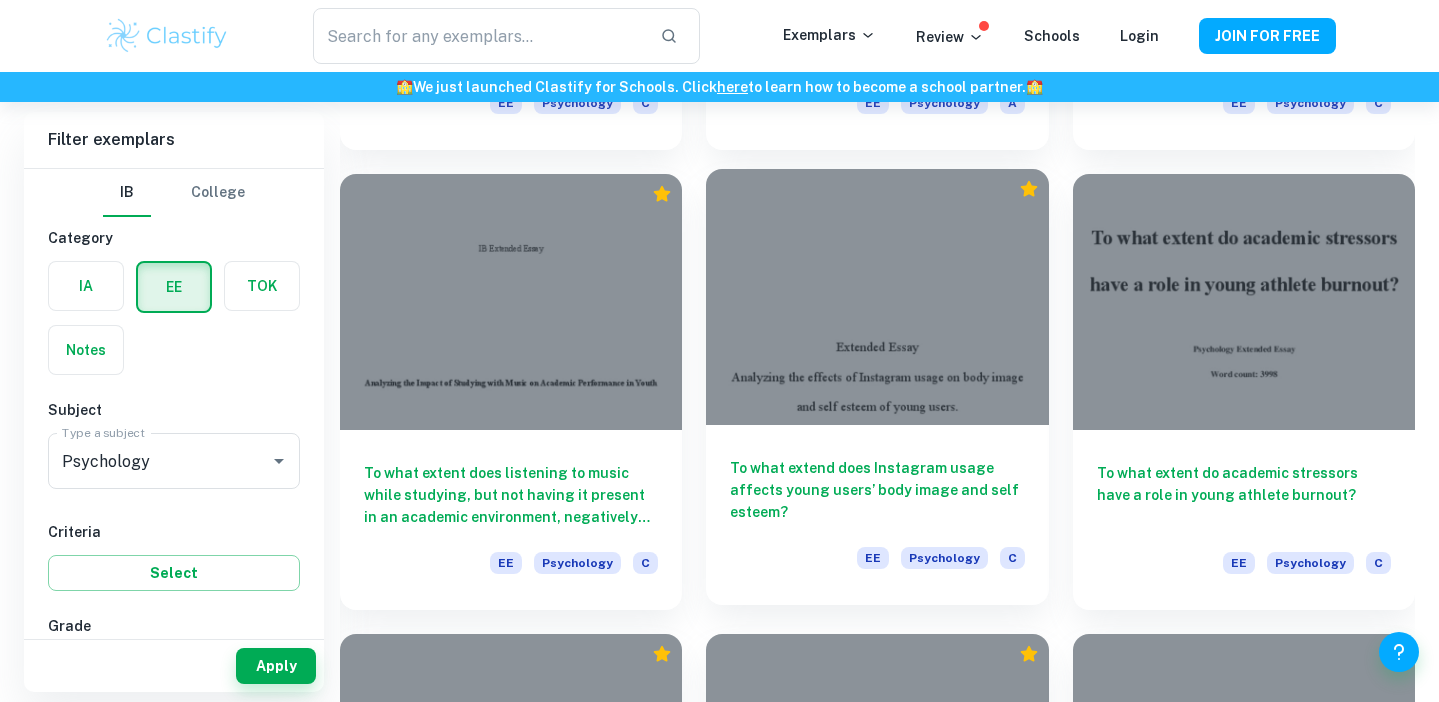 scroll, scrollTop: 4209, scrollLeft: 0, axis: vertical 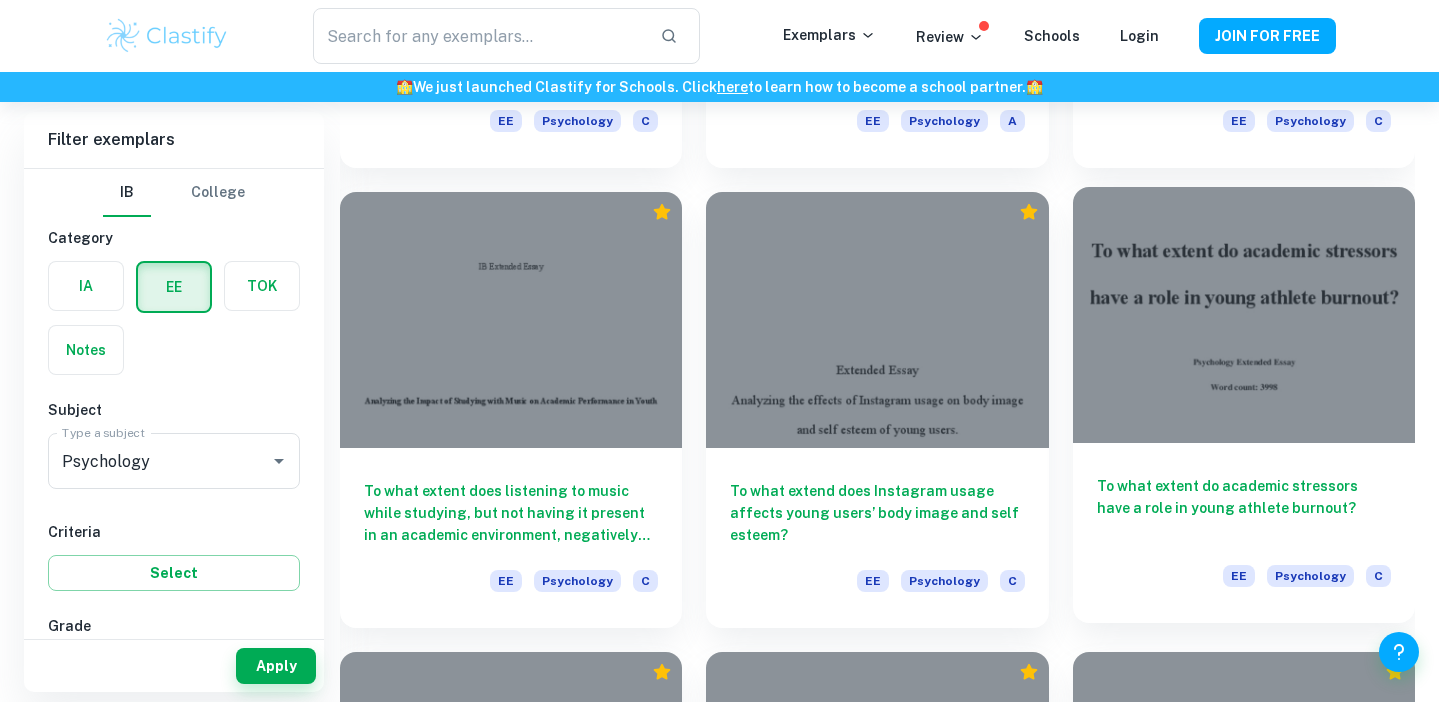 click at bounding box center (1244, 315) 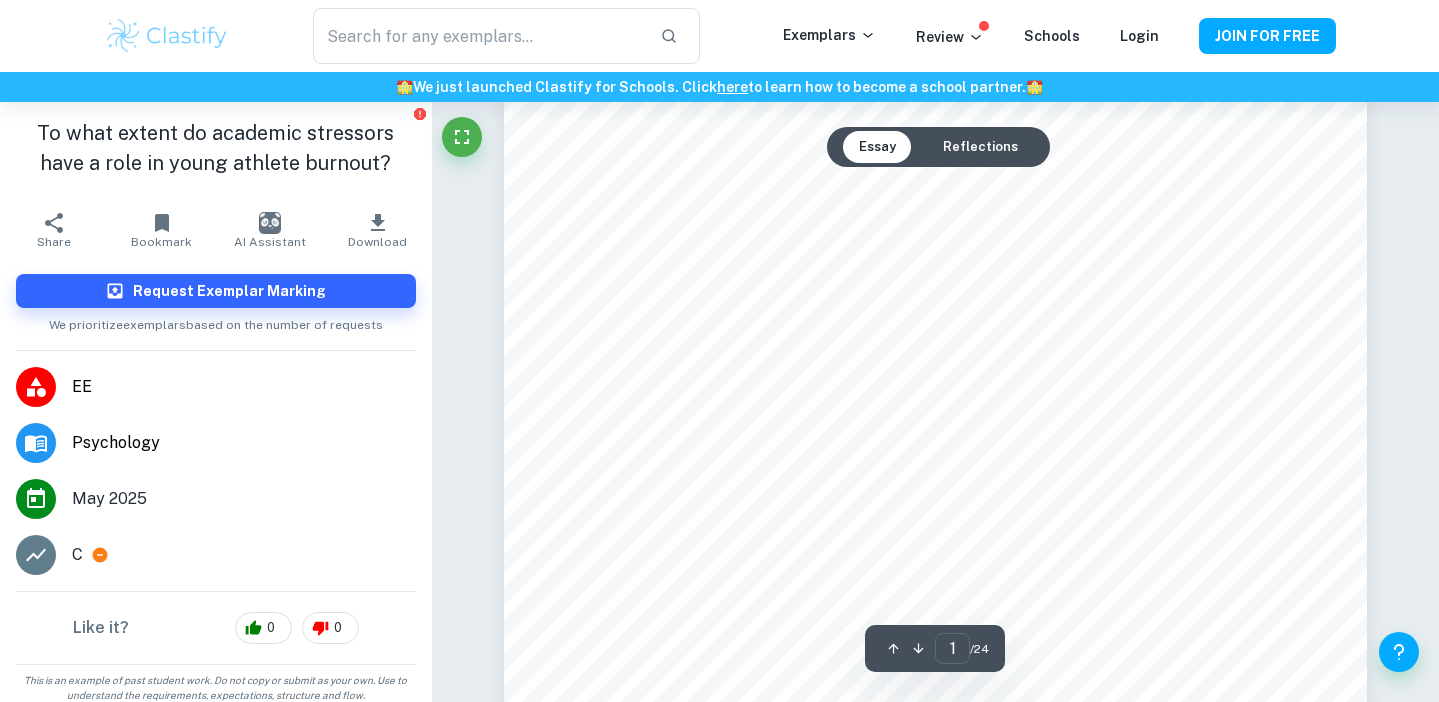 scroll, scrollTop: 346, scrollLeft: 0, axis: vertical 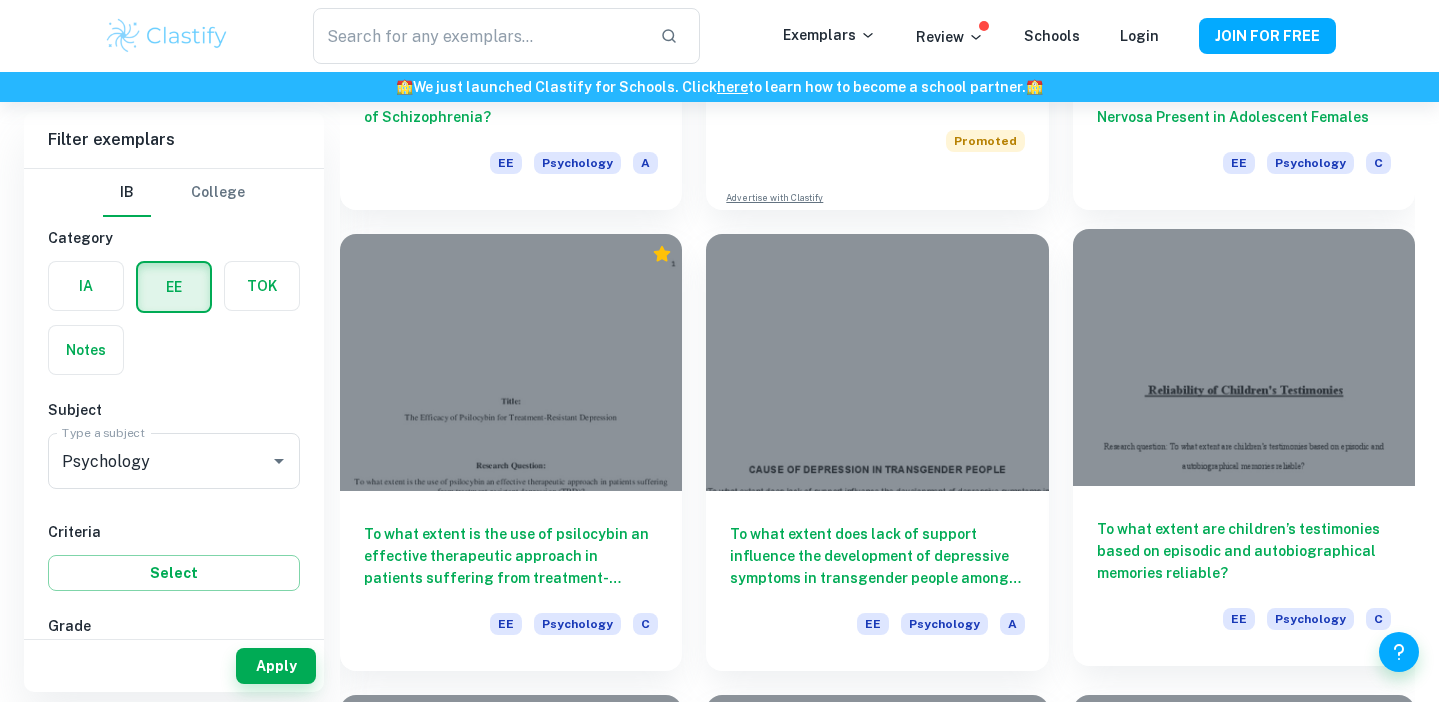 click at bounding box center [1244, 357] 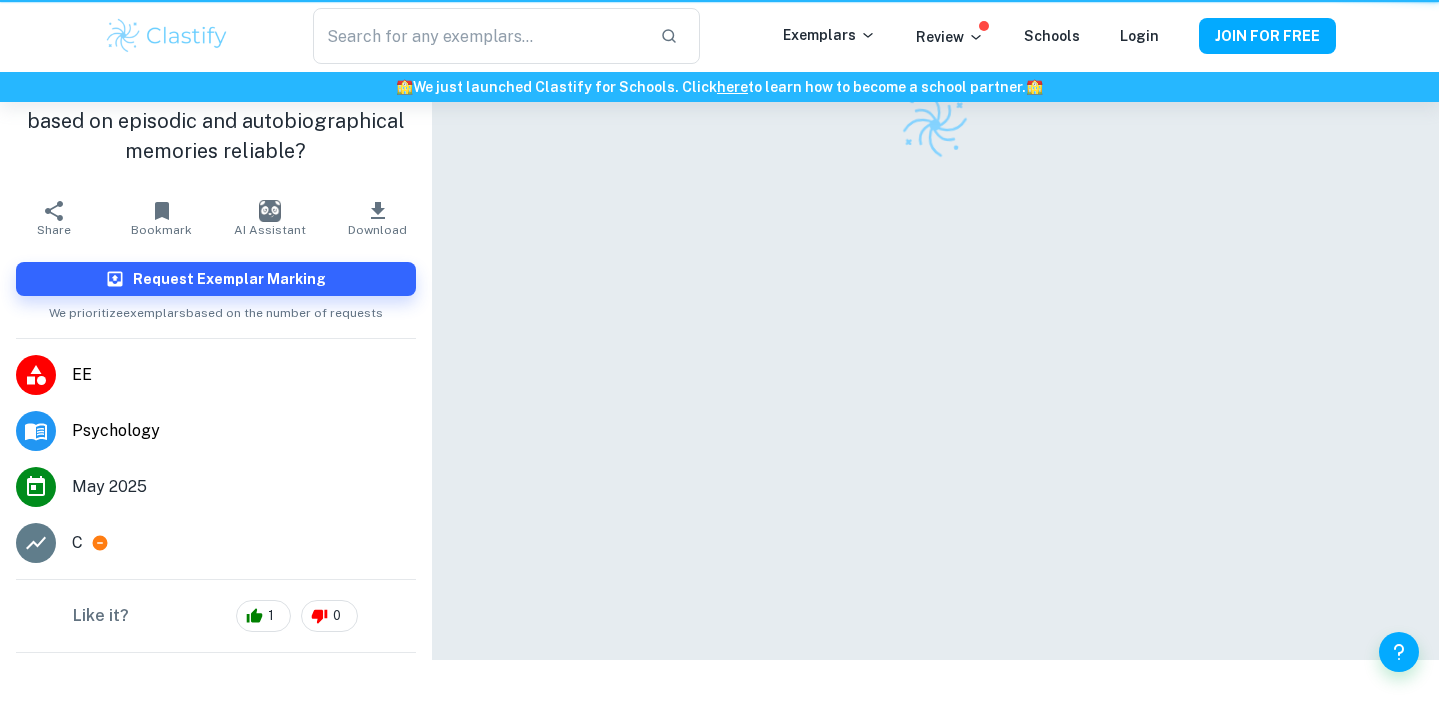scroll, scrollTop: 0, scrollLeft: 0, axis: both 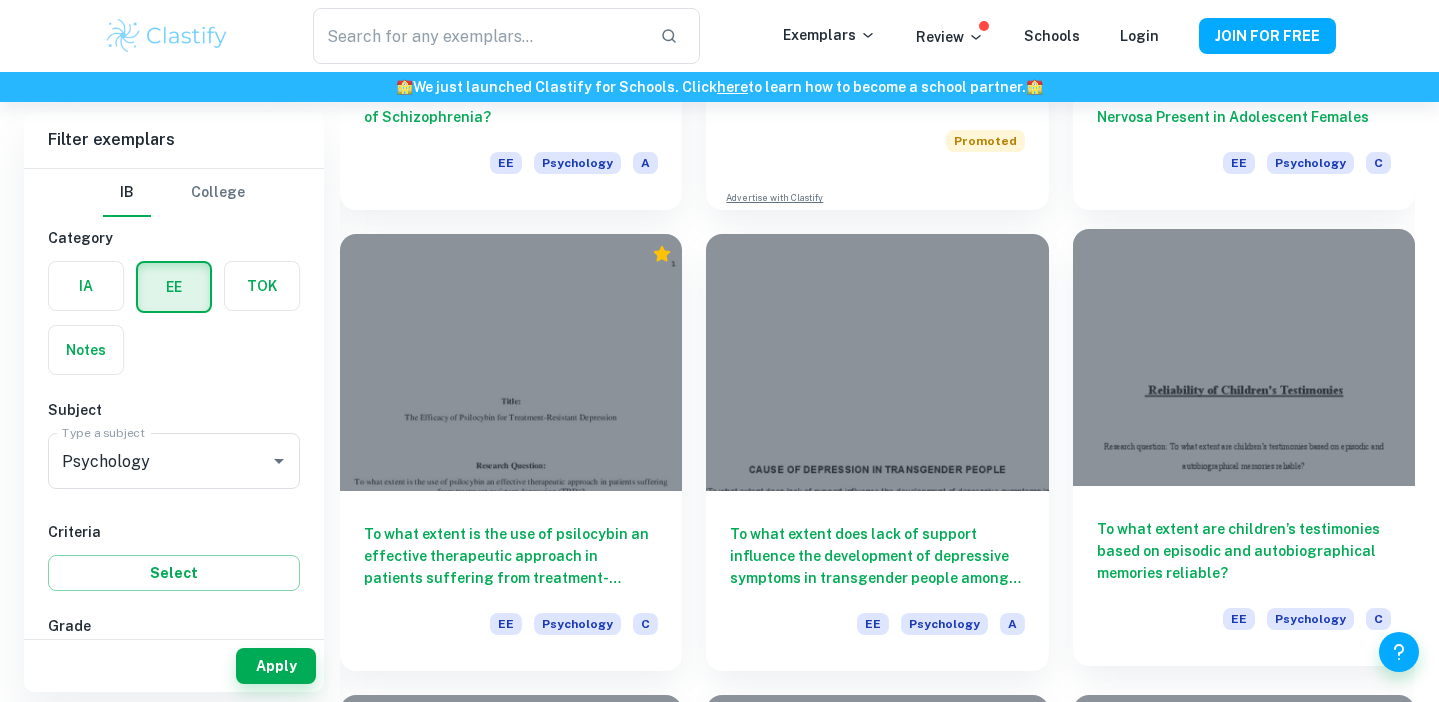 click at bounding box center [1244, 357] 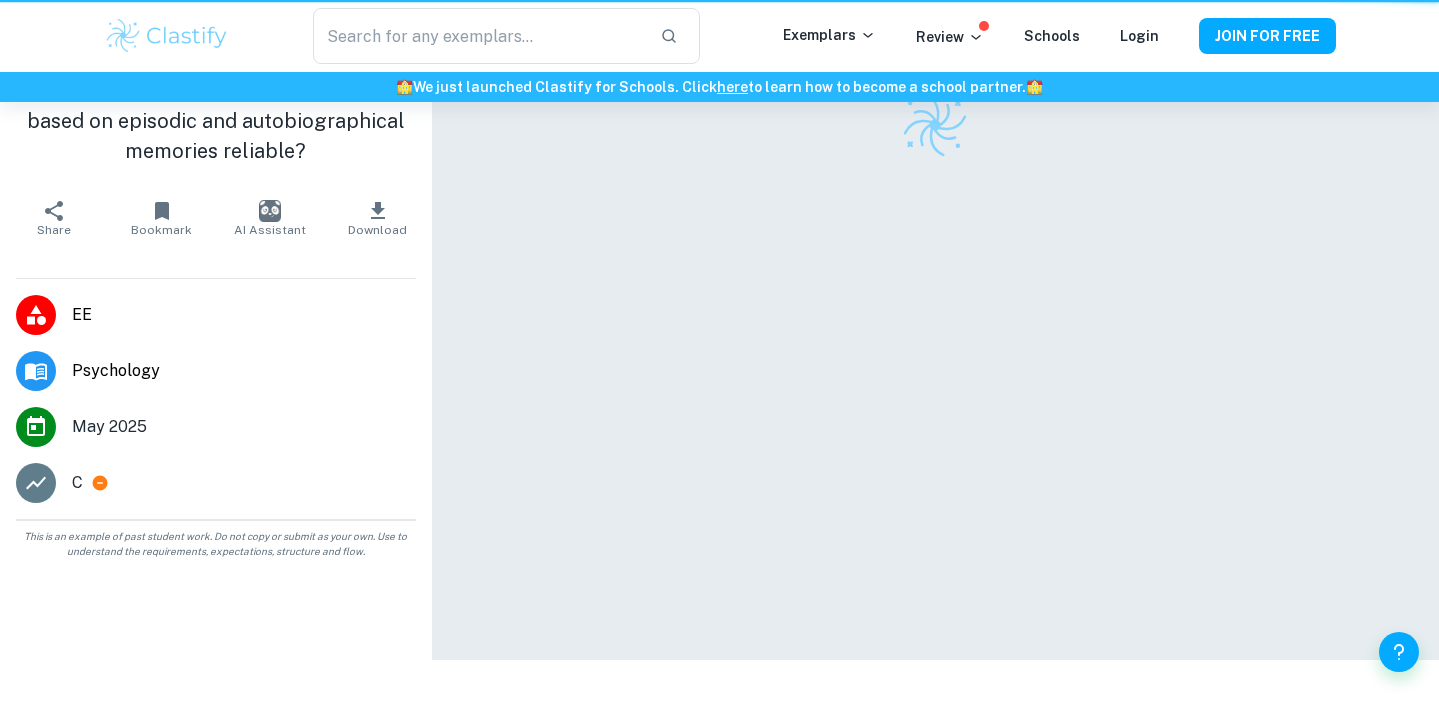 scroll, scrollTop: 0, scrollLeft: 0, axis: both 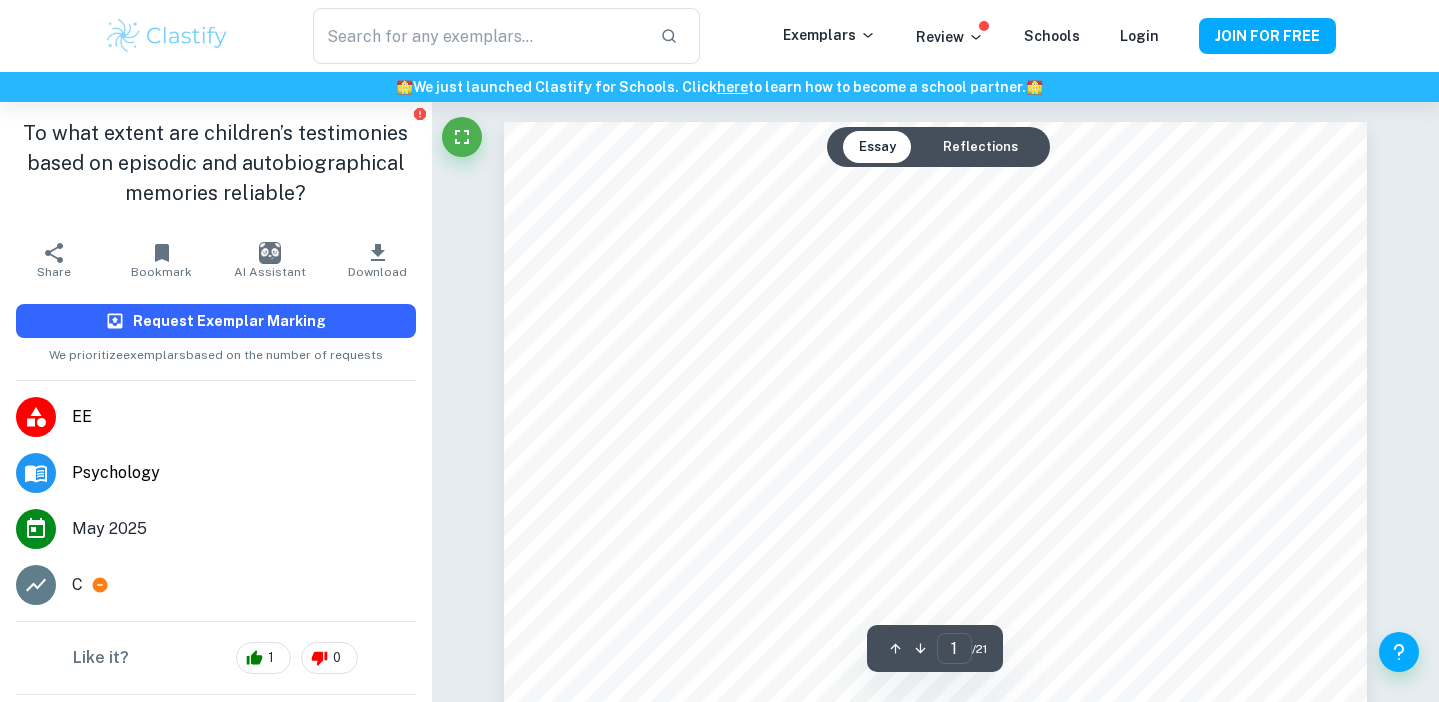 click on "Request Exemplar Marking" at bounding box center (229, 321) 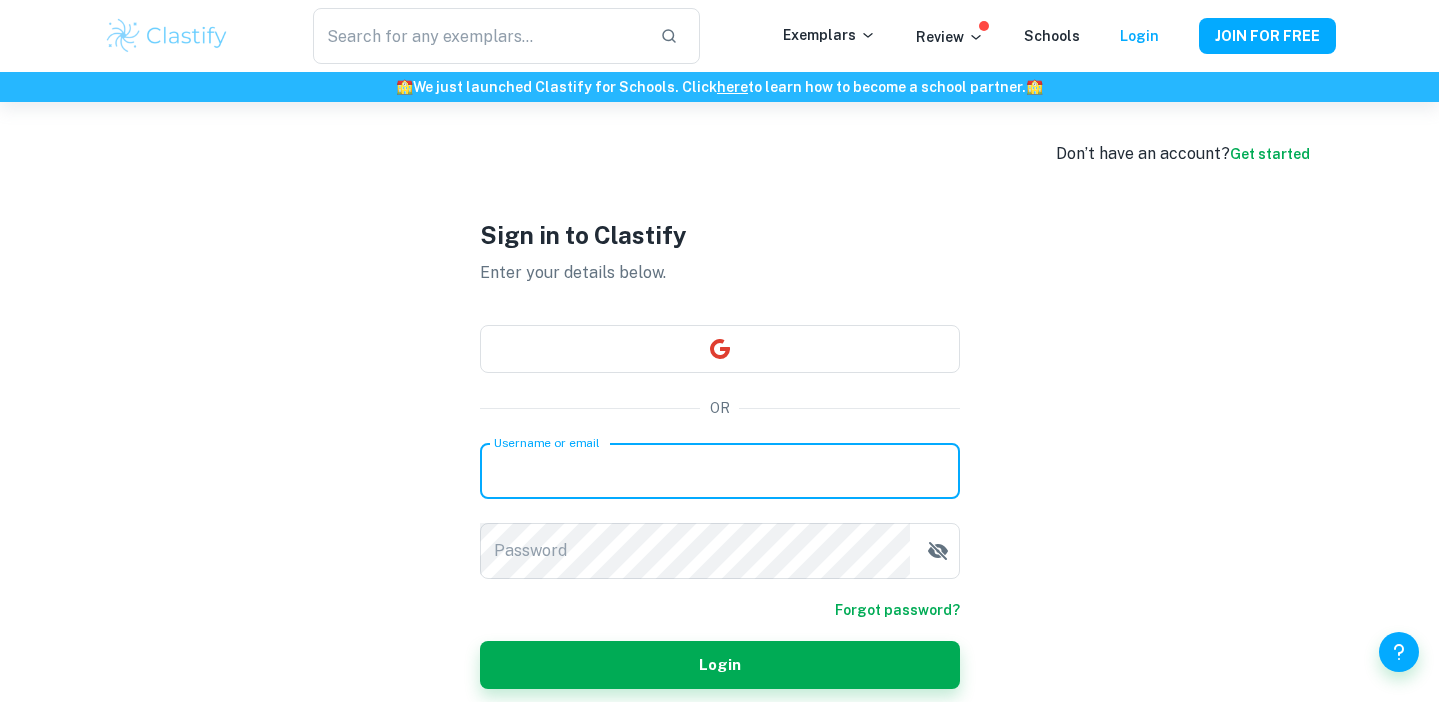 type on "support@example.com" 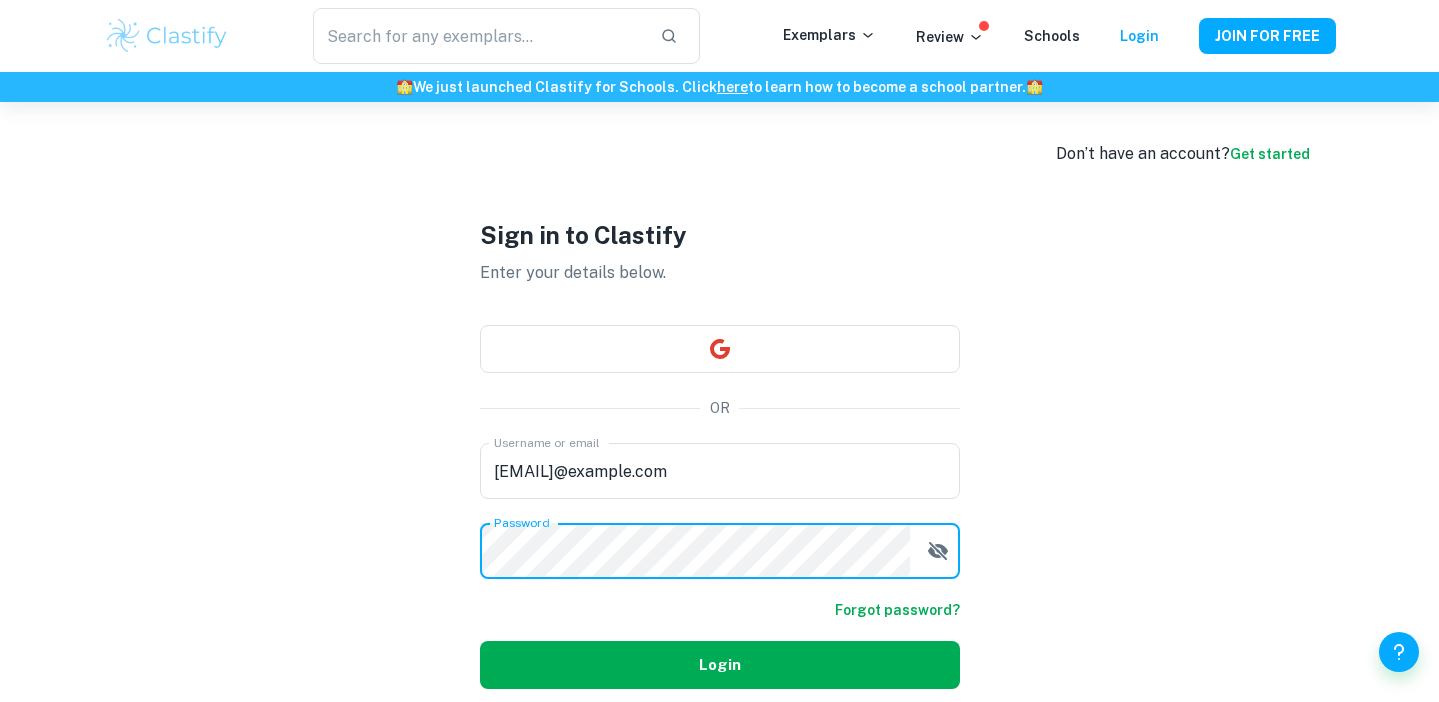 click on "Login" at bounding box center (720, 665) 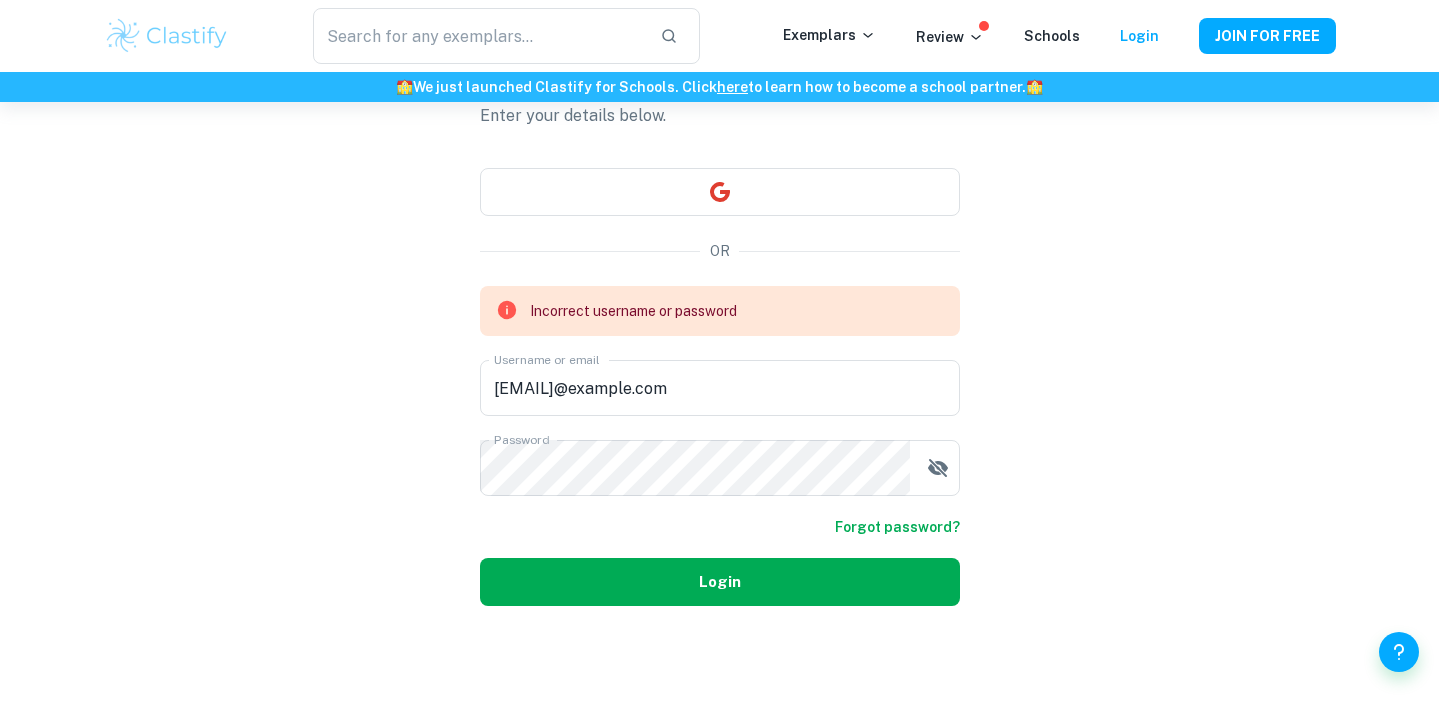 scroll, scrollTop: 138, scrollLeft: 0, axis: vertical 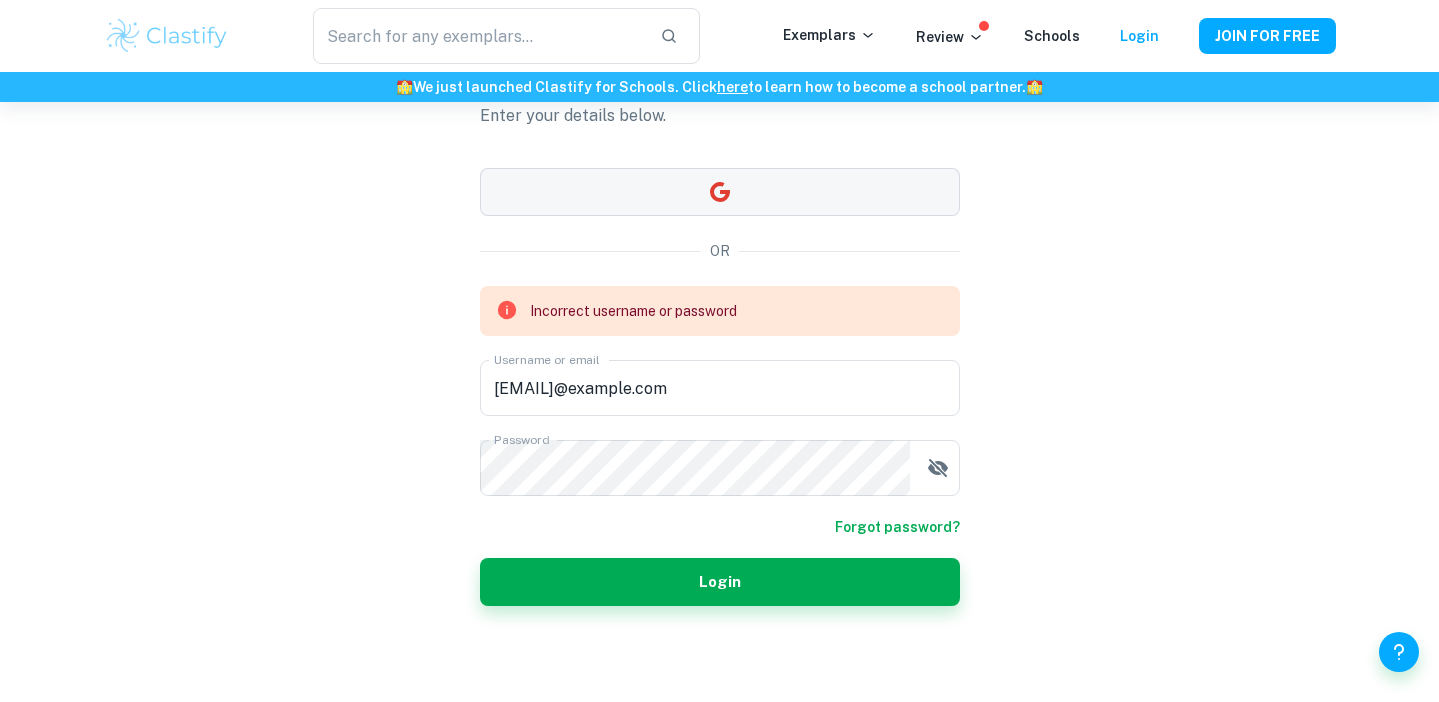 click at bounding box center (720, 192) 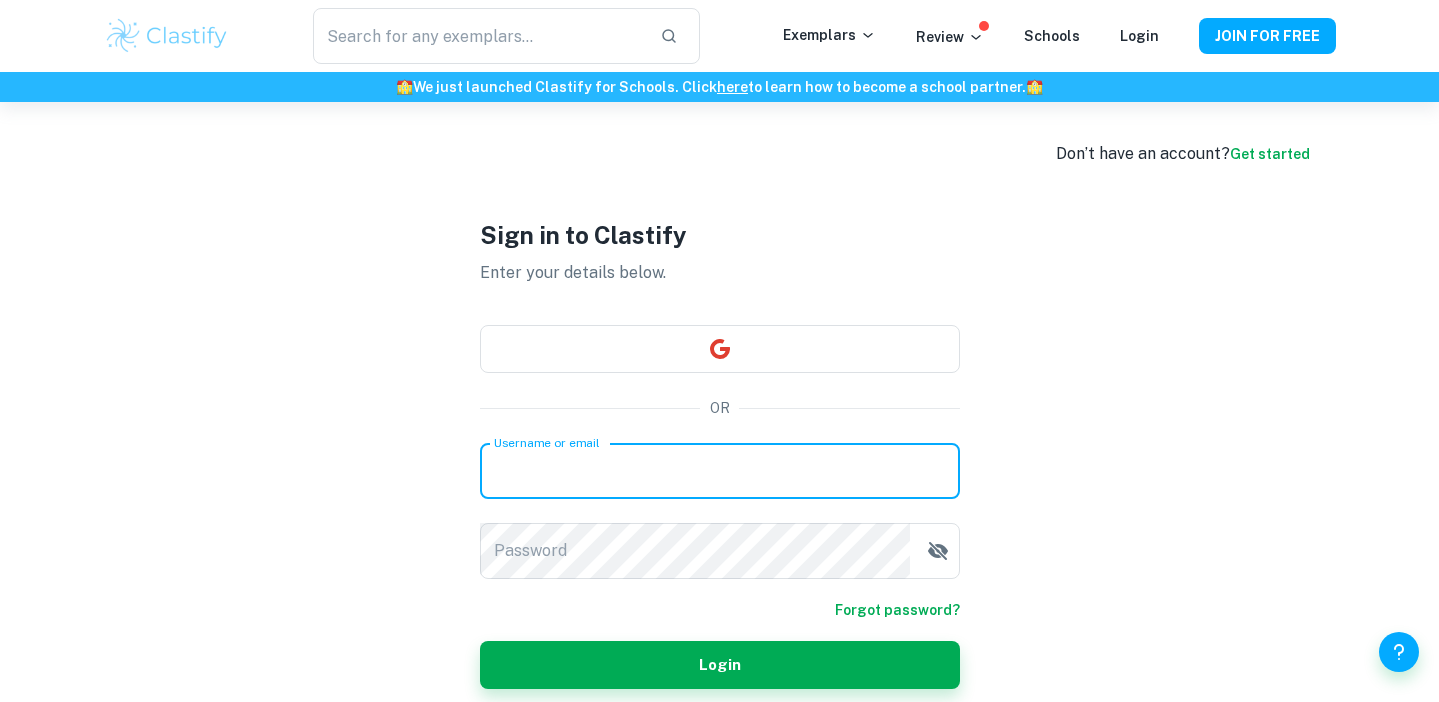 scroll, scrollTop: 0, scrollLeft: 0, axis: both 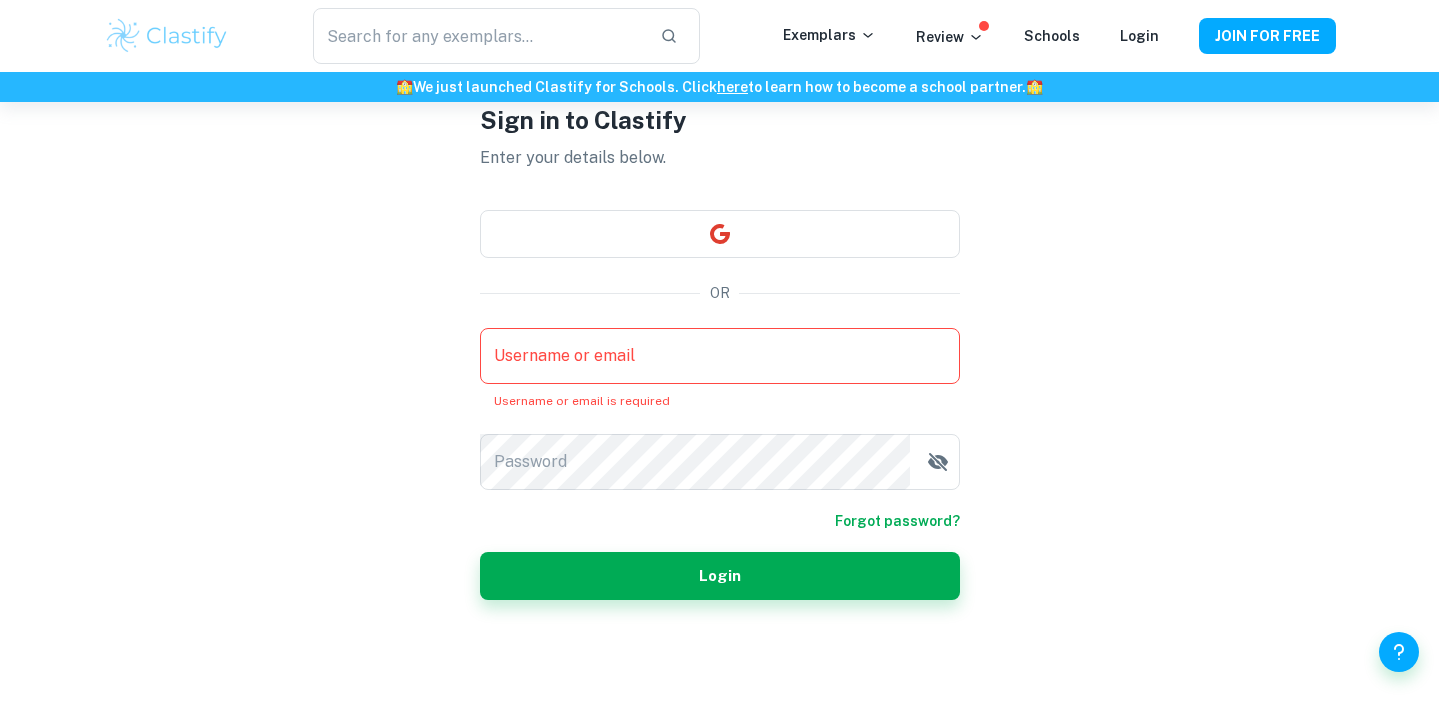 click on "Username or email" at bounding box center (720, 356) 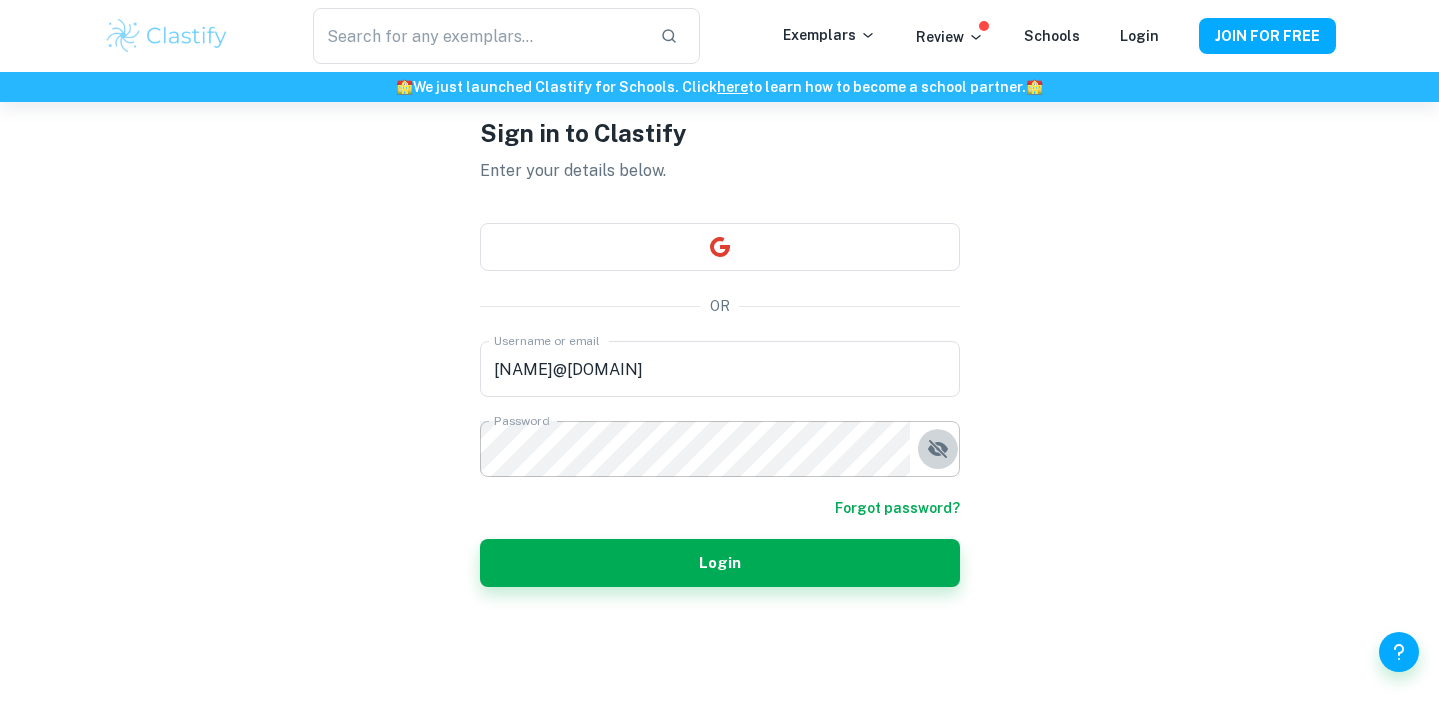click at bounding box center [938, 449] 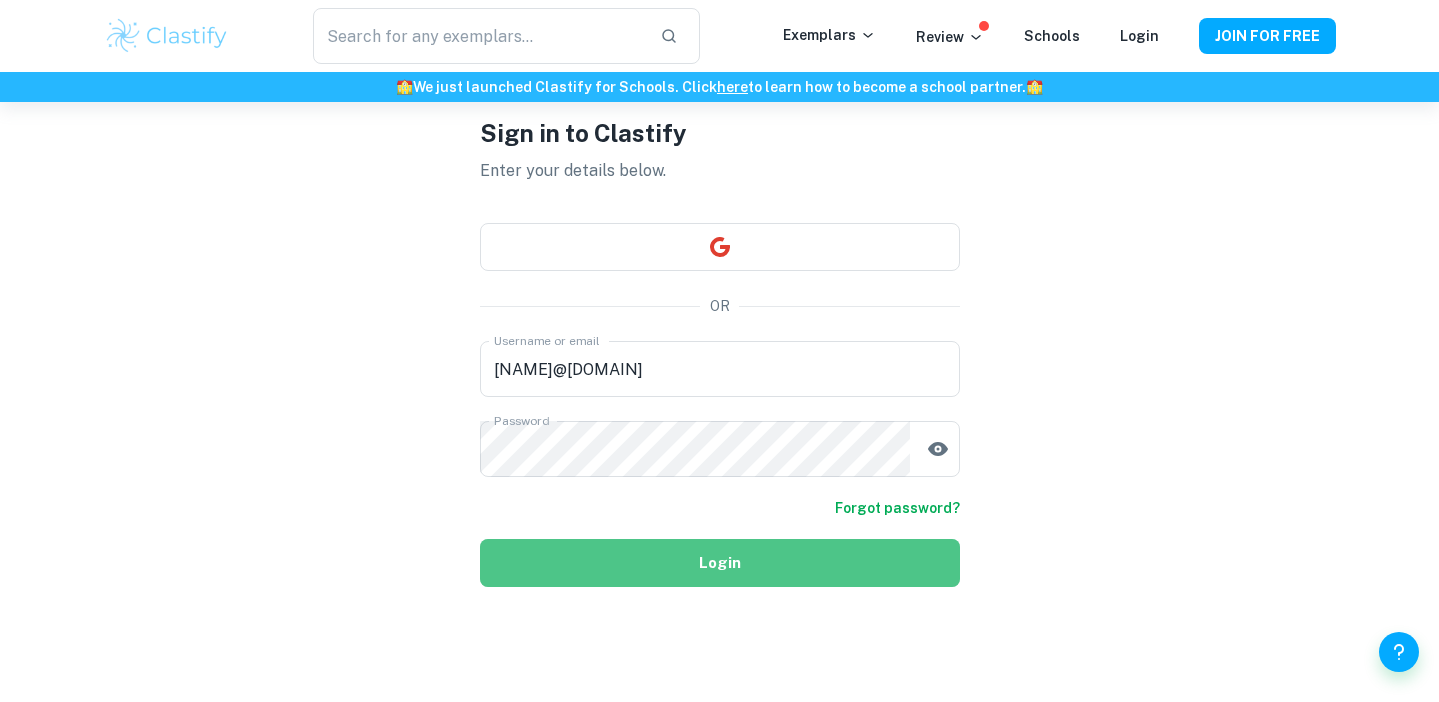 click on "Login" at bounding box center (720, 563) 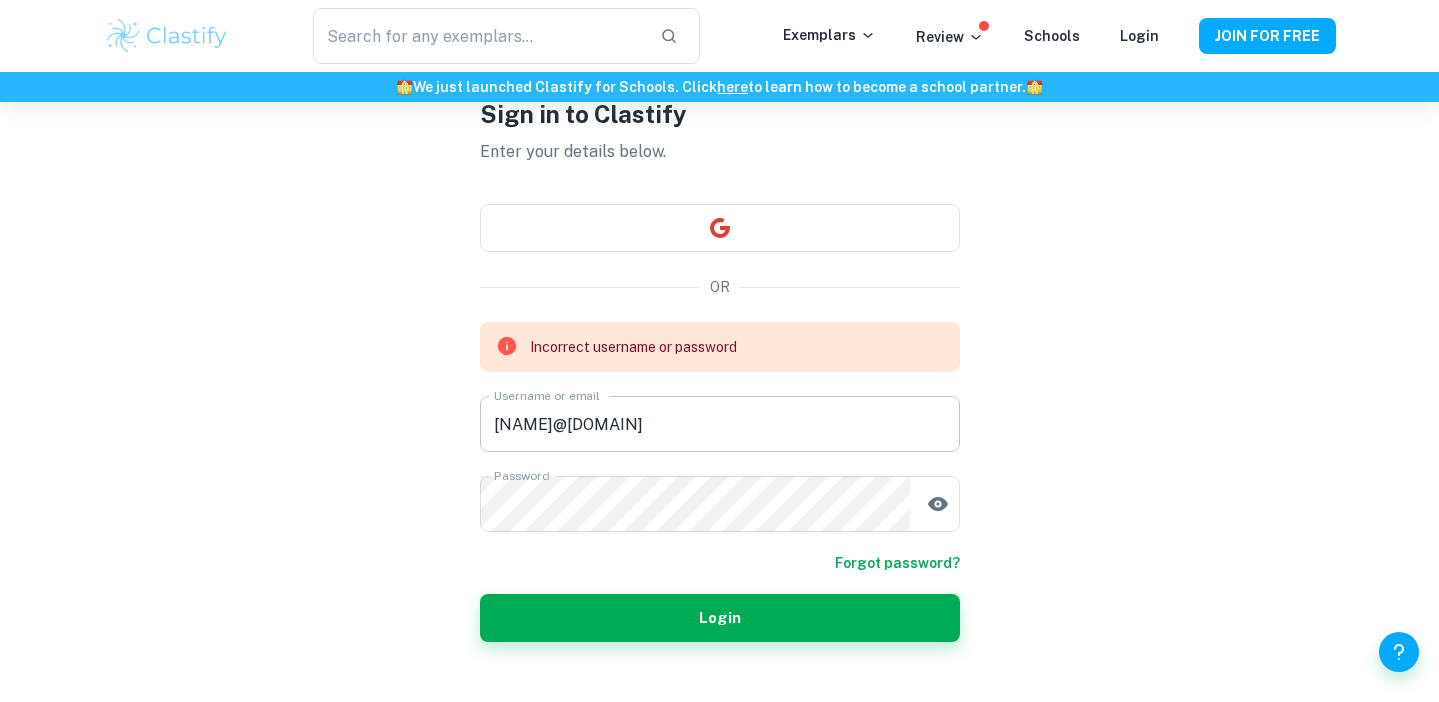 click on "[NAME]@[DOMAIN]" at bounding box center (720, 424) 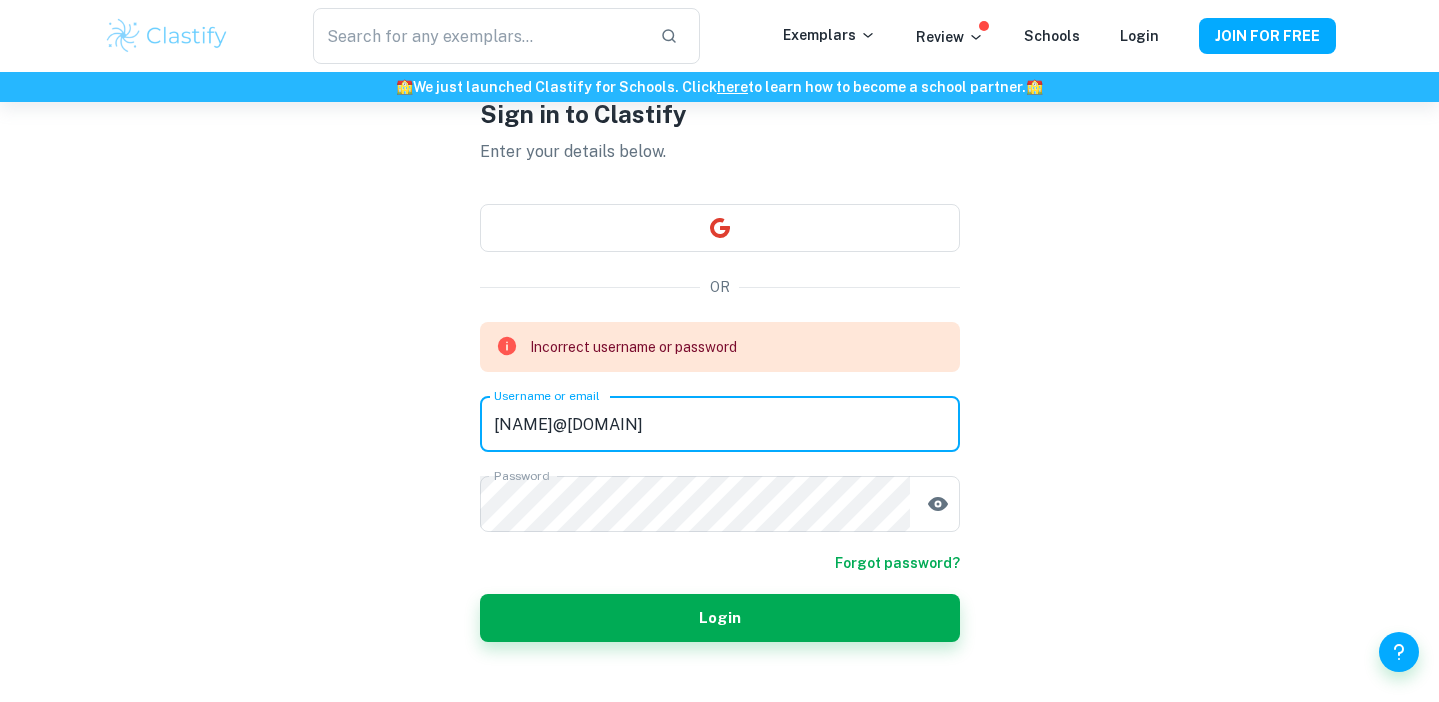 click on "[EMAIL]@example.com" at bounding box center [720, 424] 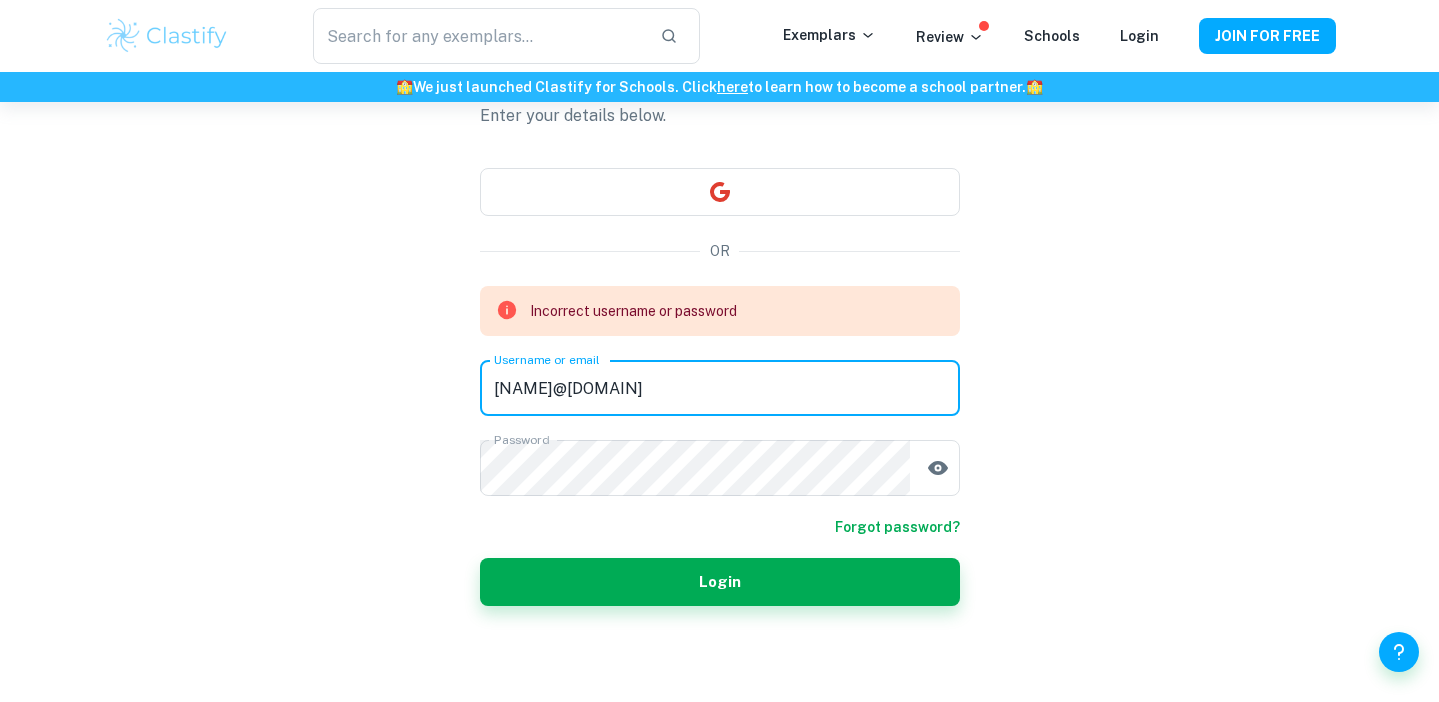 scroll, scrollTop: 138, scrollLeft: 0, axis: vertical 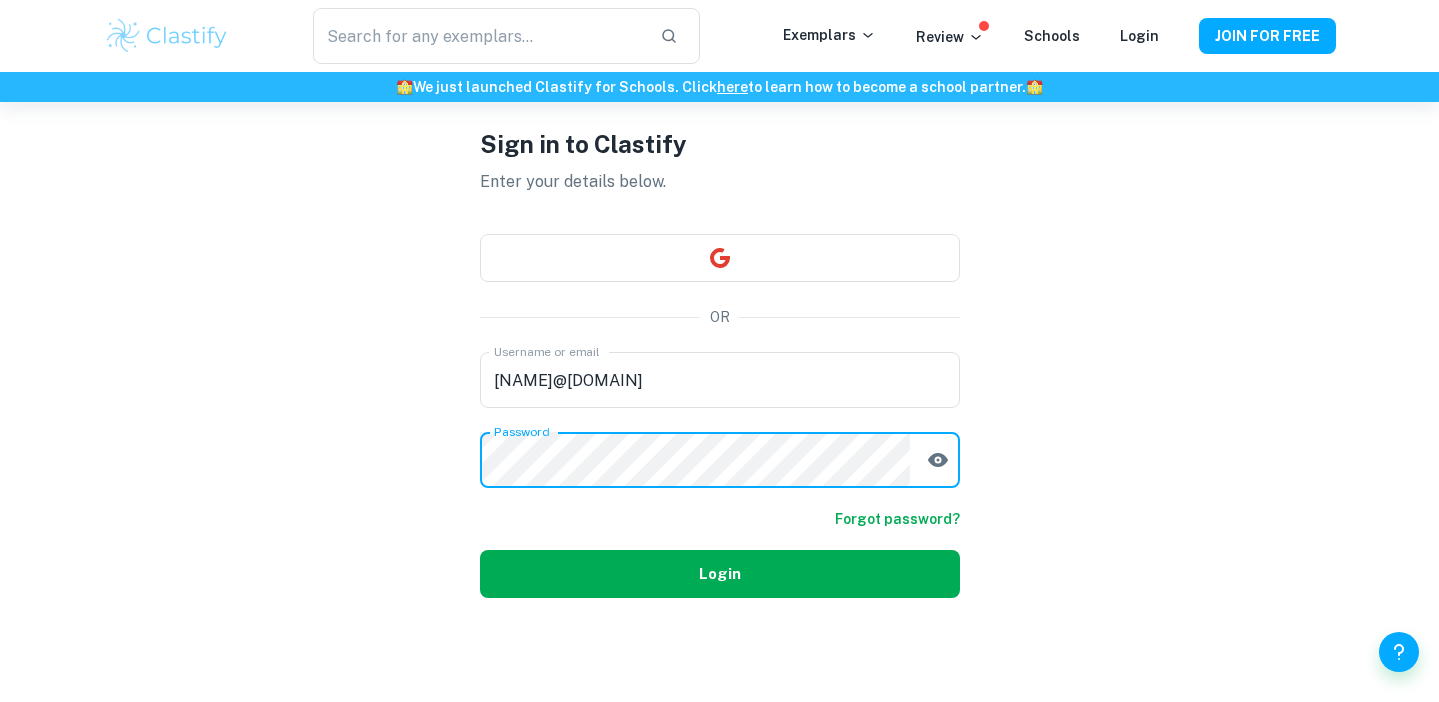 click on "Login" at bounding box center [720, 574] 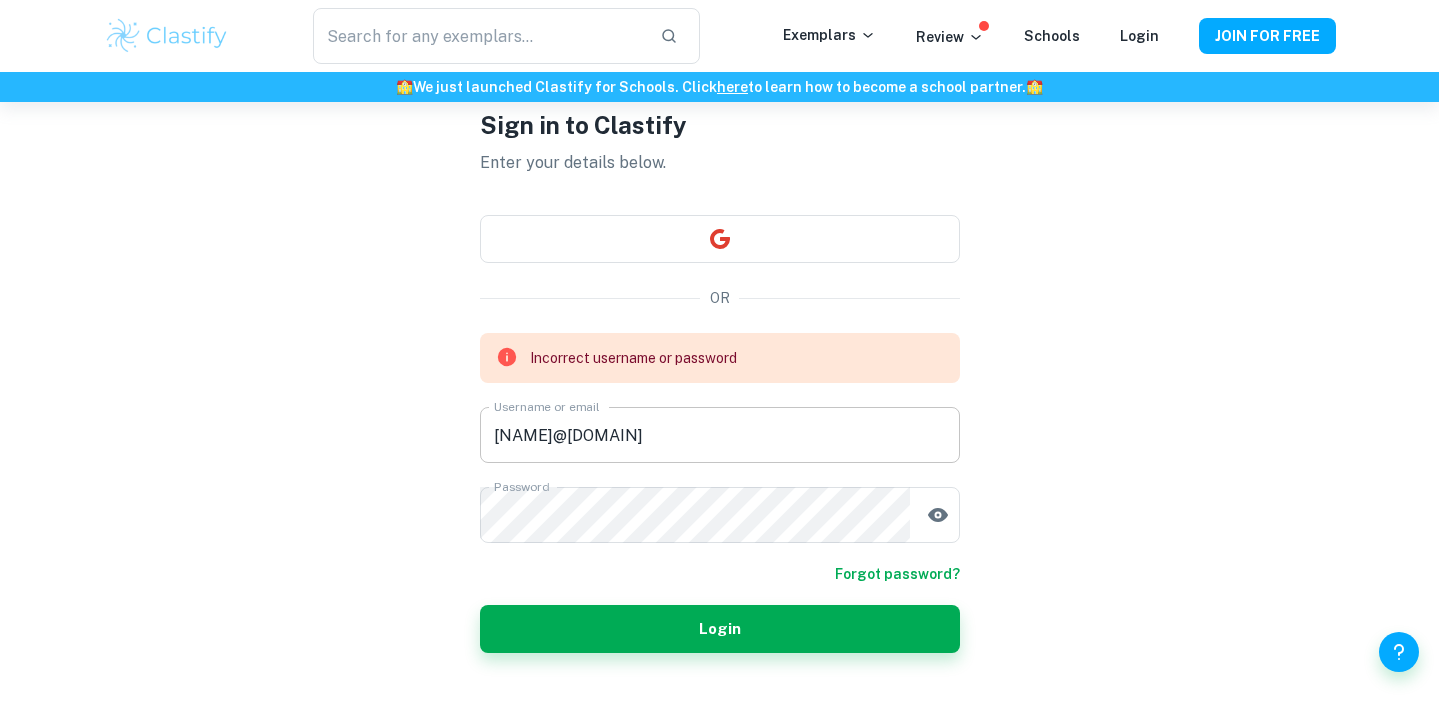 click on "[EMAIL]@example.com" at bounding box center [720, 435] 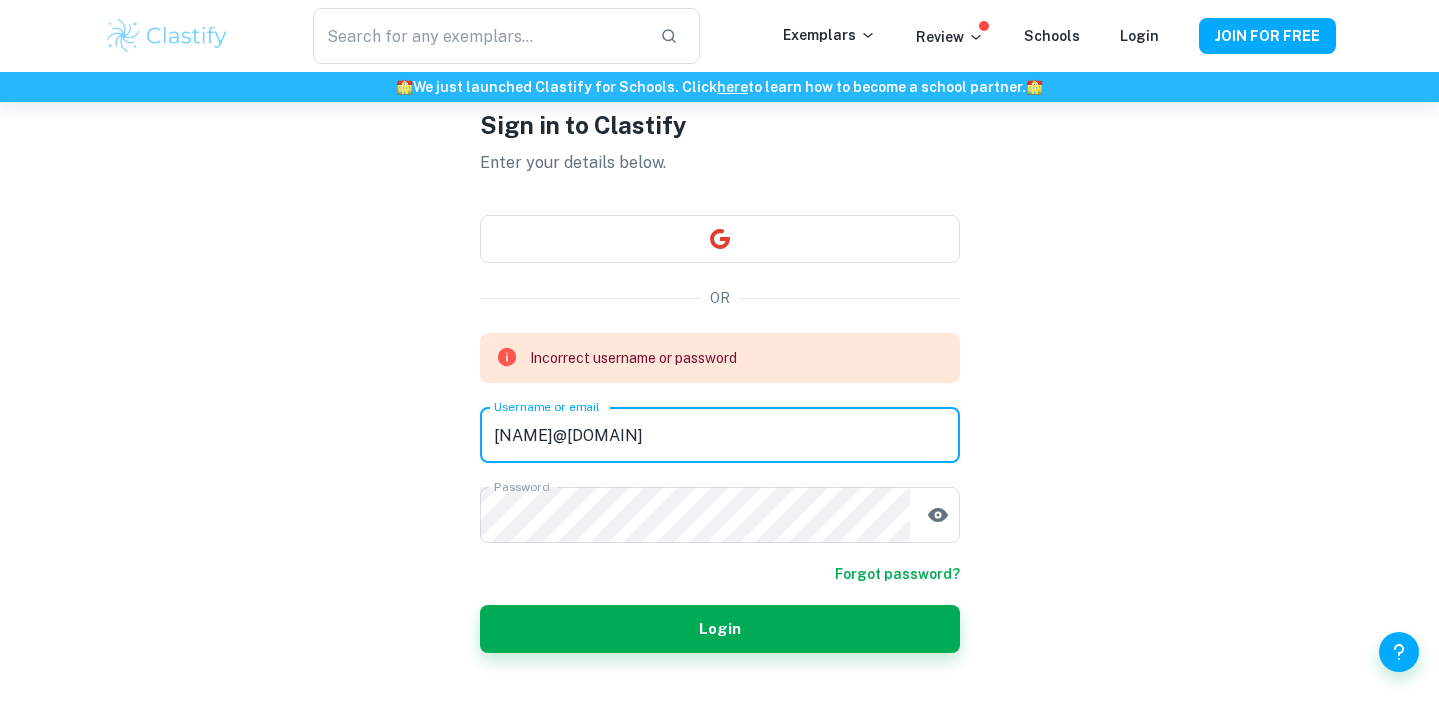 click on "[EMAIL]@example.com" at bounding box center (720, 435) 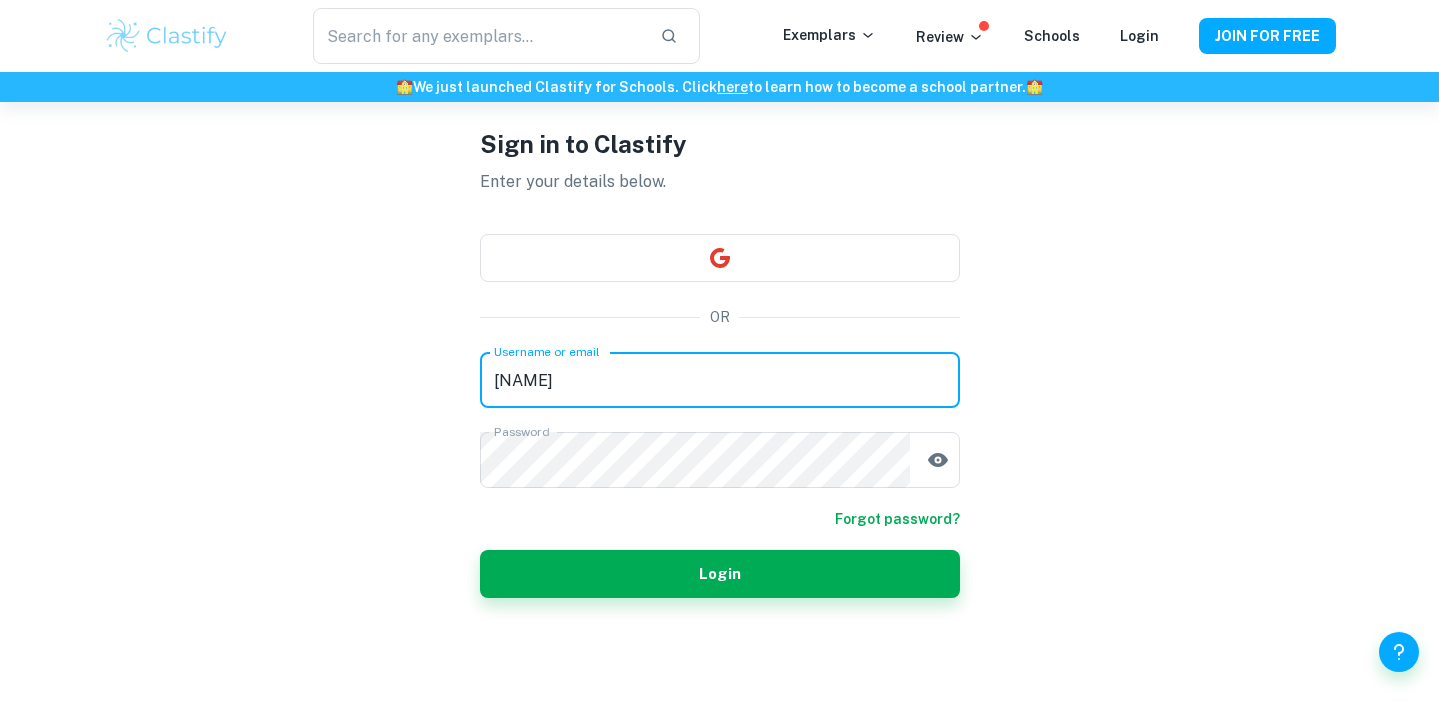 click on "Login" at bounding box center (720, 574) 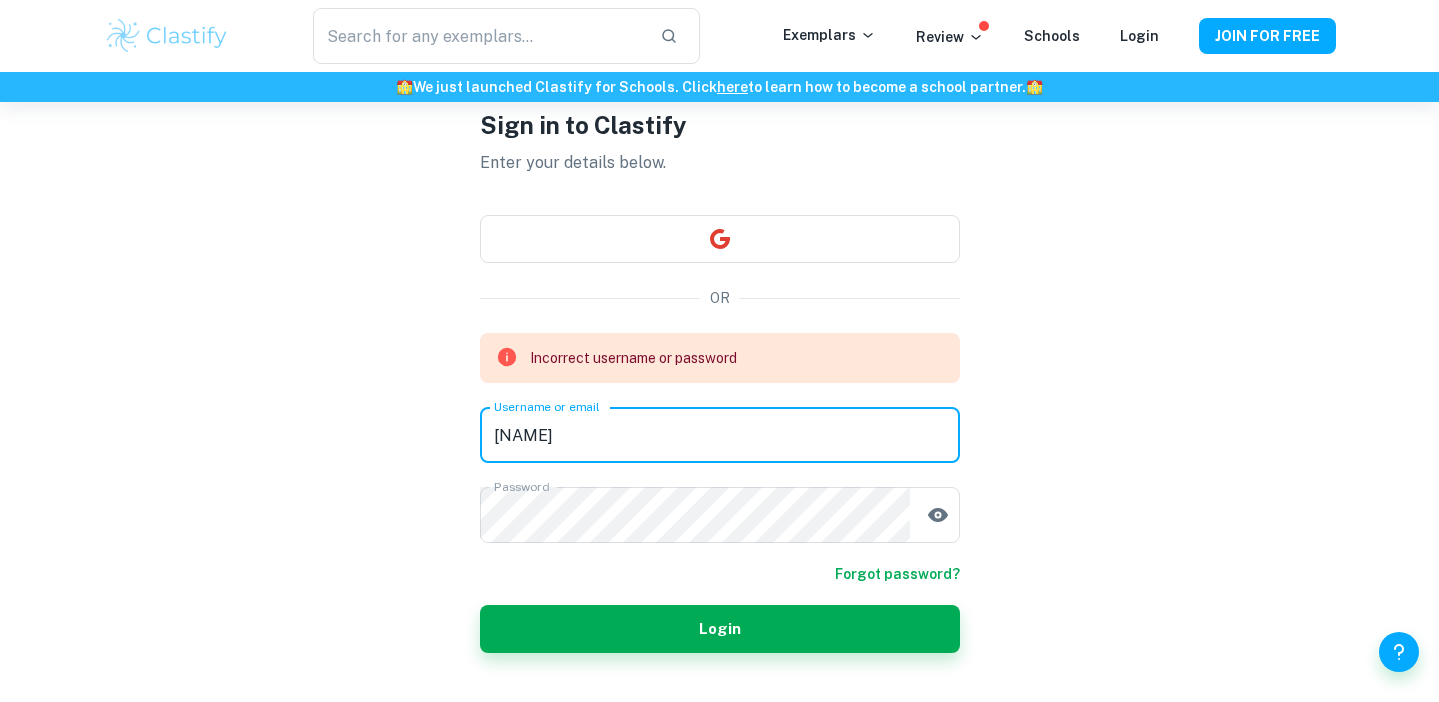 click on "BersantandAmy" at bounding box center [720, 435] 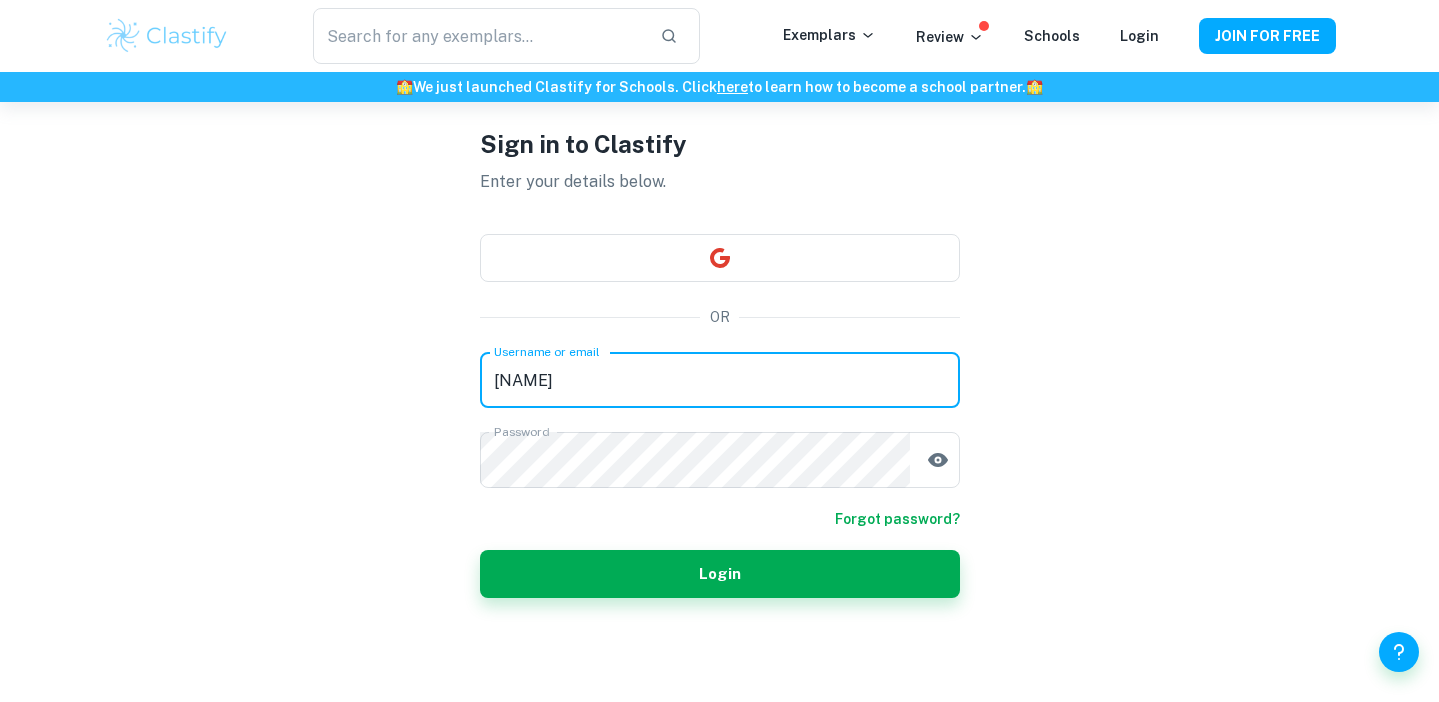 type on "AmyandBersant" 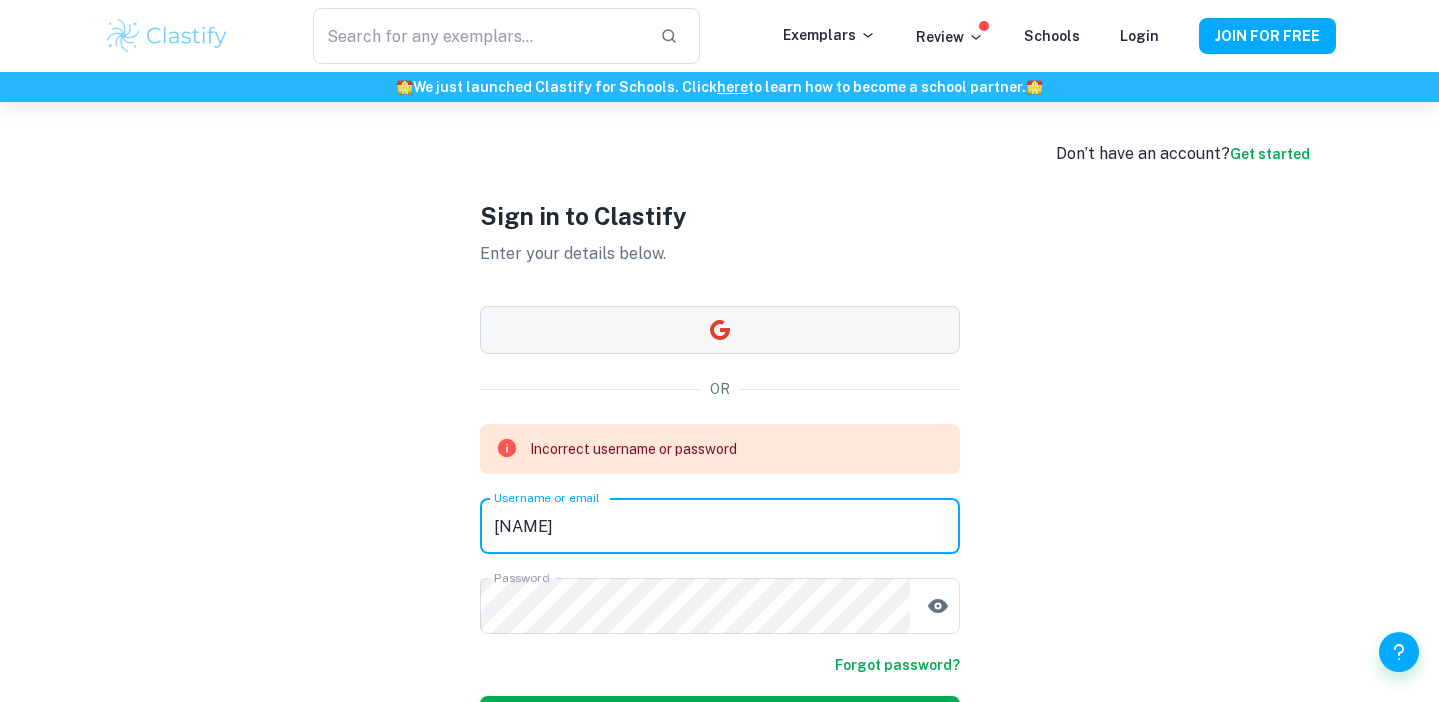 scroll, scrollTop: 0, scrollLeft: 0, axis: both 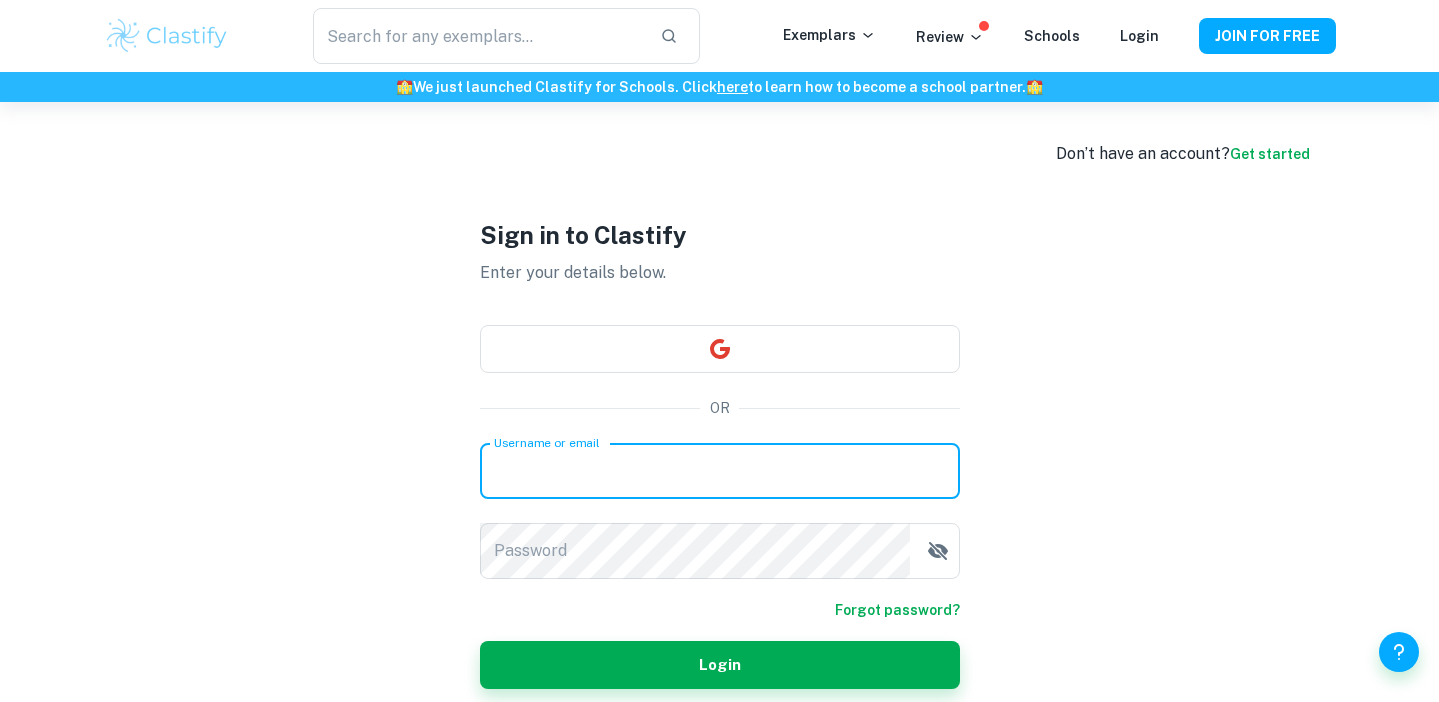 drag, startPoint x: 0, startPoint y: 0, endPoint x: 816, endPoint y: 304, distance: 870.78815 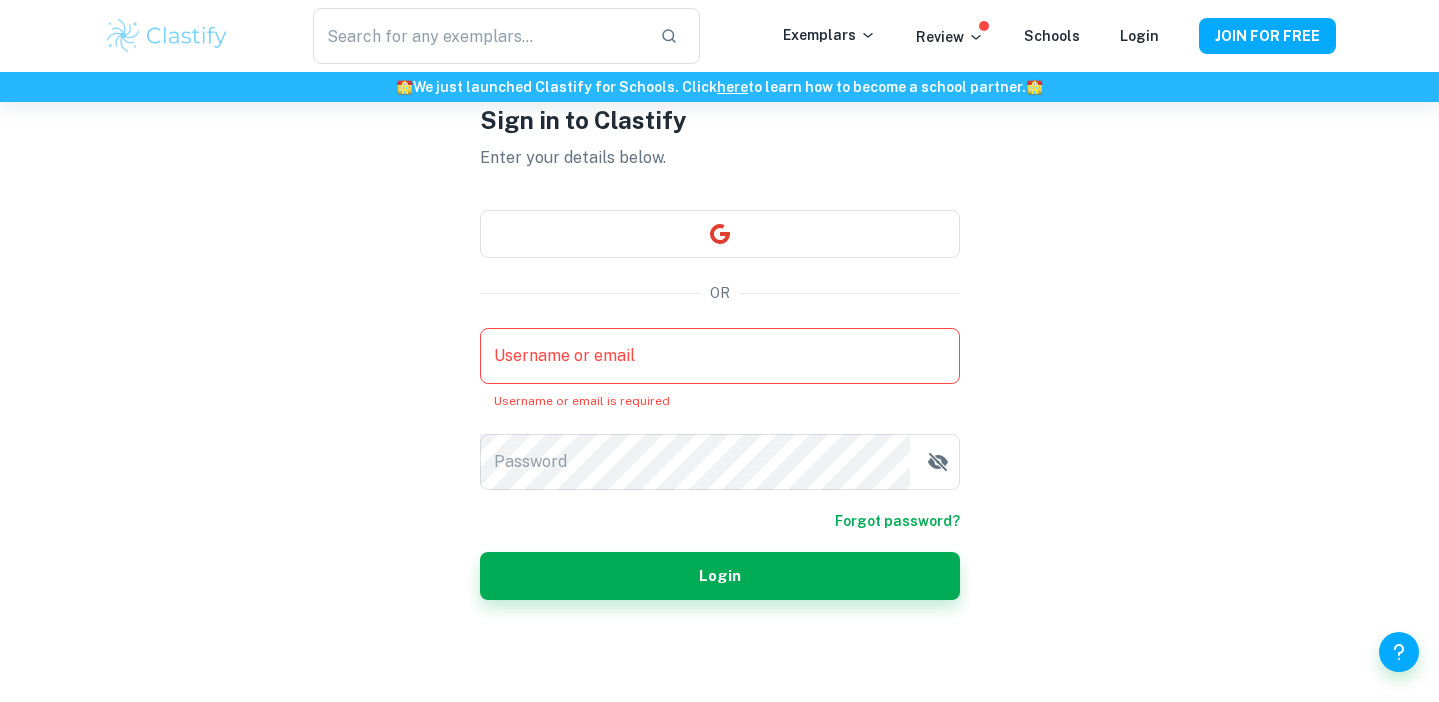 scroll, scrollTop: 102, scrollLeft: 0, axis: vertical 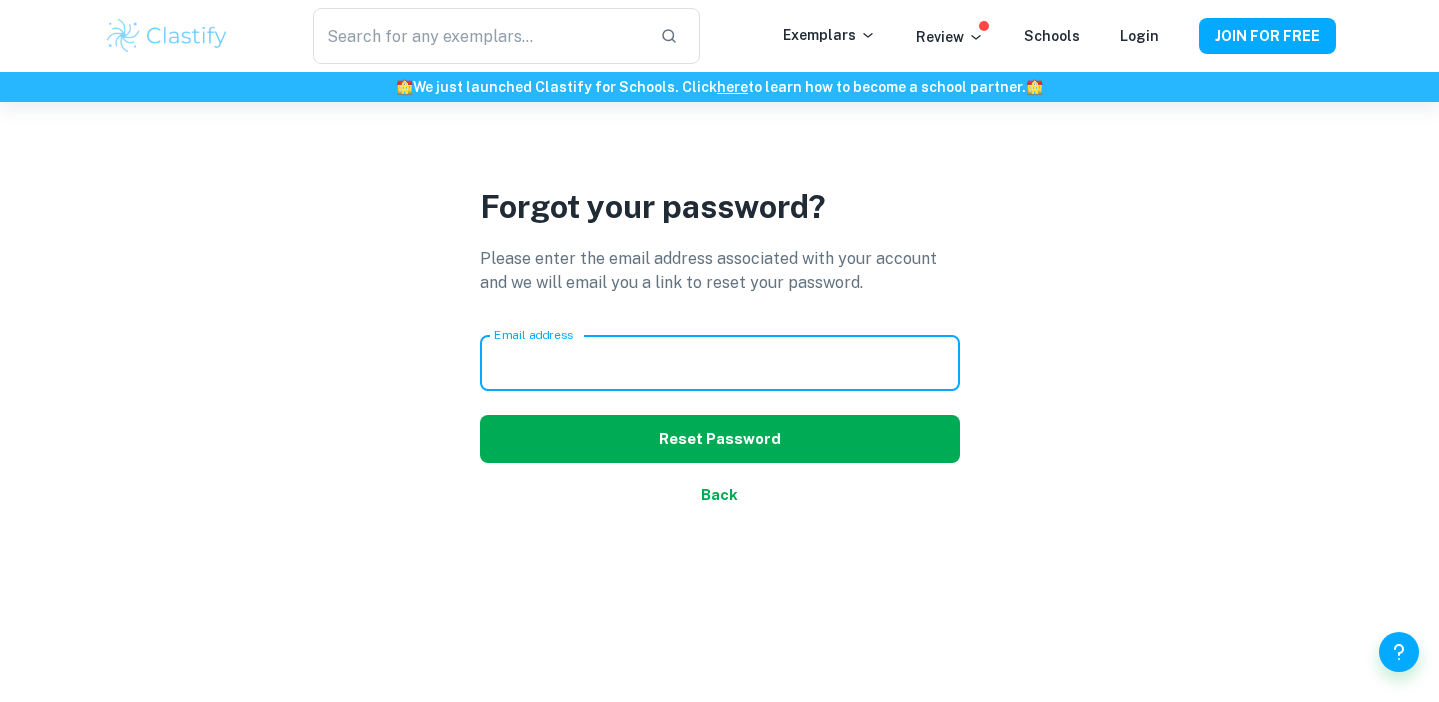 type on "support@example.com" 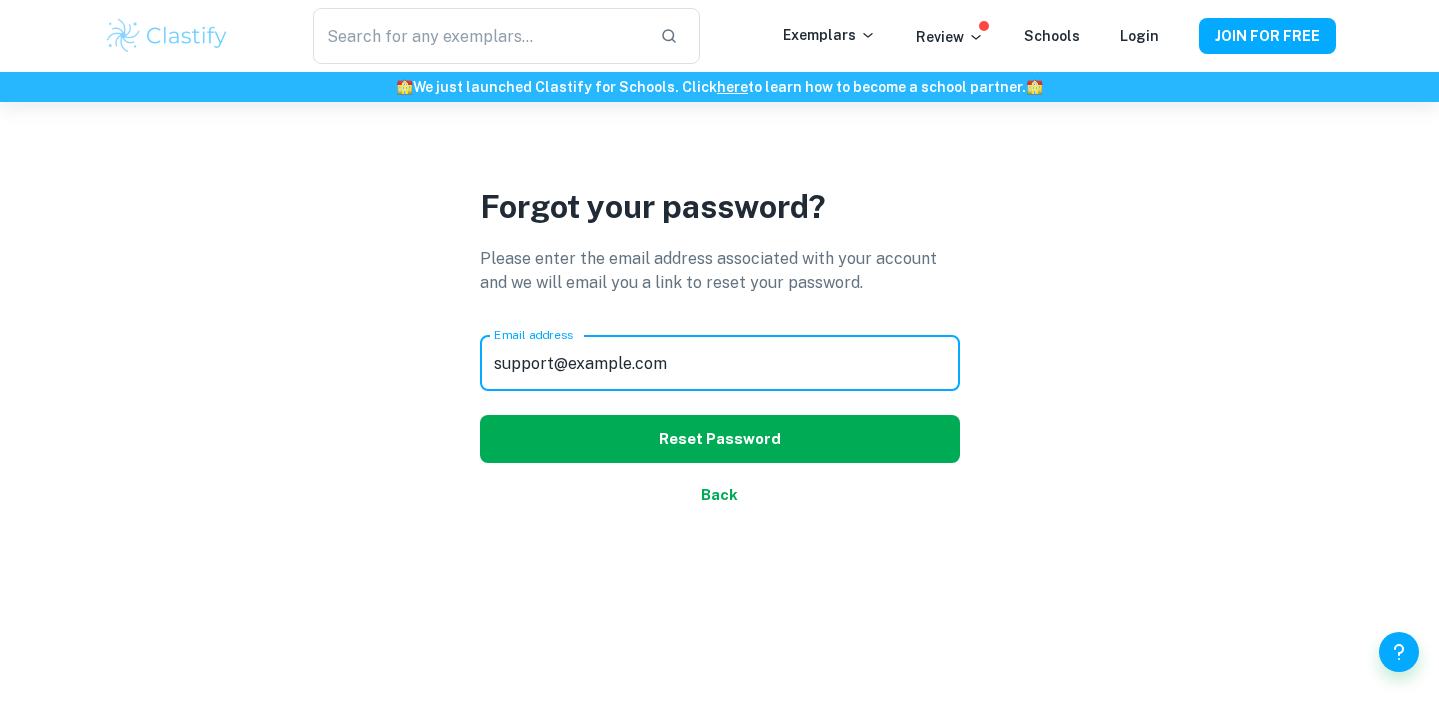 click on "Reset Password" at bounding box center (720, 439) 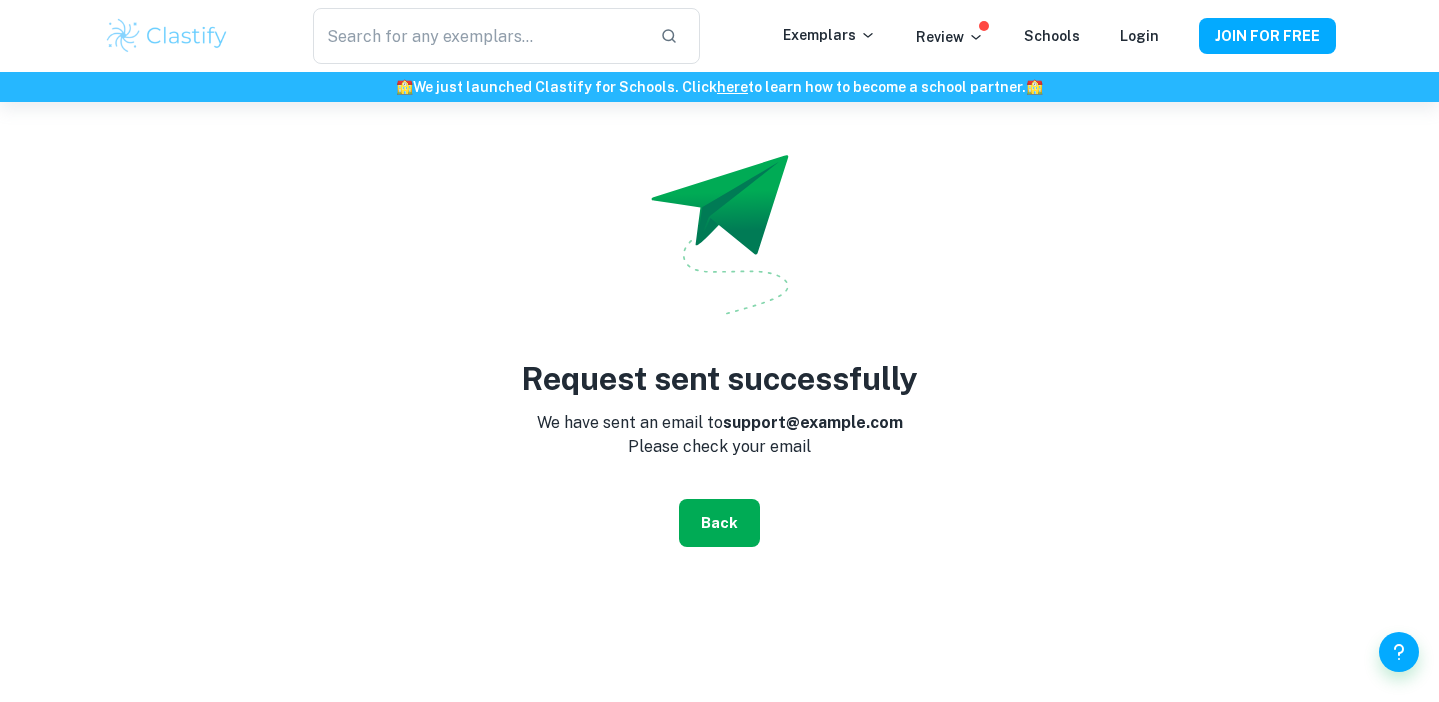 click on "Back" at bounding box center (719, 523) 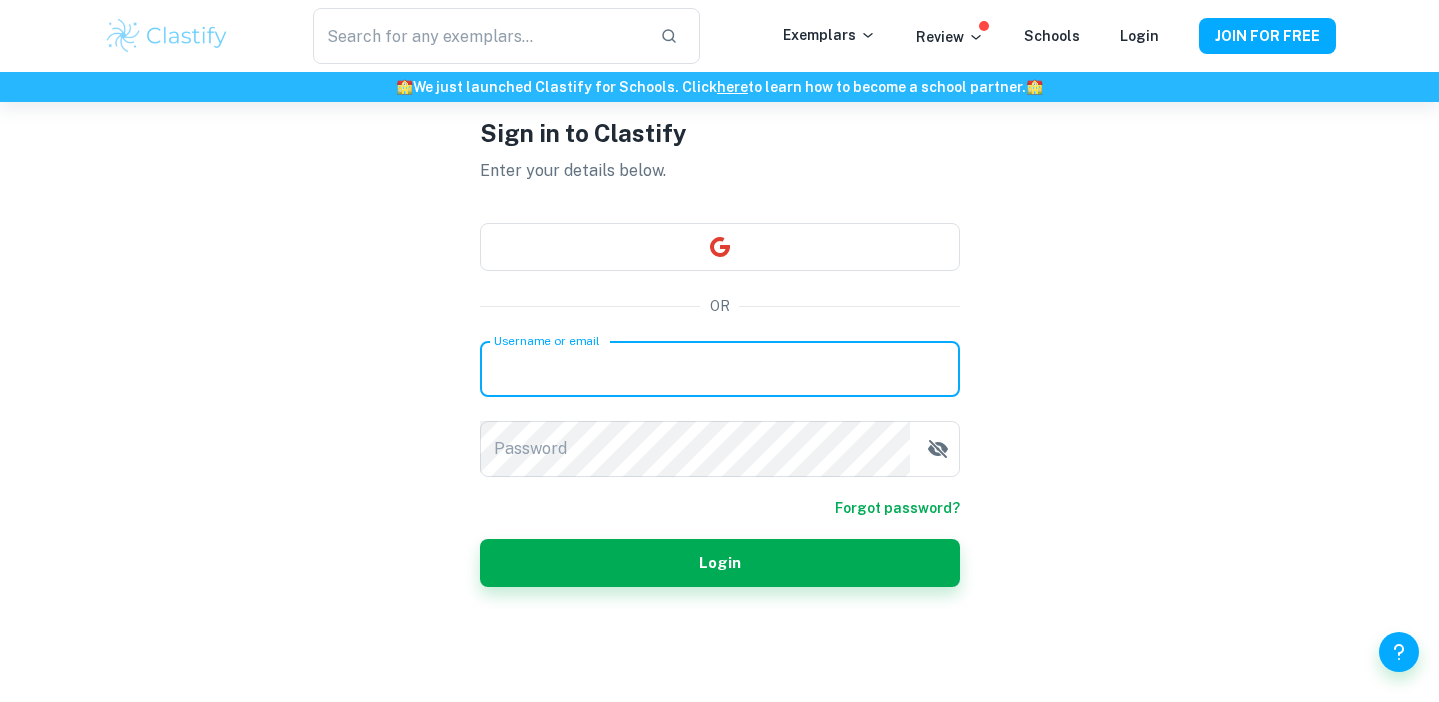 type on "support@example.com" 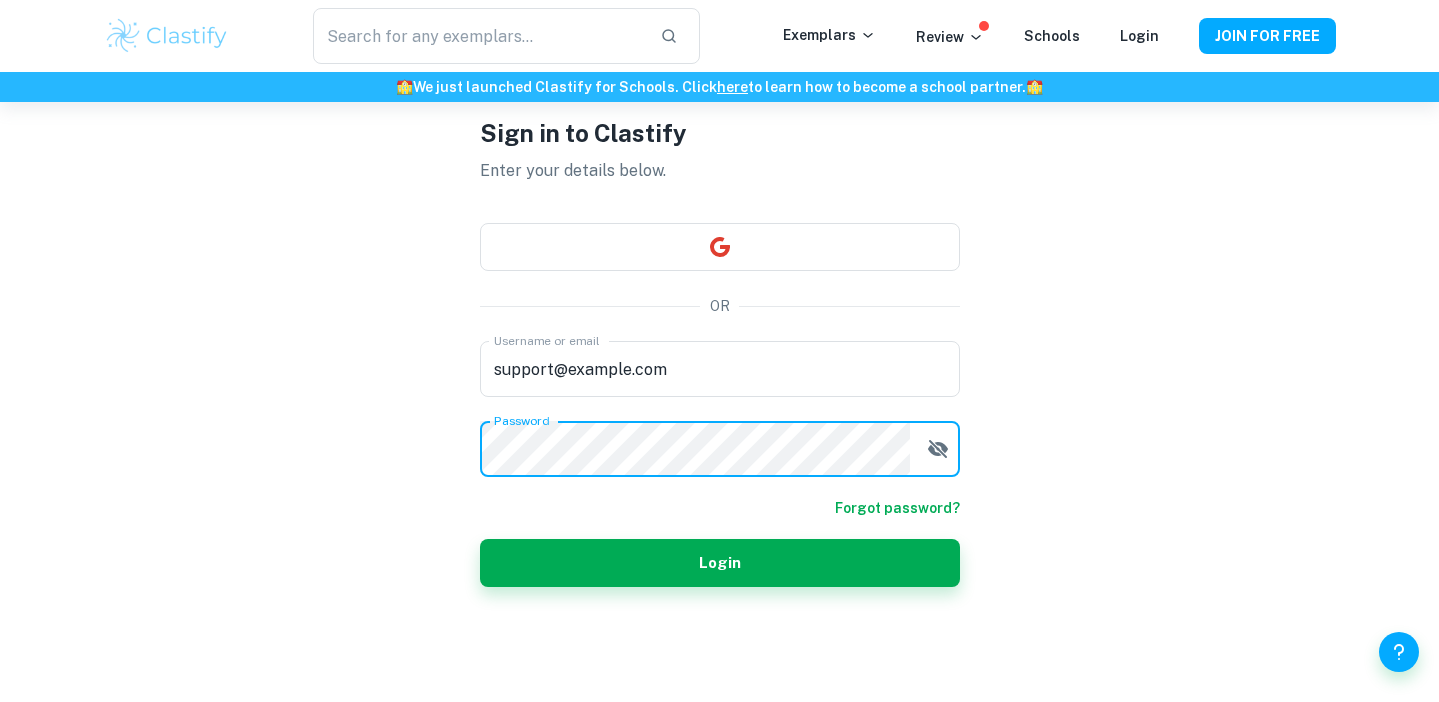 click on "Login" at bounding box center [720, 563] 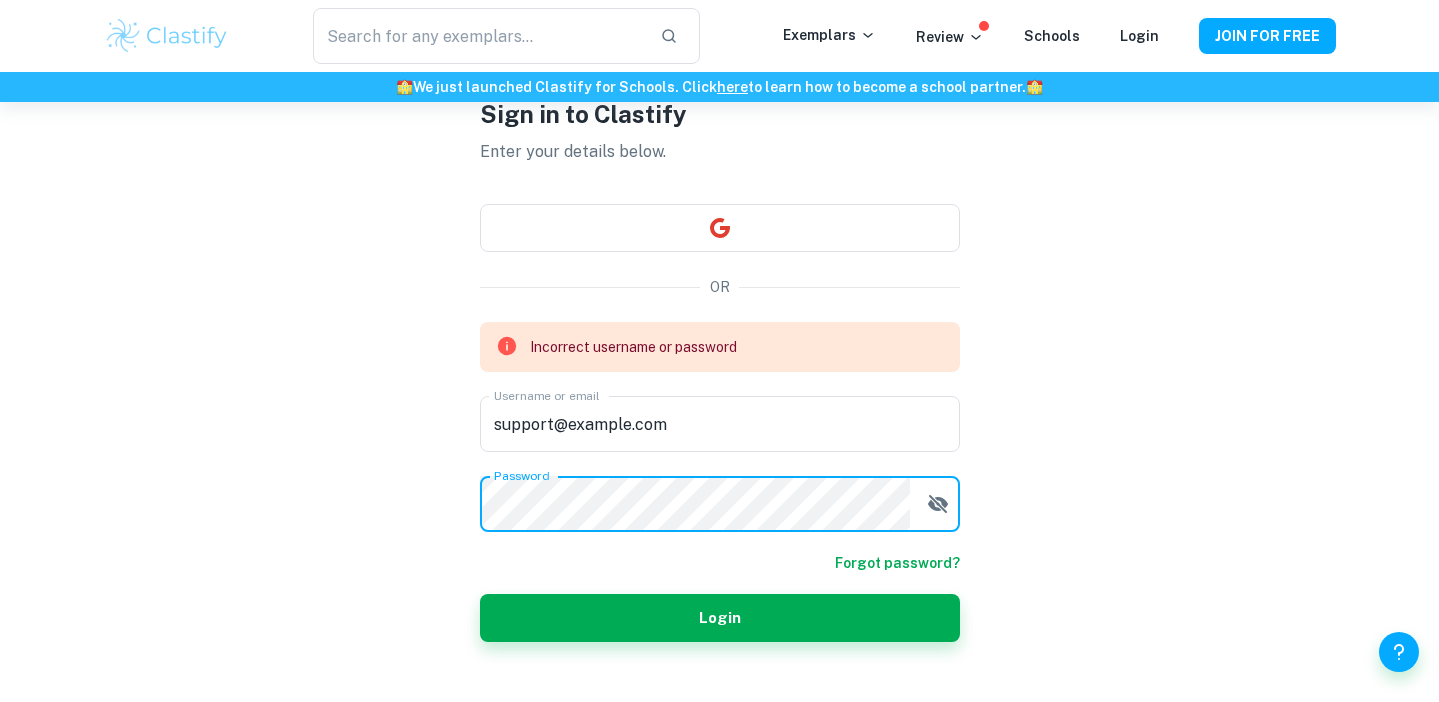click on "Username or email [EMAIL] Username or email Password Password" at bounding box center (720, 427) 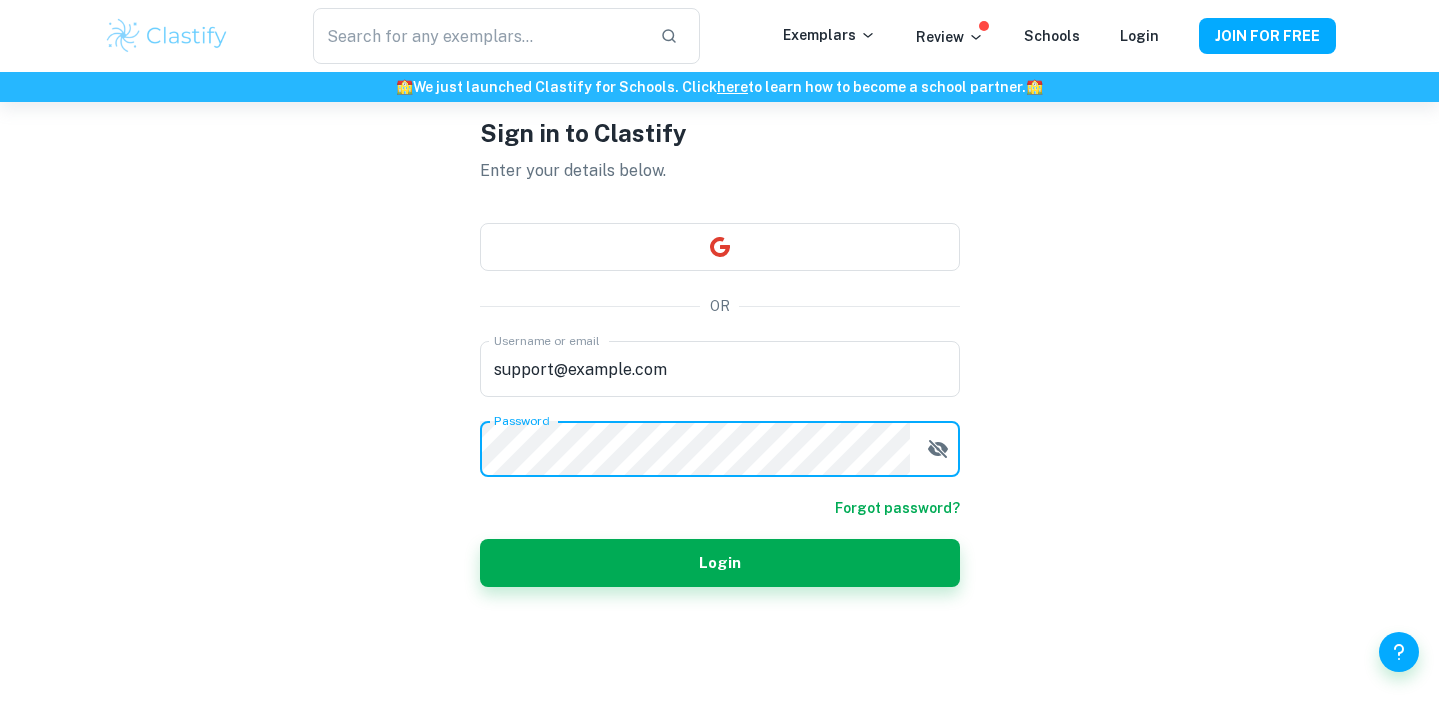 click on "Login" at bounding box center [720, 563] 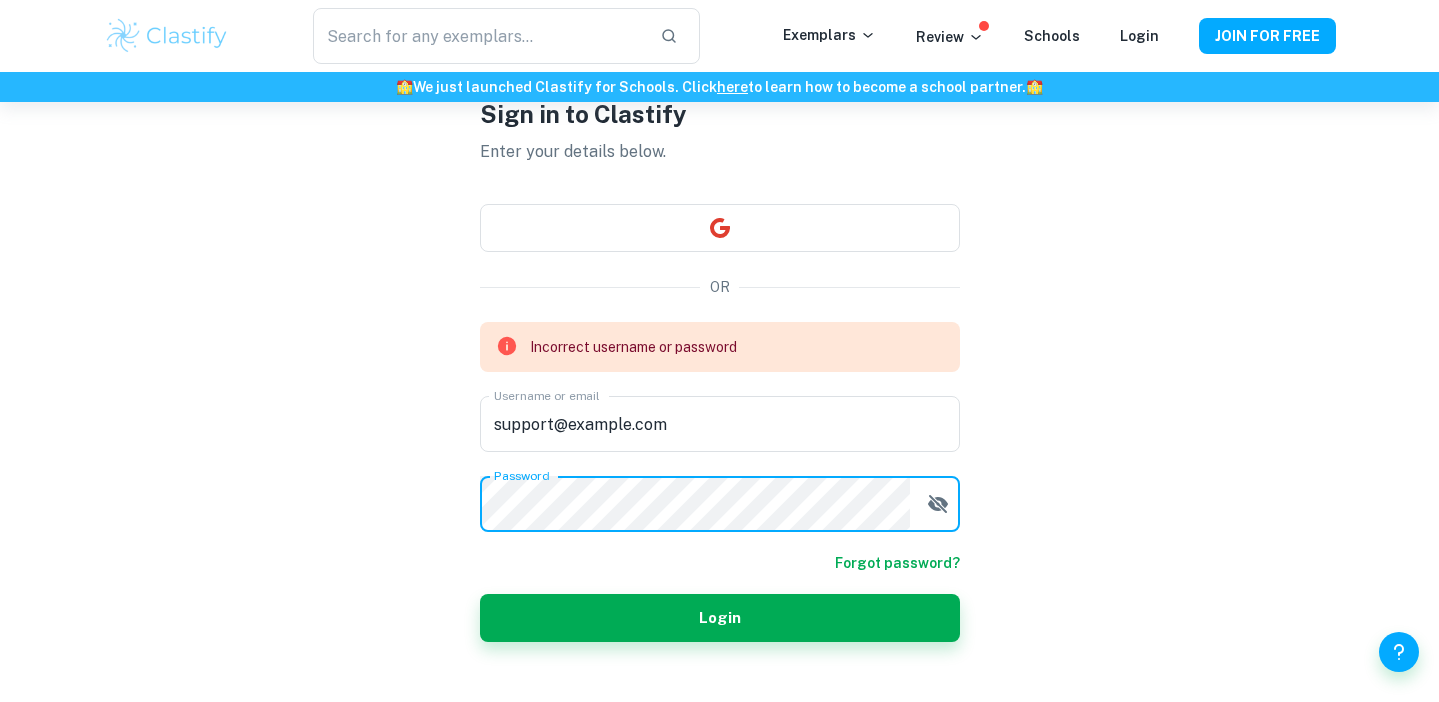 click on "Incorrect username or password Username or email [EMAIL] Username or email Password Password Forgot password? Login" at bounding box center [720, 482] 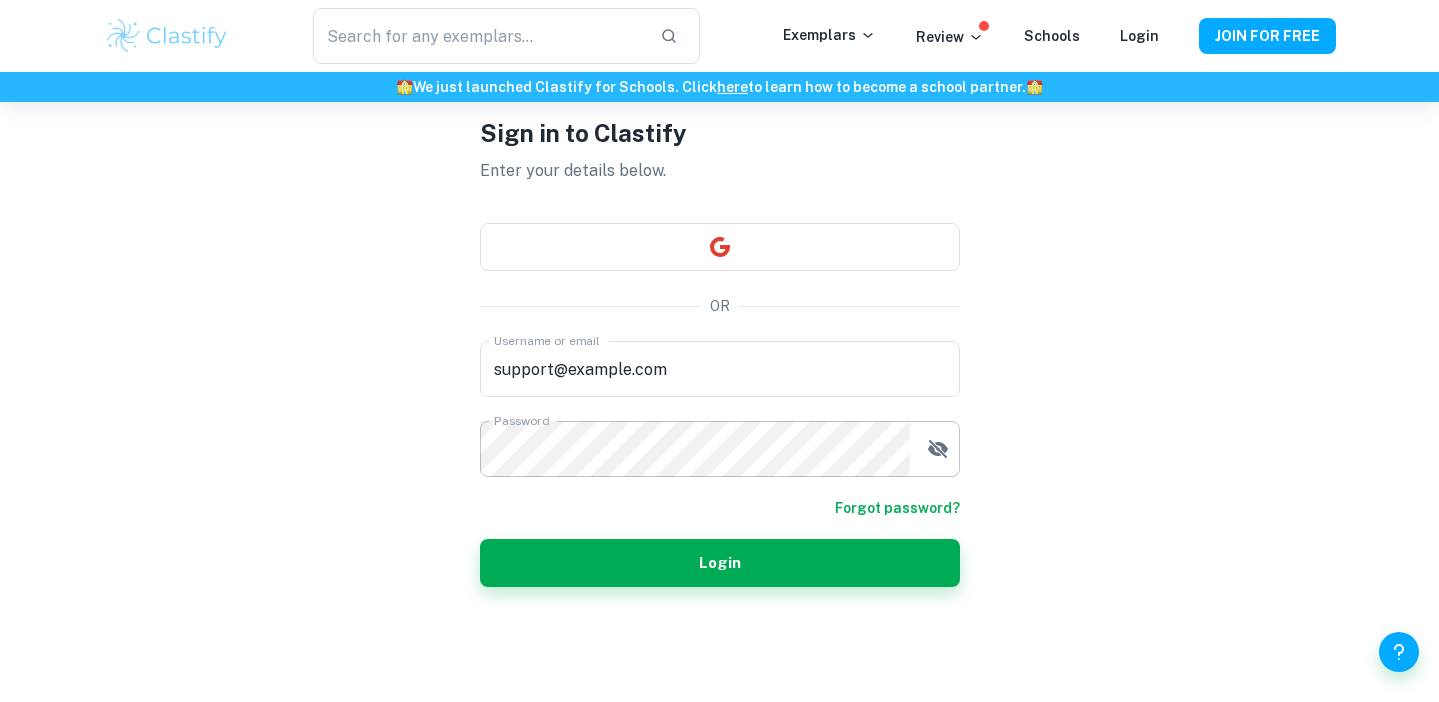 click 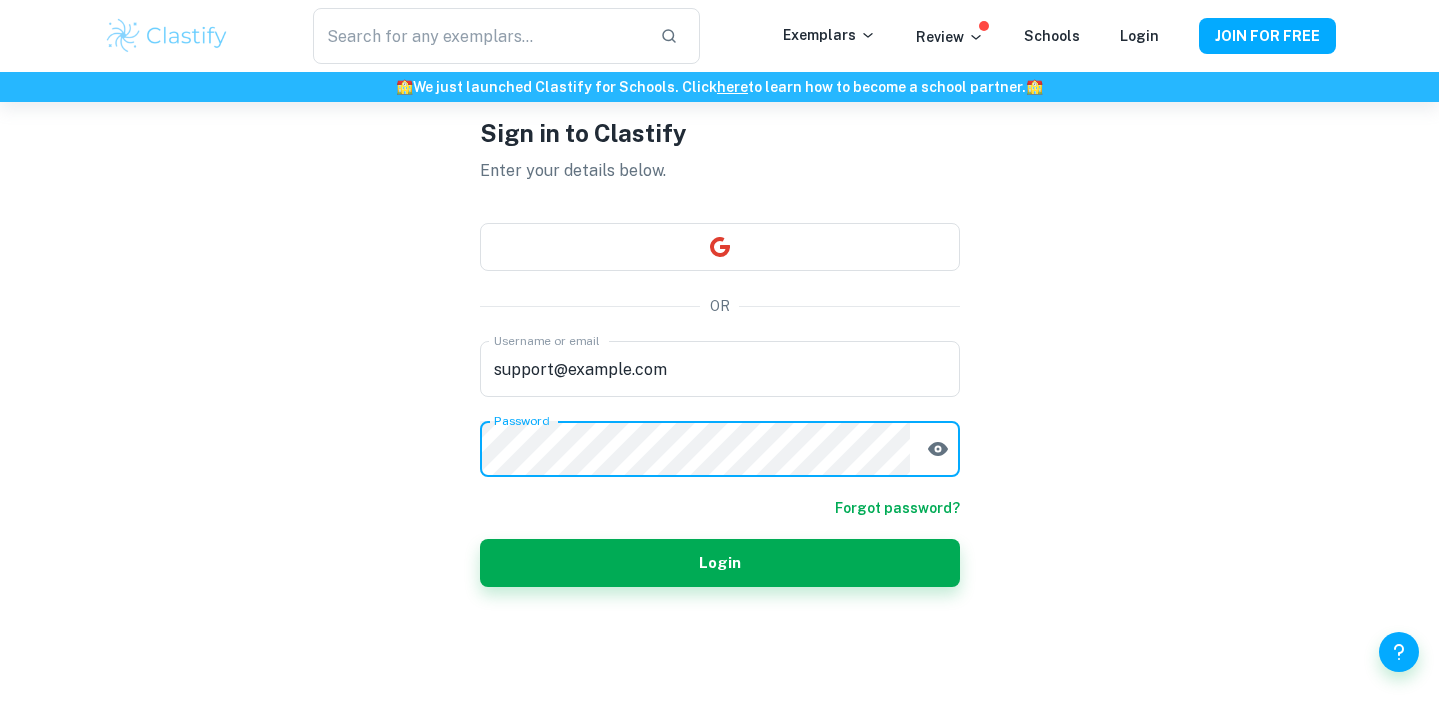 click on "Login" at bounding box center (720, 563) 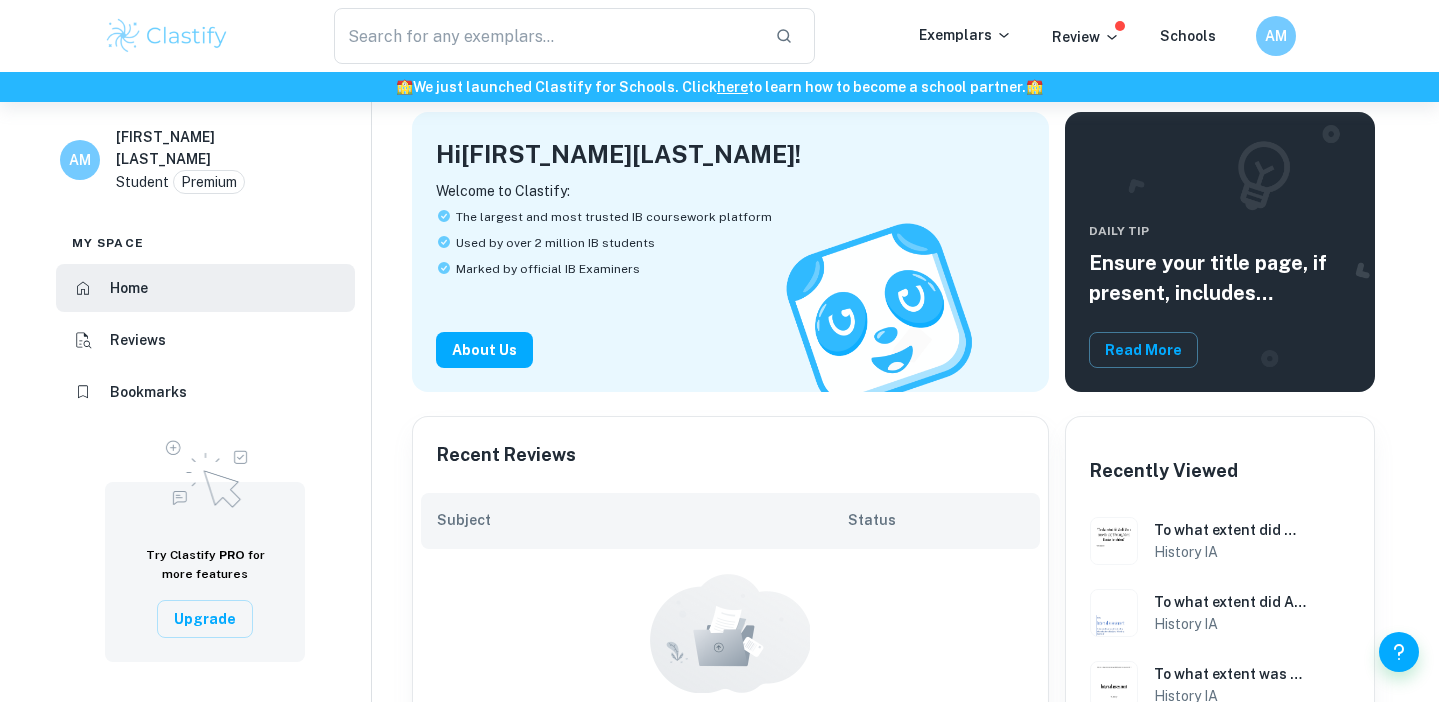 scroll, scrollTop: 0, scrollLeft: 0, axis: both 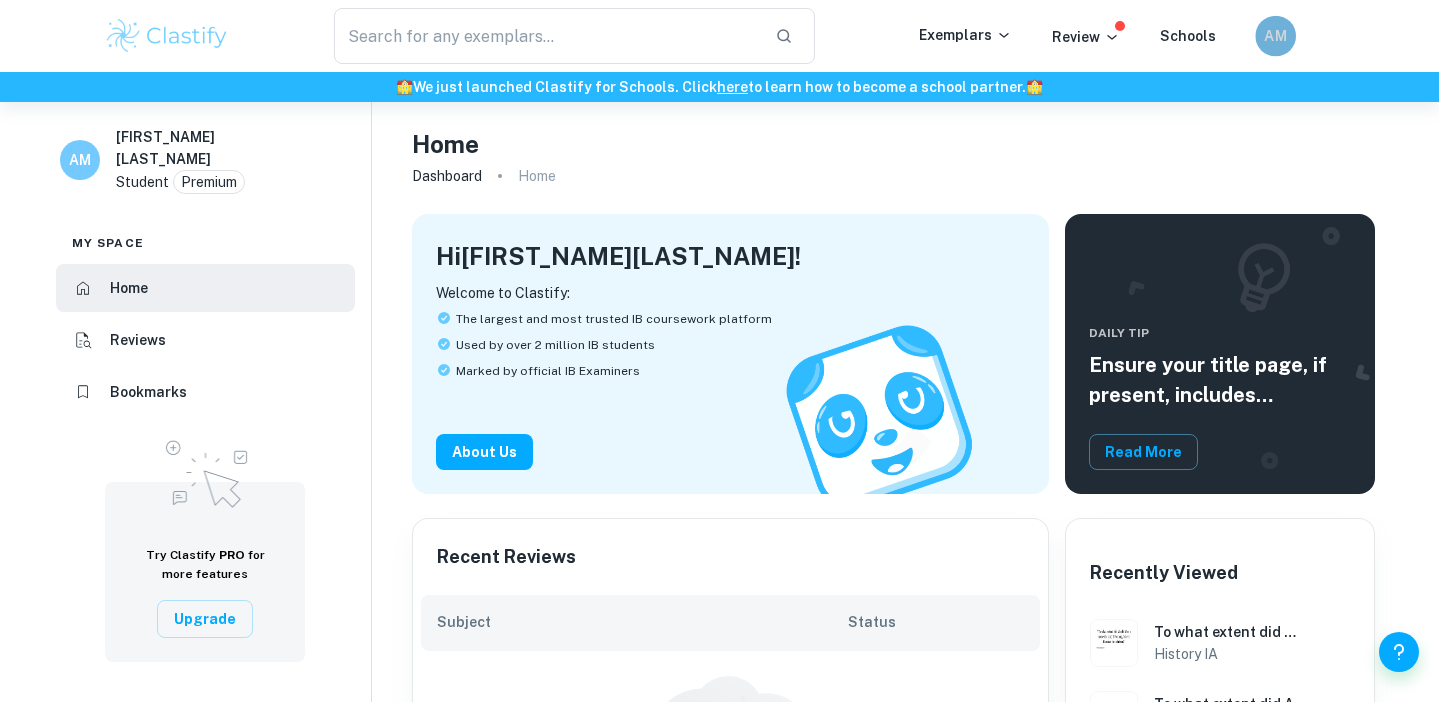 click on "AM" at bounding box center [1274, 36] 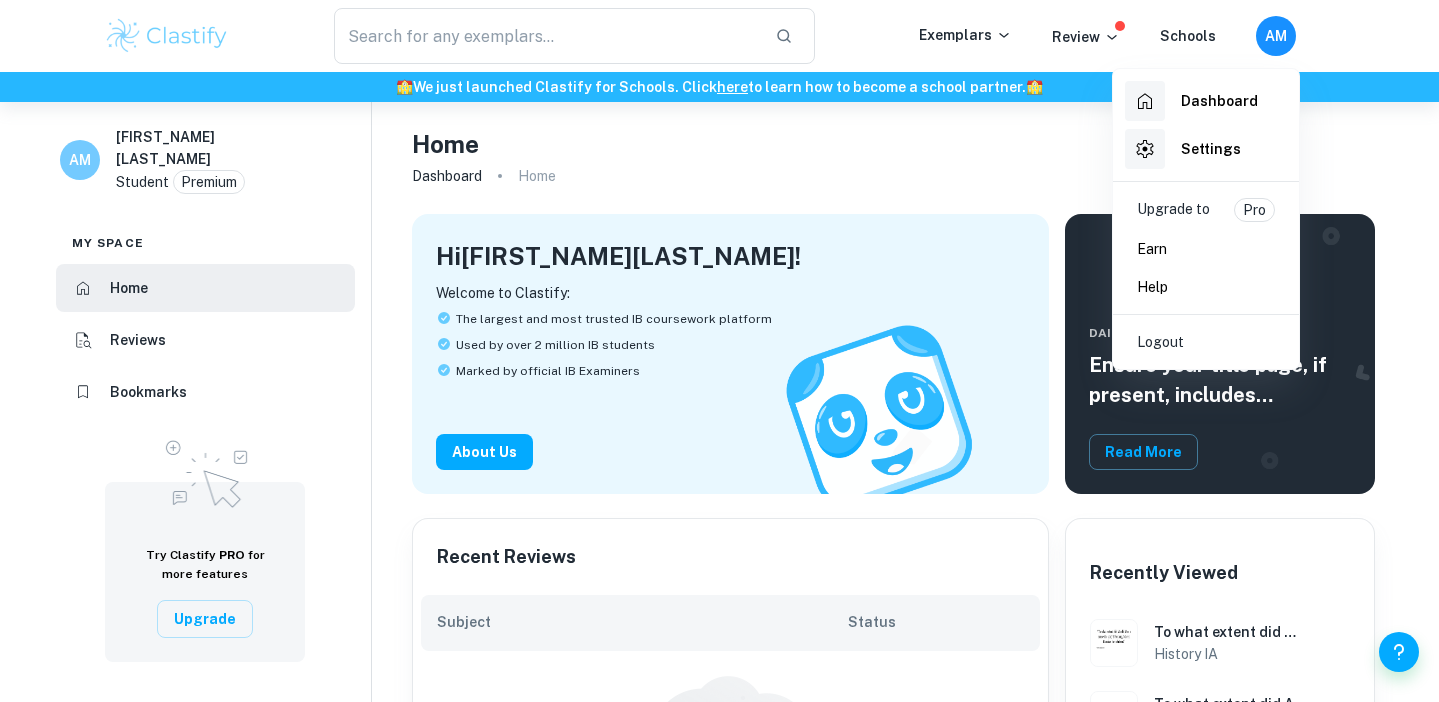 click at bounding box center (719, 351) 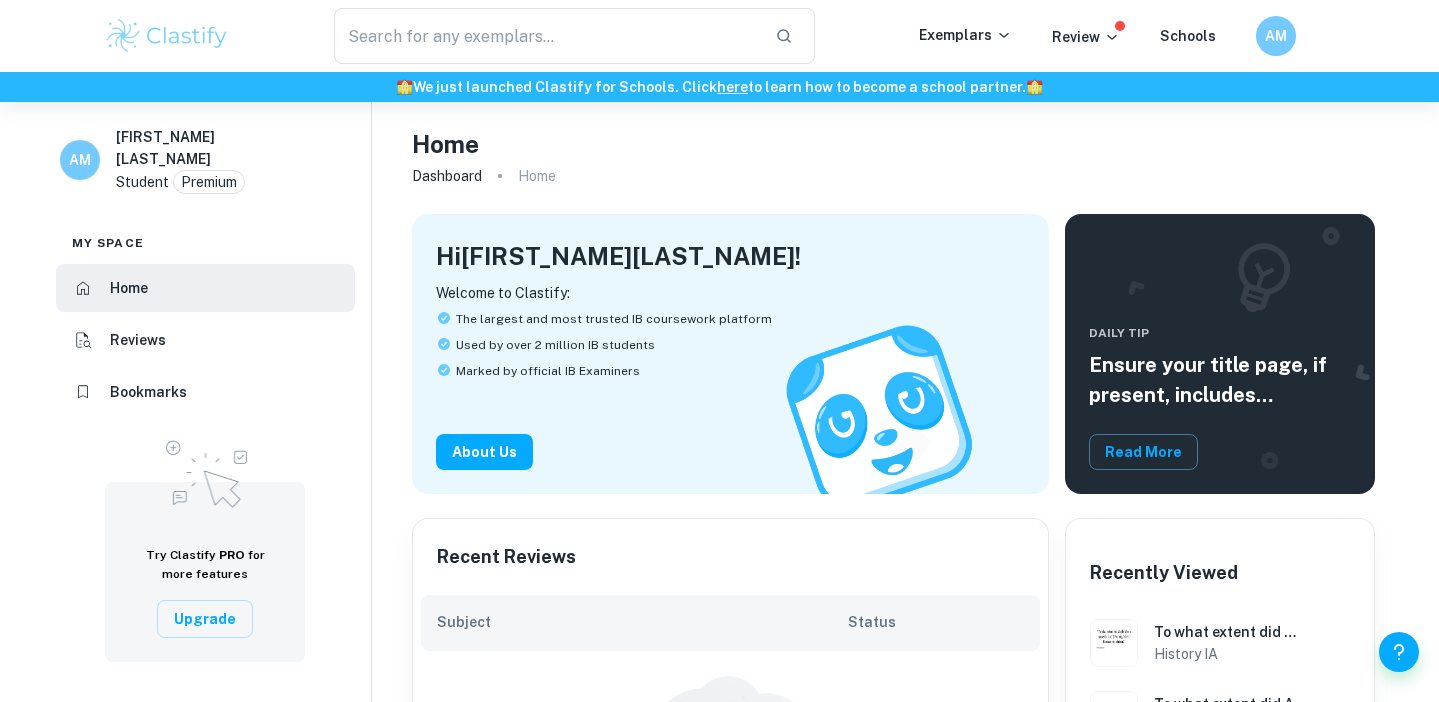 click on "AM" at bounding box center (80, 160) 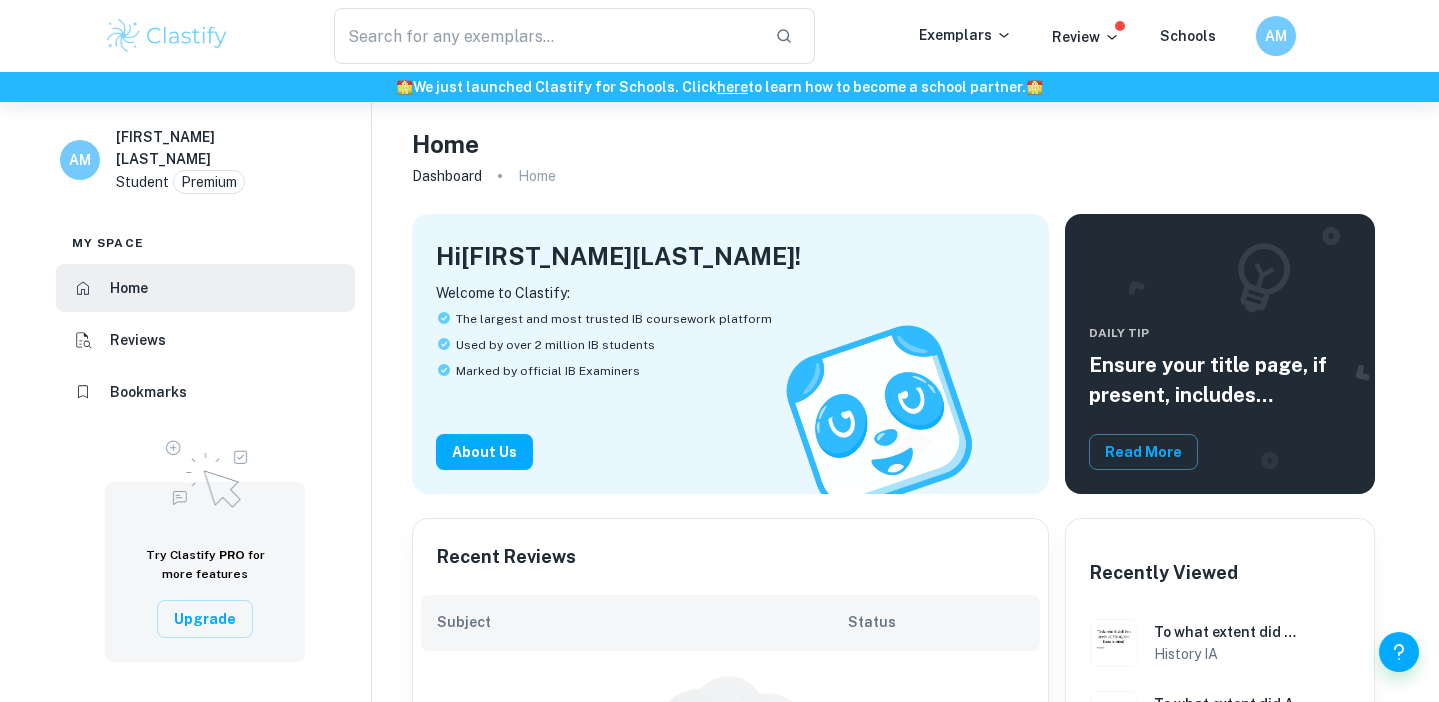 scroll, scrollTop: 0, scrollLeft: 0, axis: both 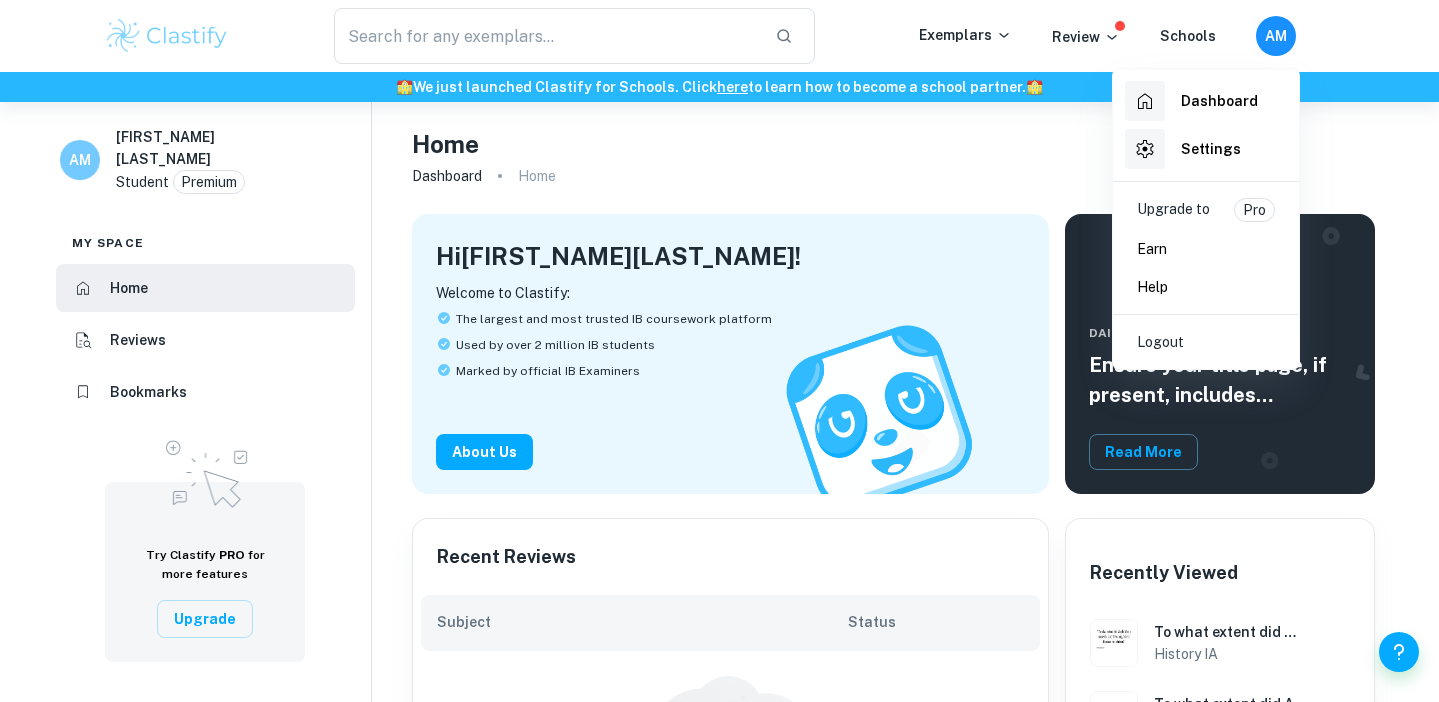 click on "Dashboard" at bounding box center [1191, 101] 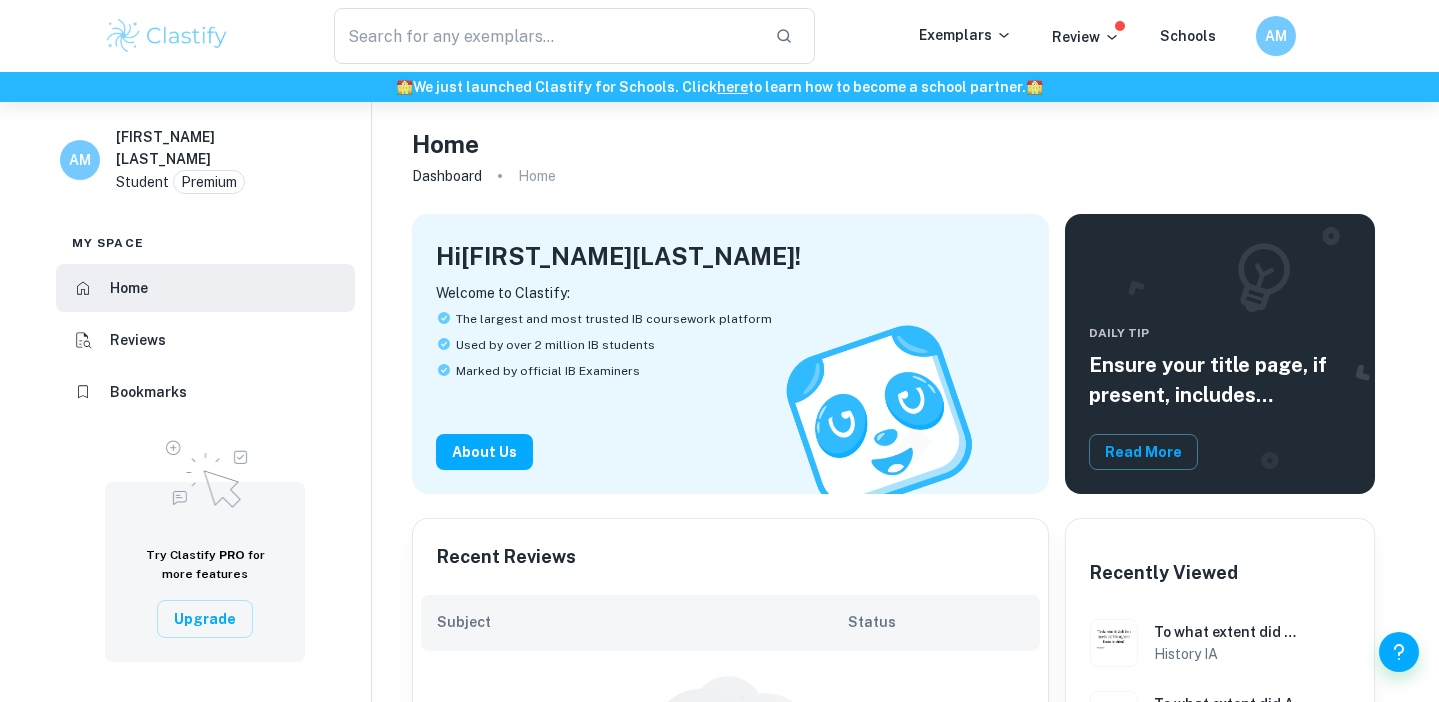 scroll, scrollTop: 0, scrollLeft: 0, axis: both 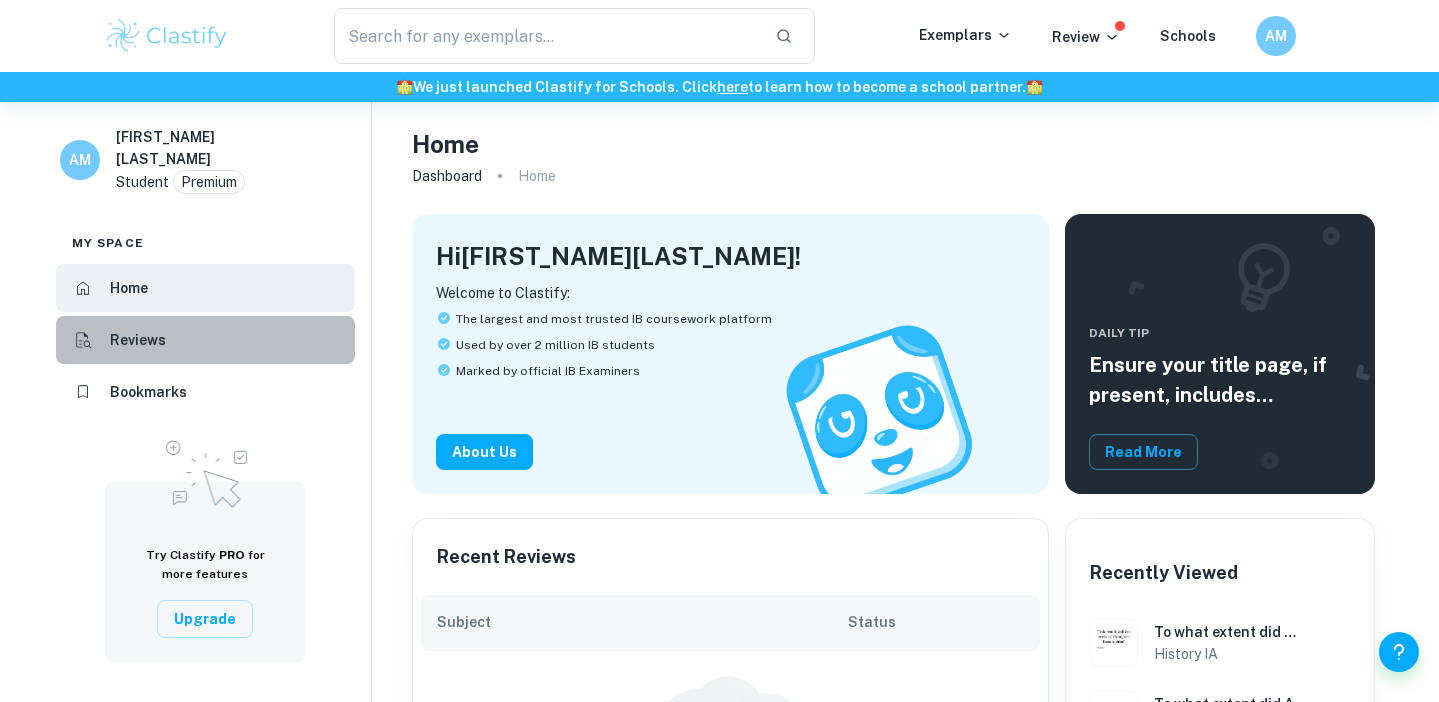 click on "Reviews" at bounding box center [205, 340] 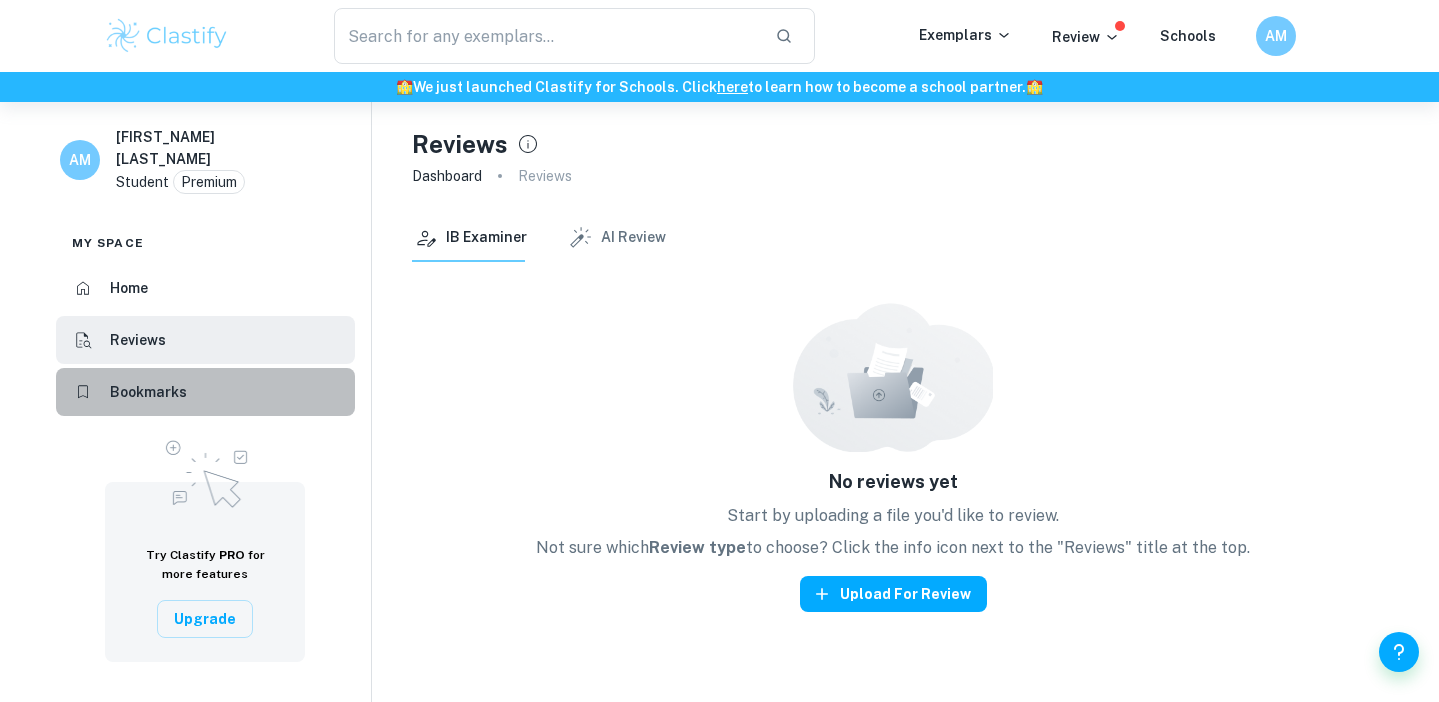 click on "Bookmarks" at bounding box center (205, 392) 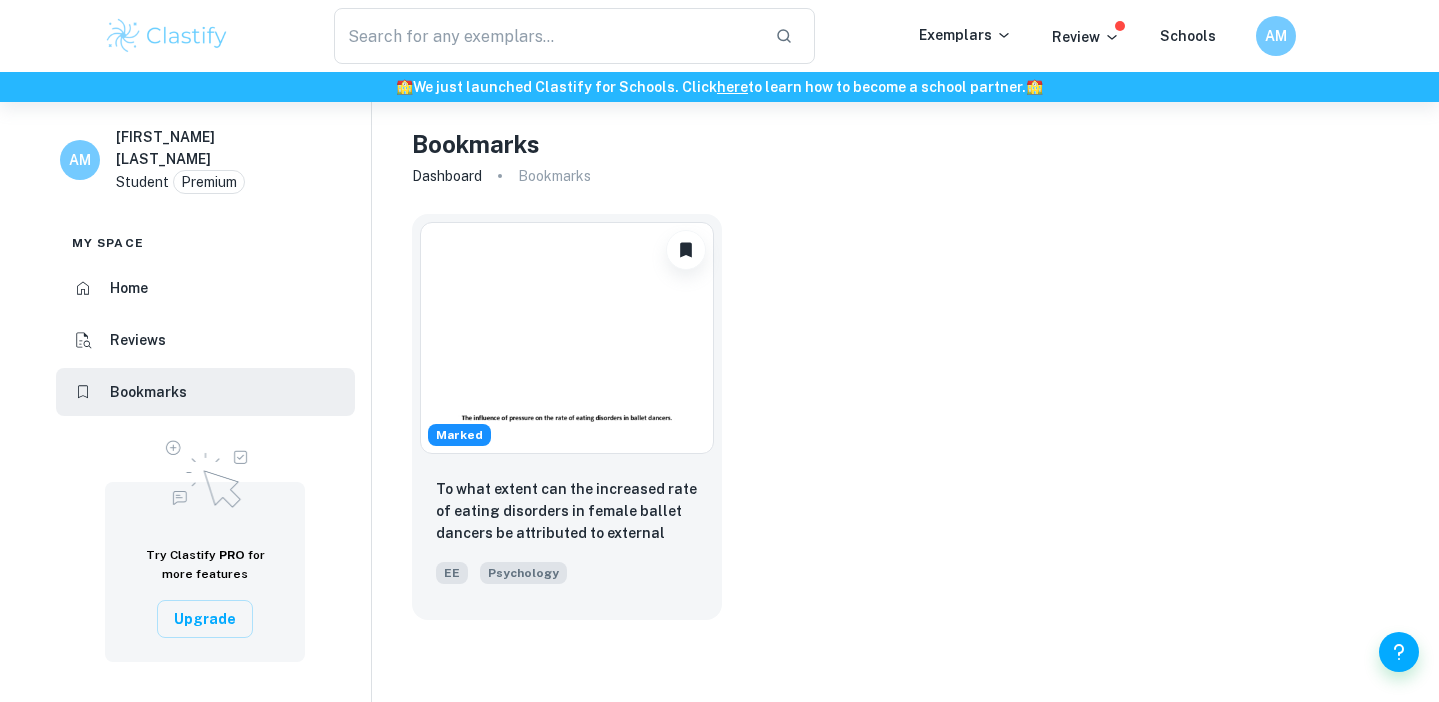 click at bounding box center (167, 36) 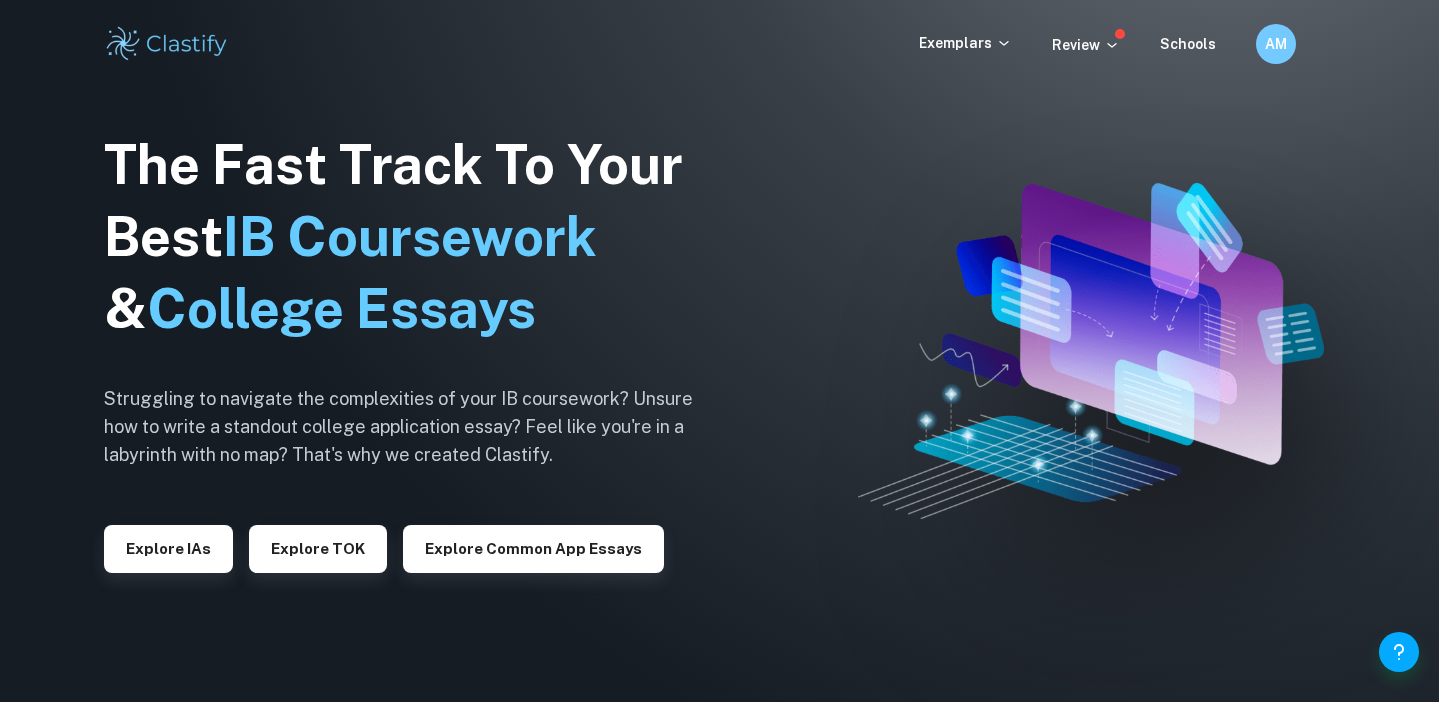 click on "Exemplars Review Schools" at bounding box center (1087, 44) 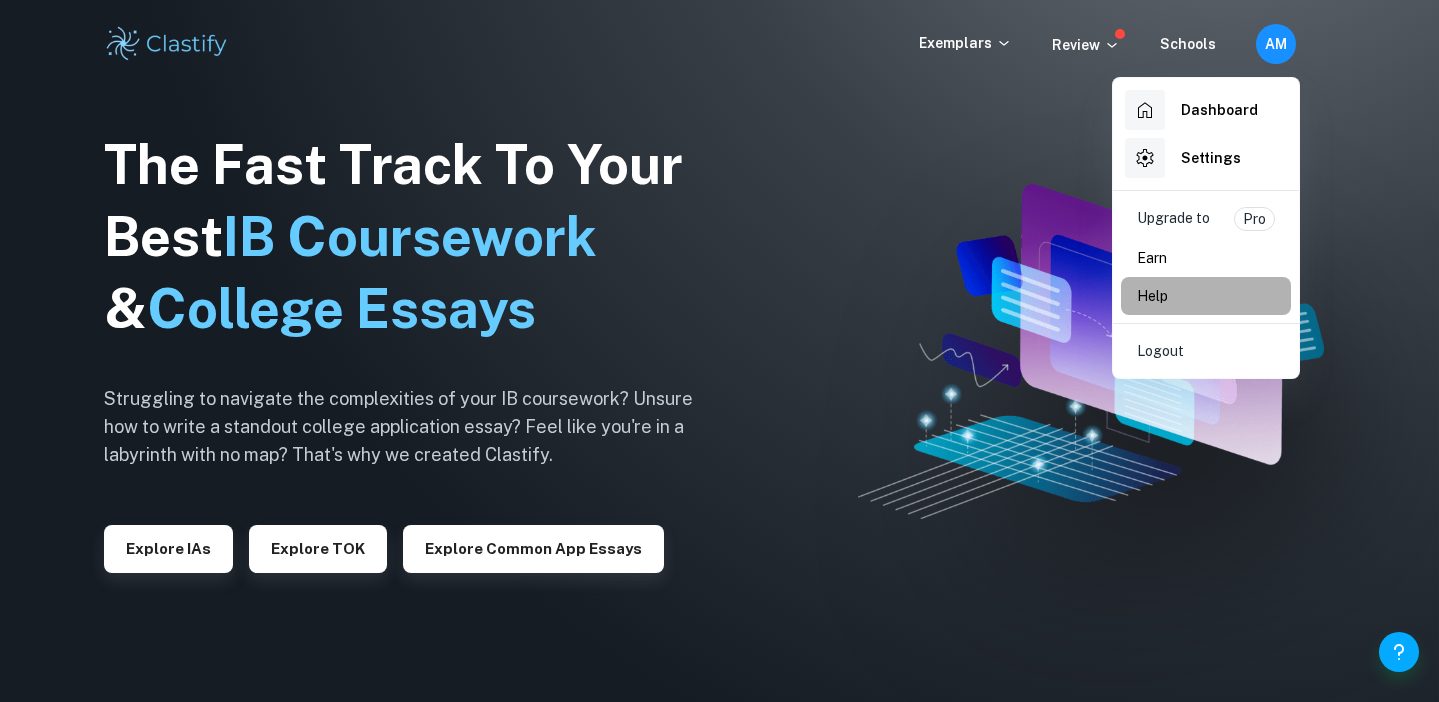 click on "Help" at bounding box center [1152, 296] 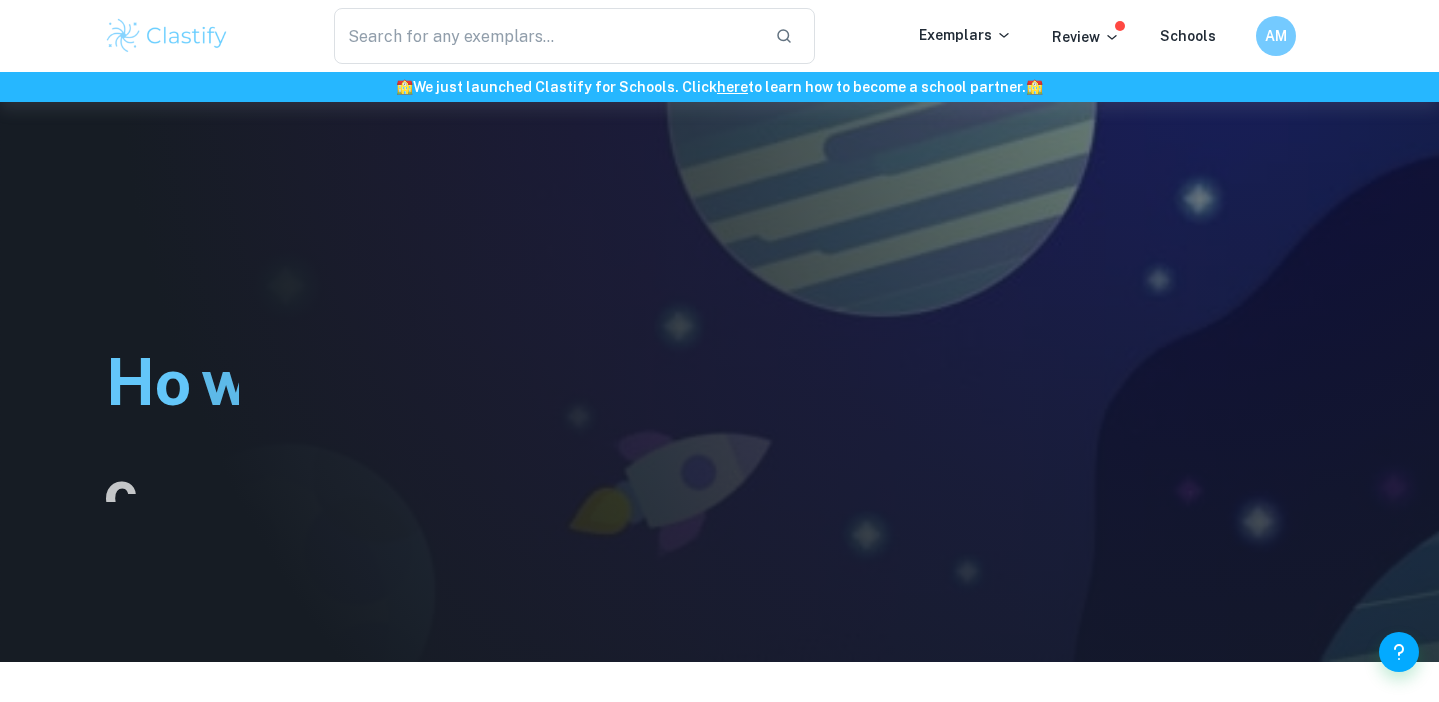 click on "AM" at bounding box center (1276, 36) 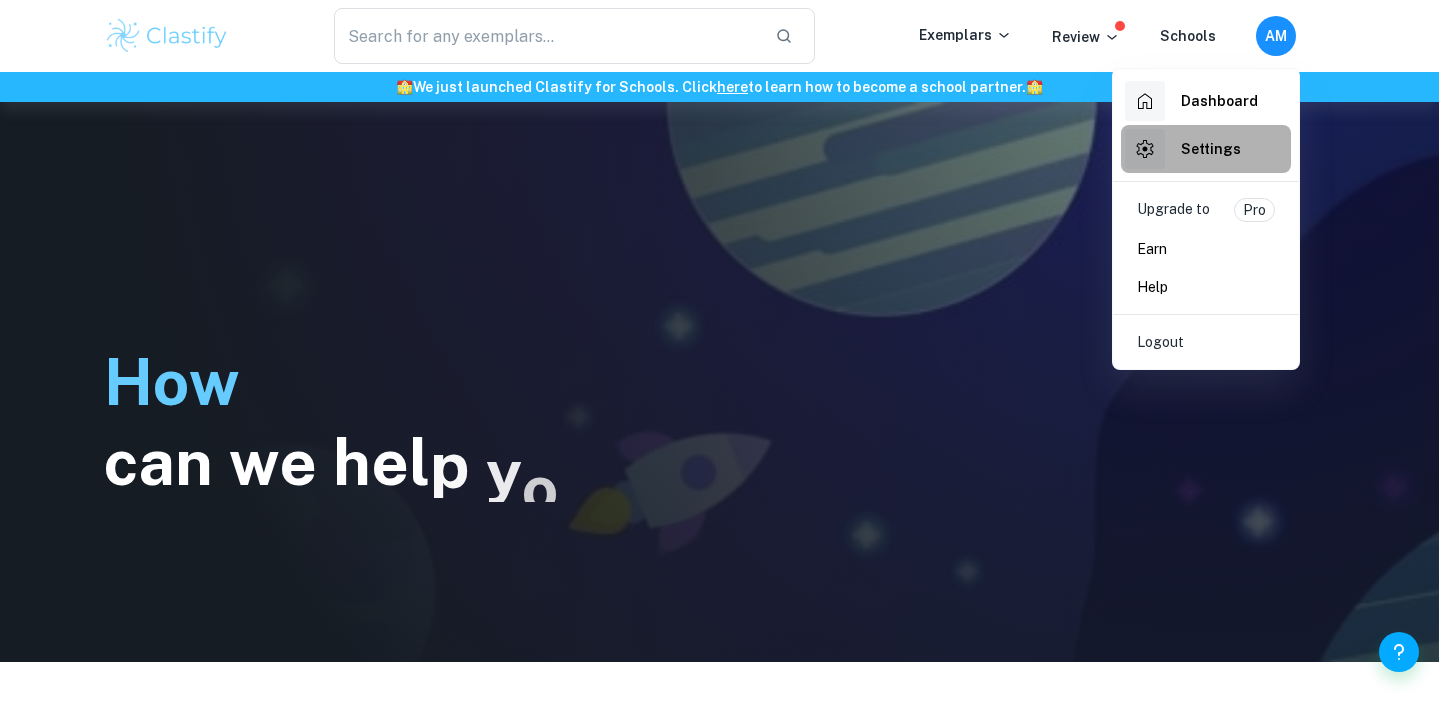 click 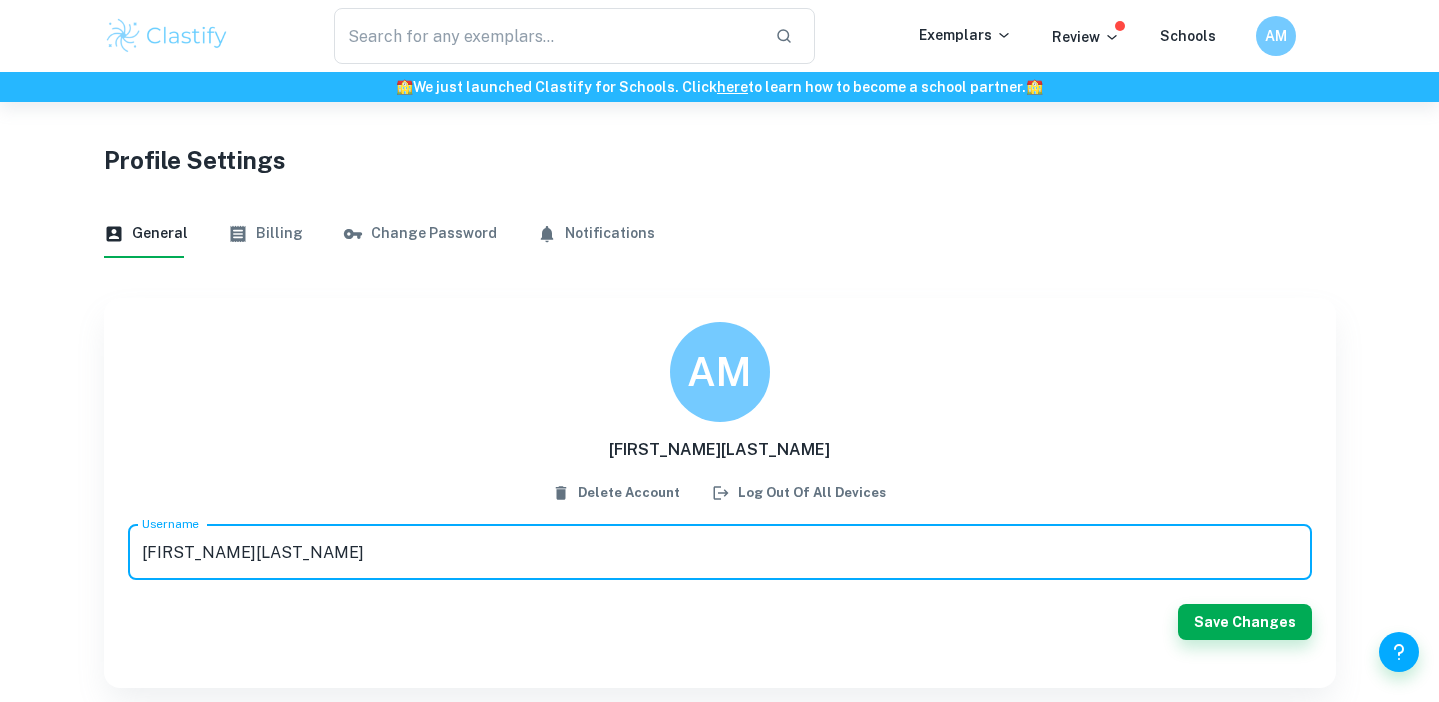 click on "AM AmyandBersant Delete Account Log out of all devices" at bounding box center (720, 415) 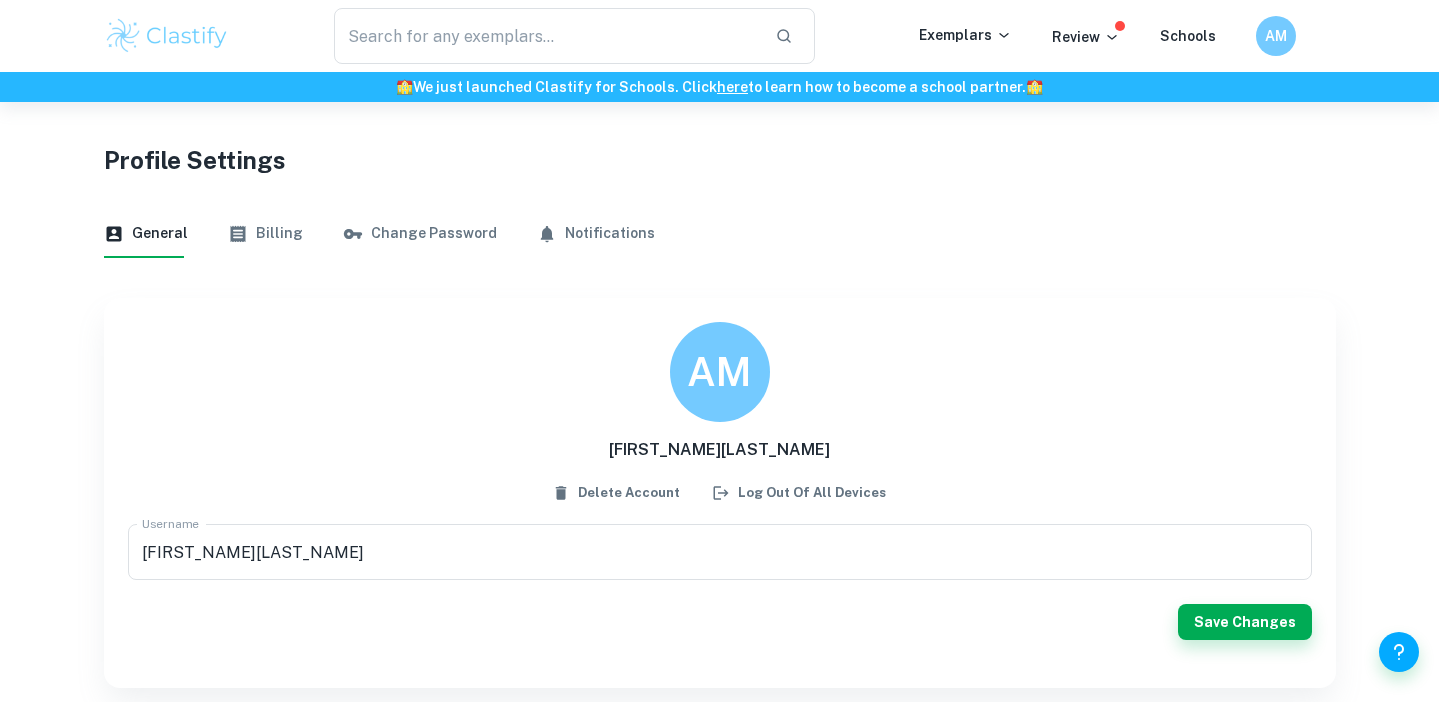 click on "AM" at bounding box center [720, 372] 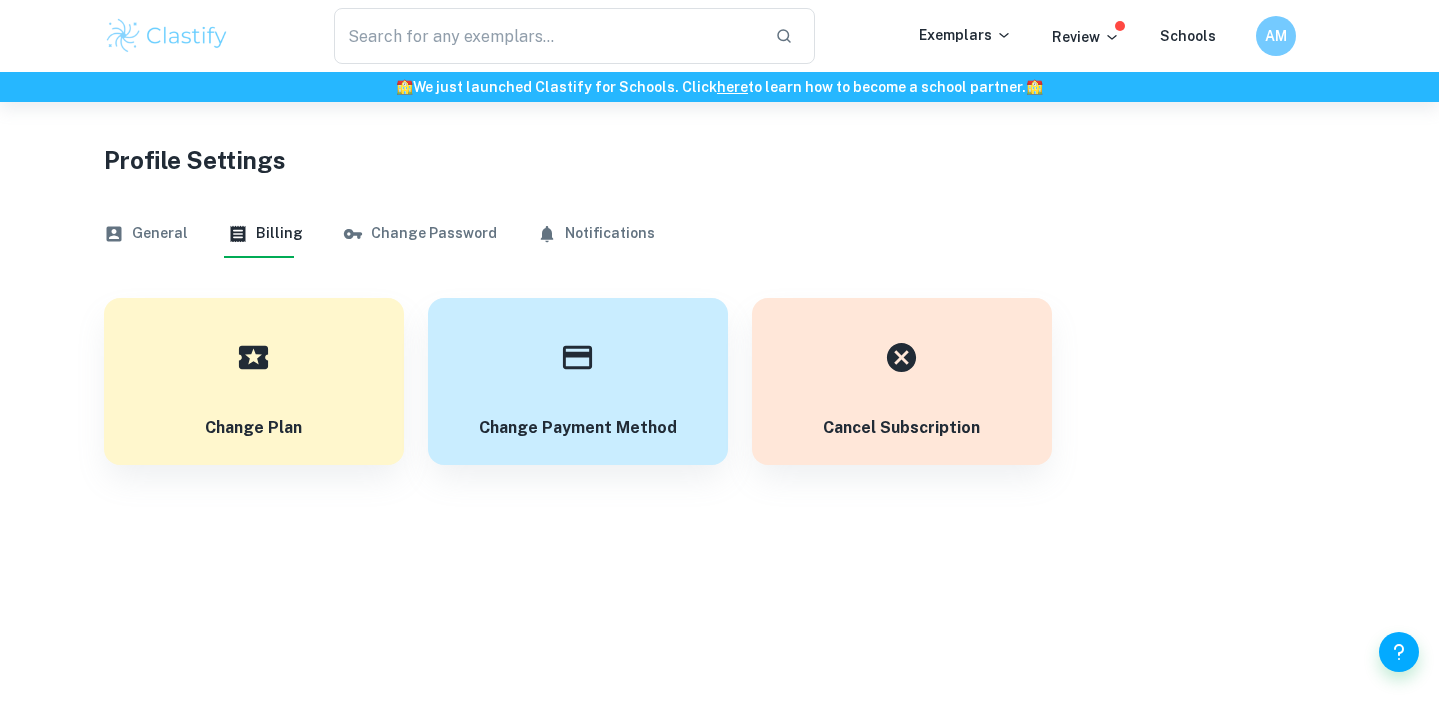 click on "Change Password" at bounding box center (420, 234) 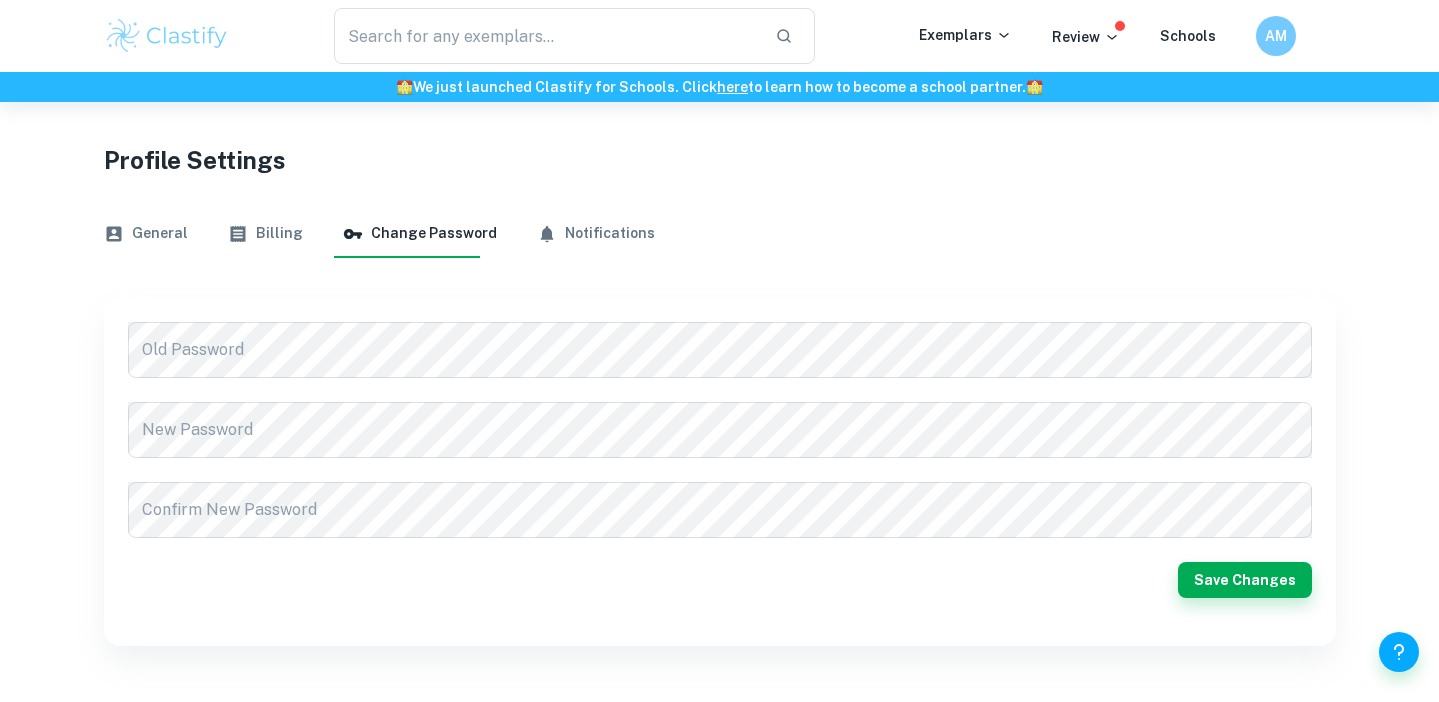 click on "Notifications" at bounding box center (596, 234) 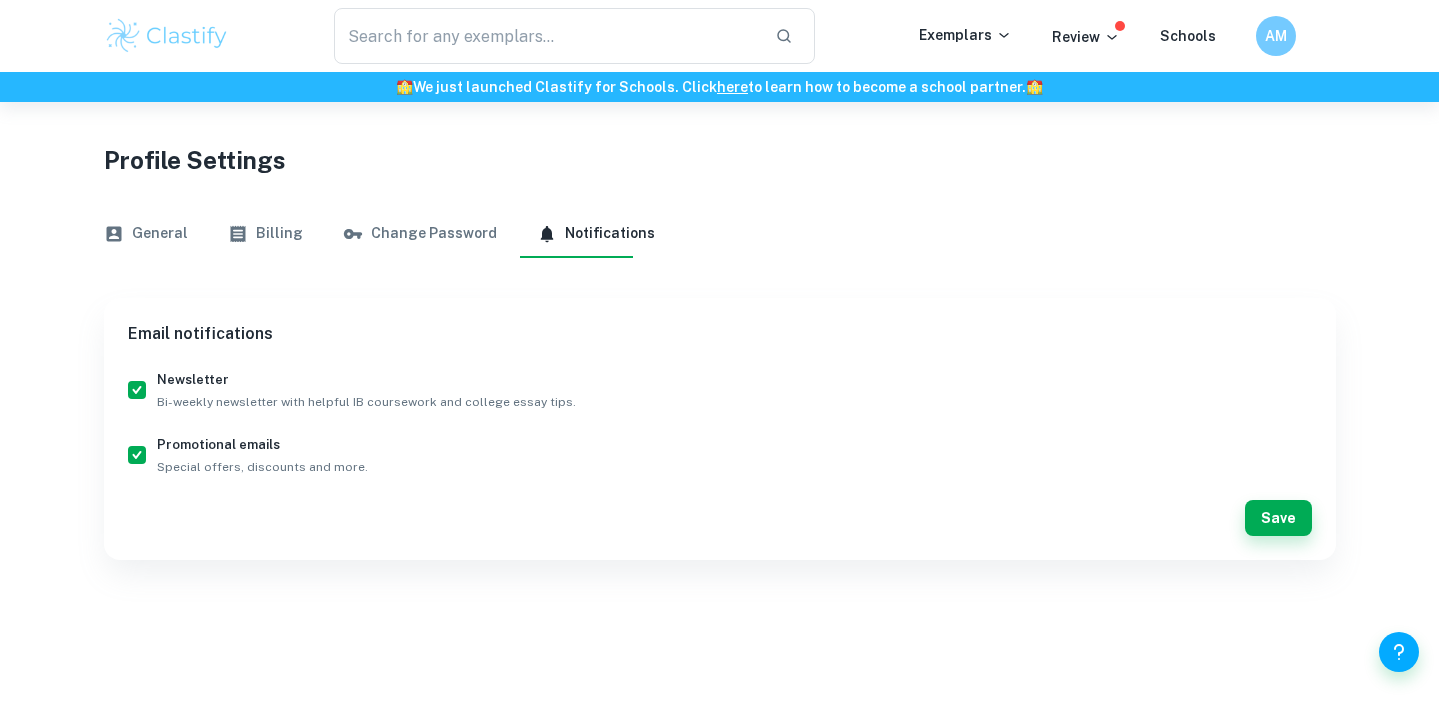 click on "Change Password" at bounding box center [420, 234] 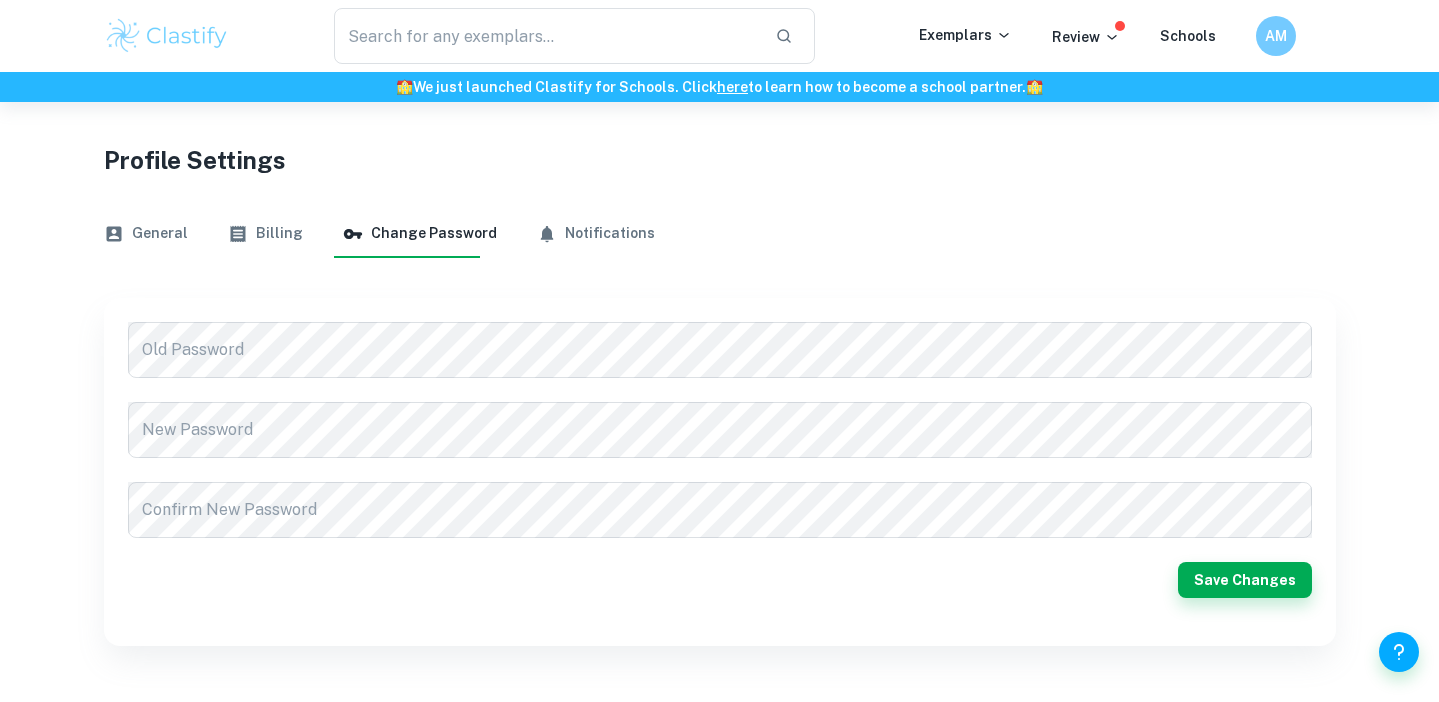 click on "Billing" at bounding box center [265, 234] 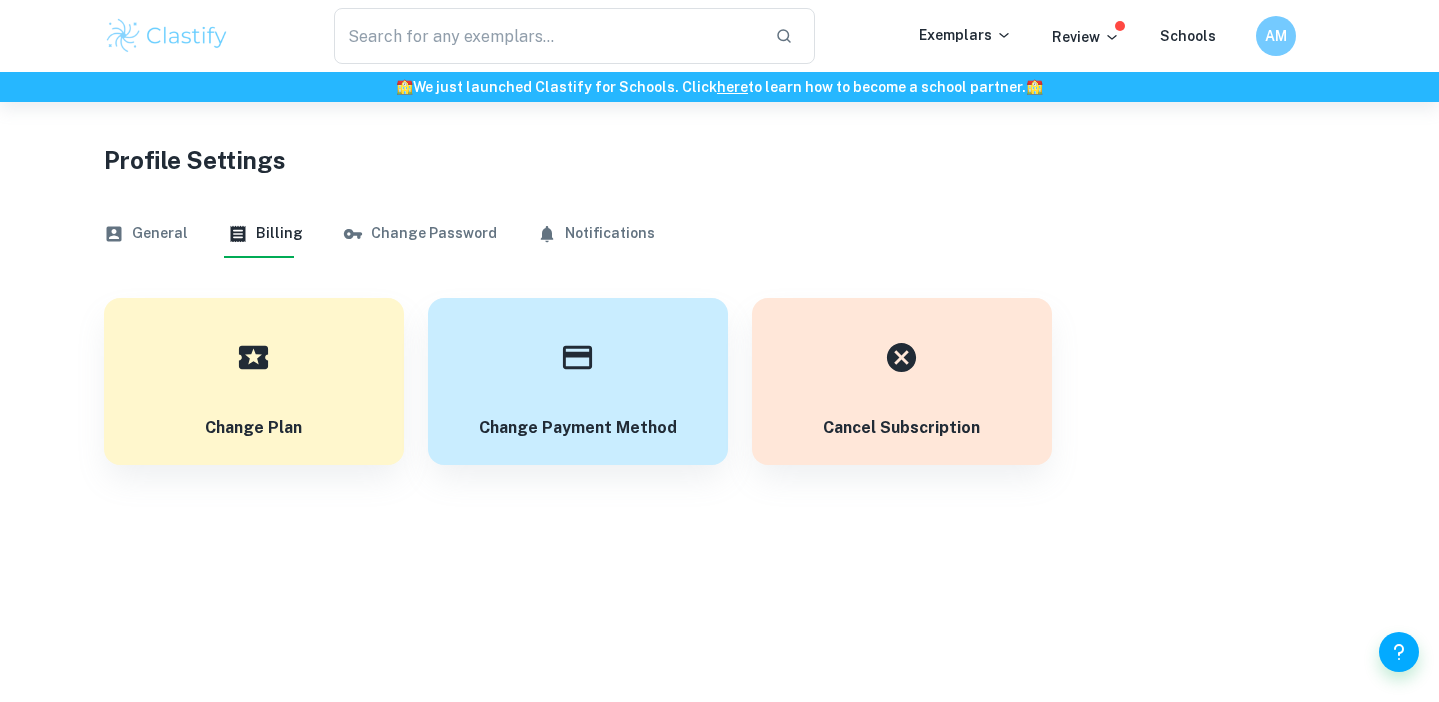 click on "General" at bounding box center [146, 234] 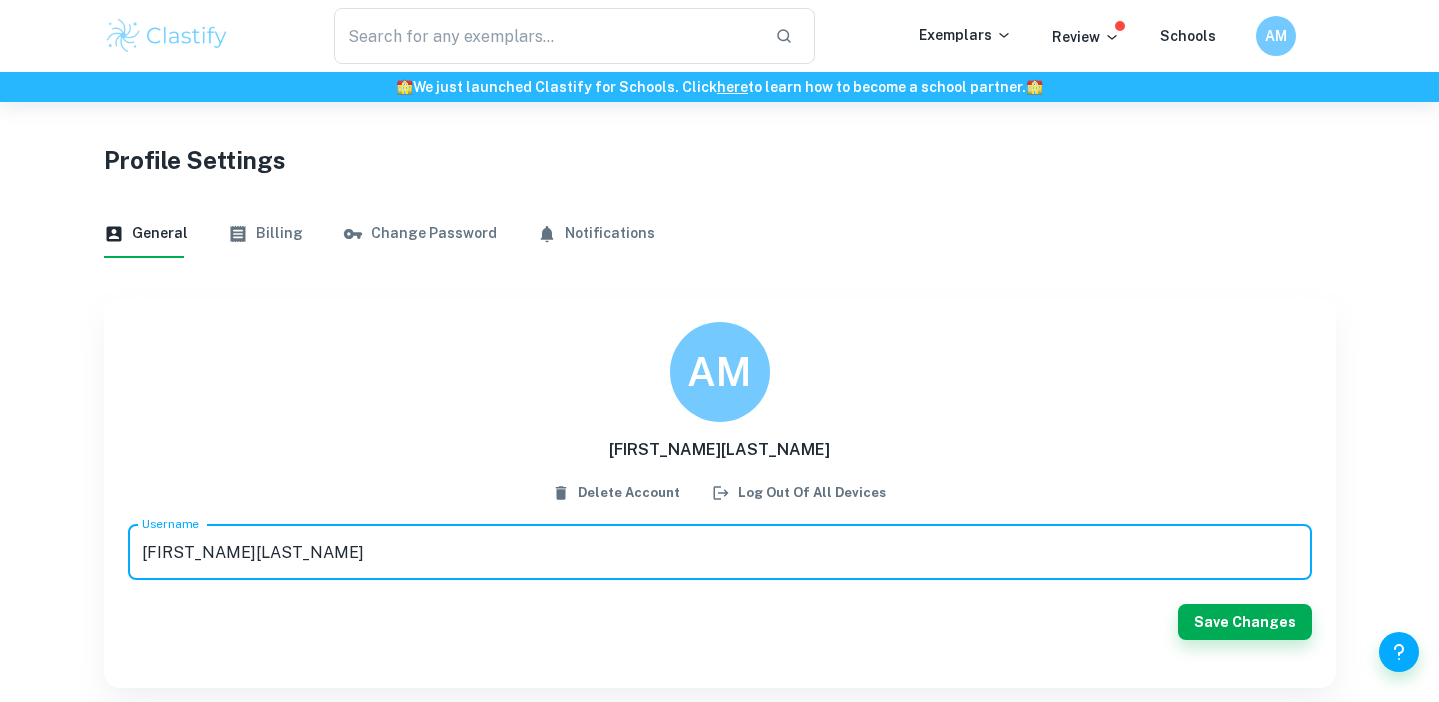 scroll, scrollTop: 0, scrollLeft: 0, axis: both 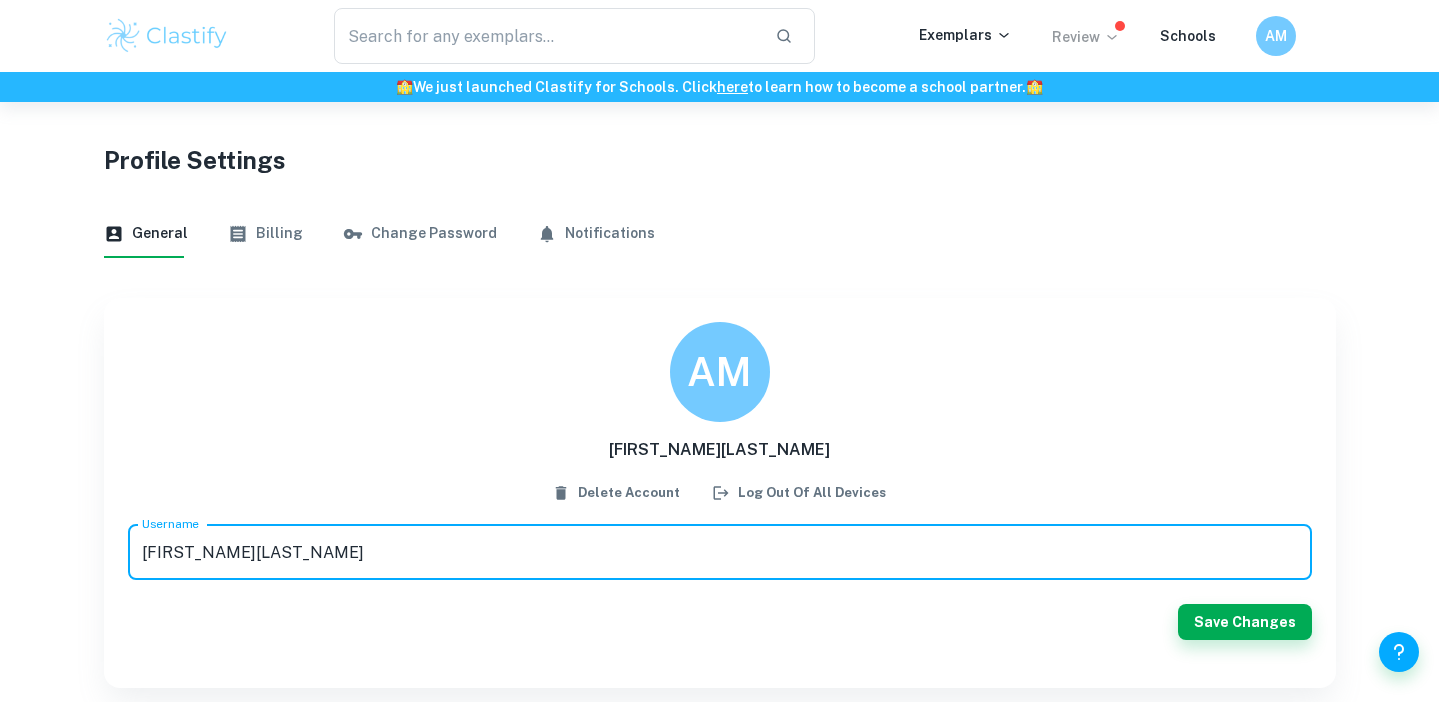 click on "Review" at bounding box center [1086, 37] 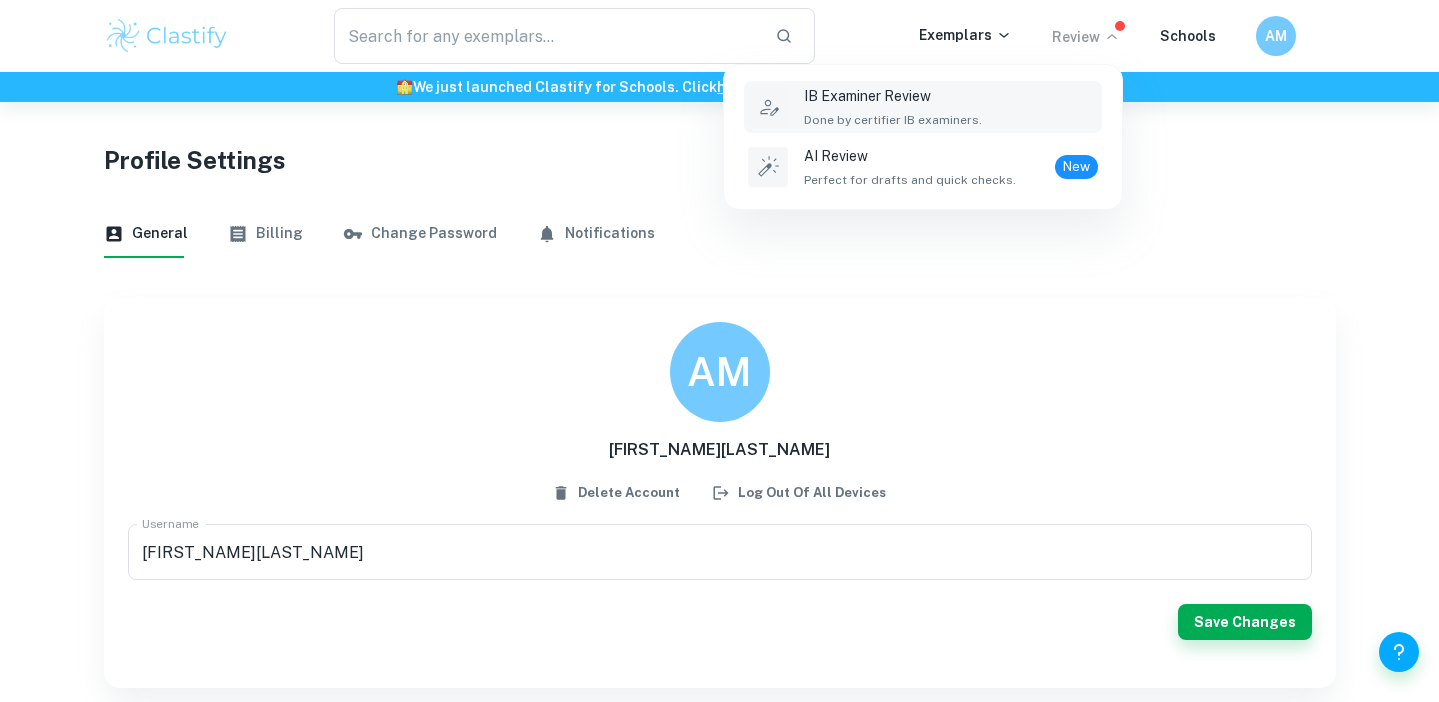 click on "IB Examiner Review" at bounding box center (893, 96) 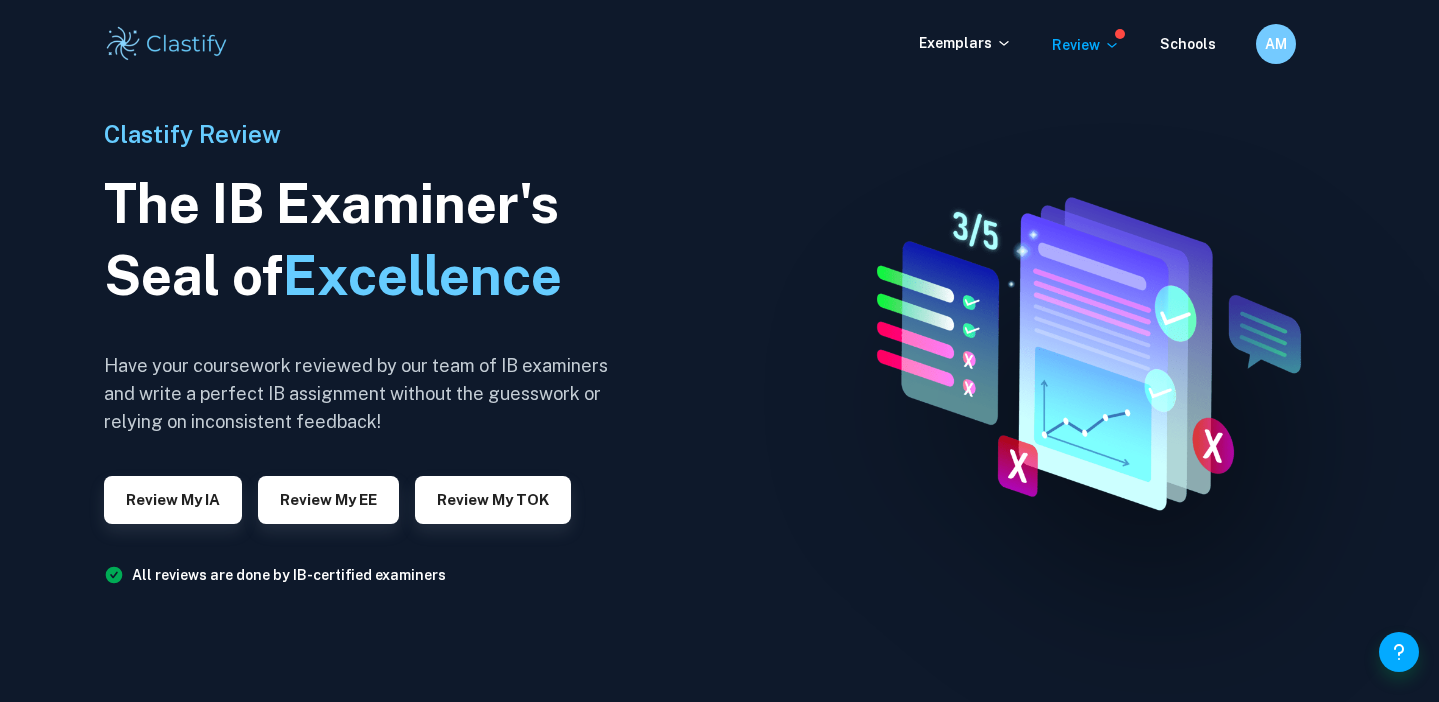 scroll, scrollTop: 2, scrollLeft: 0, axis: vertical 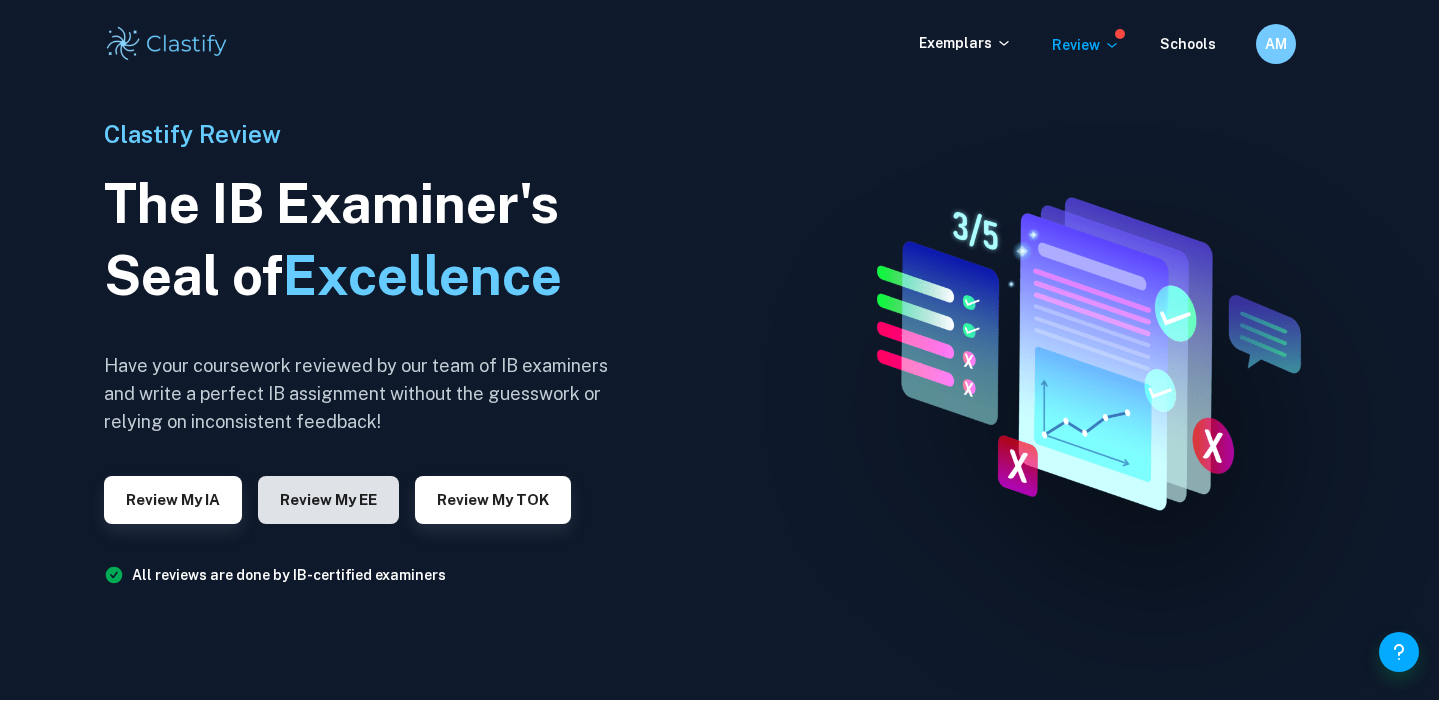 click on "Review my EE" at bounding box center (328, 500) 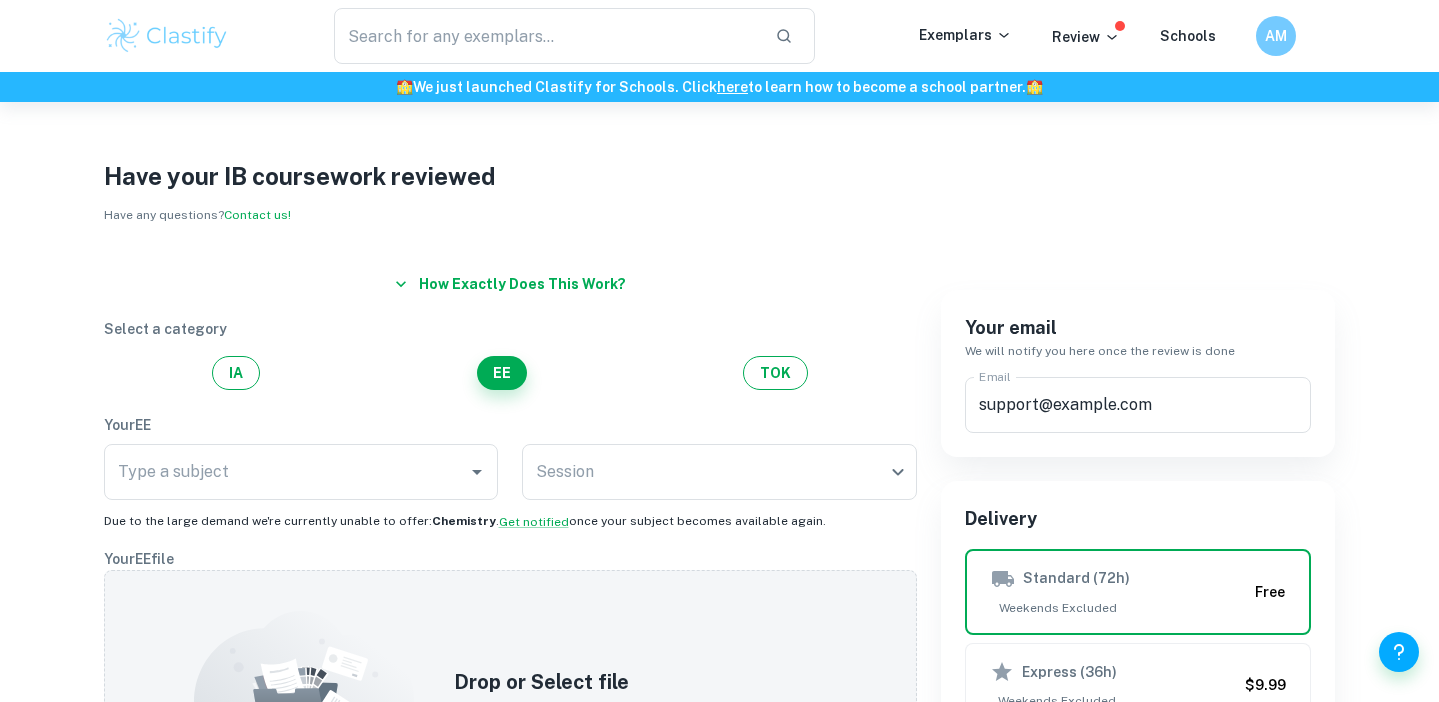 scroll, scrollTop: 0, scrollLeft: 0, axis: both 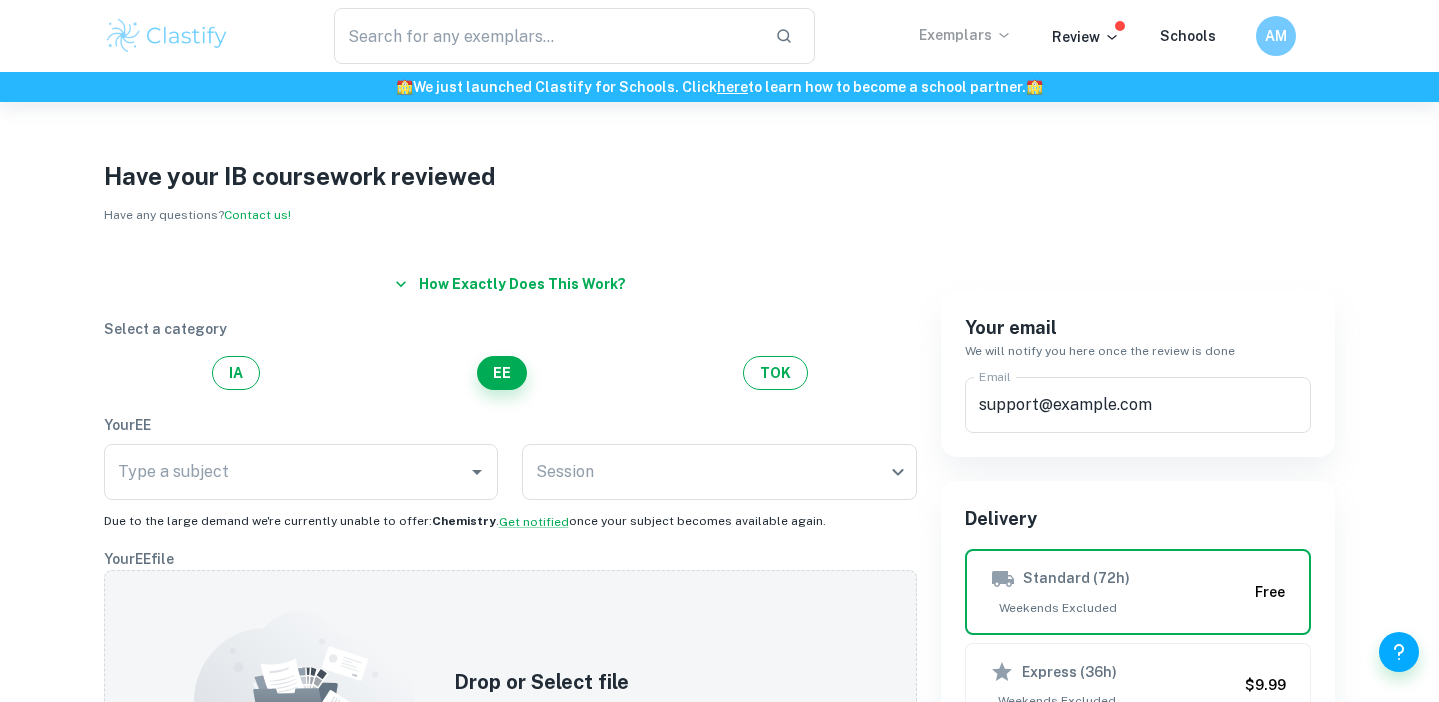 click on "Exemplars" at bounding box center [965, 35] 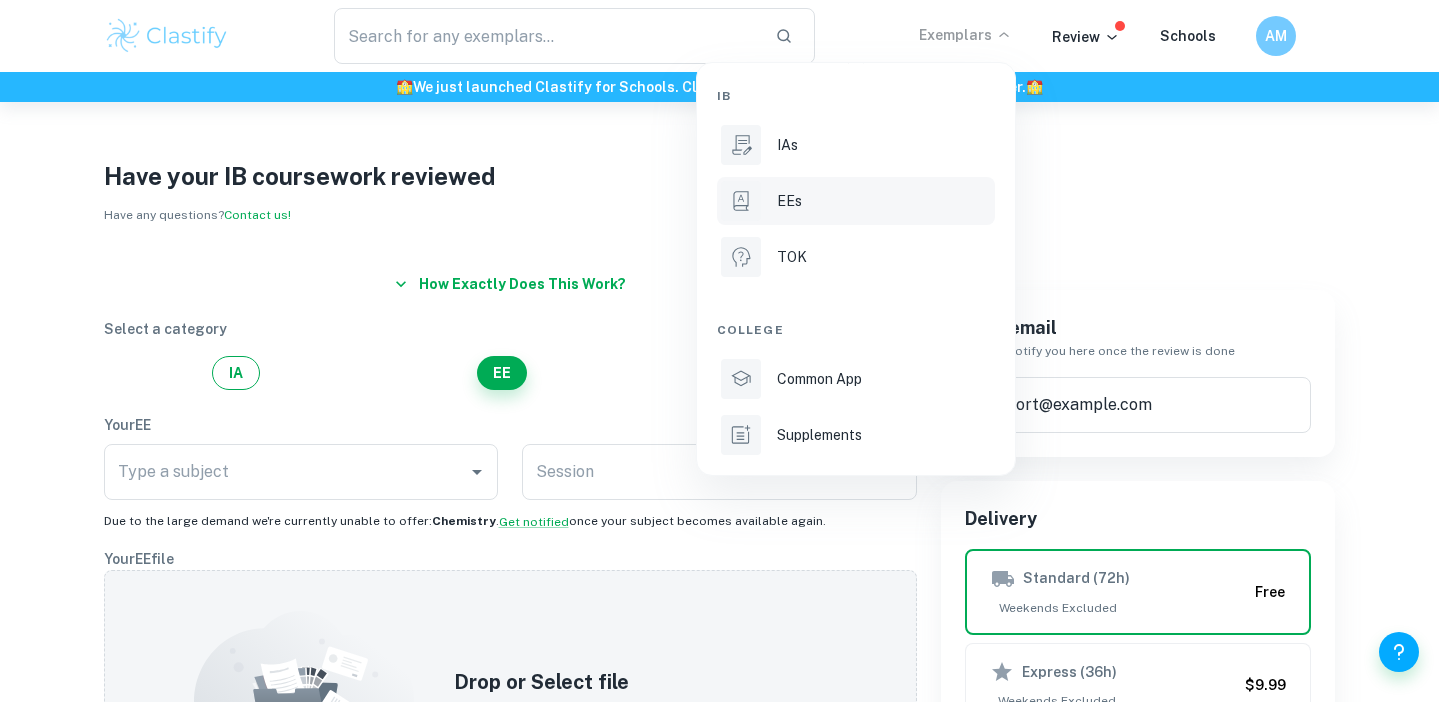 click on "EEs" at bounding box center (884, 201) 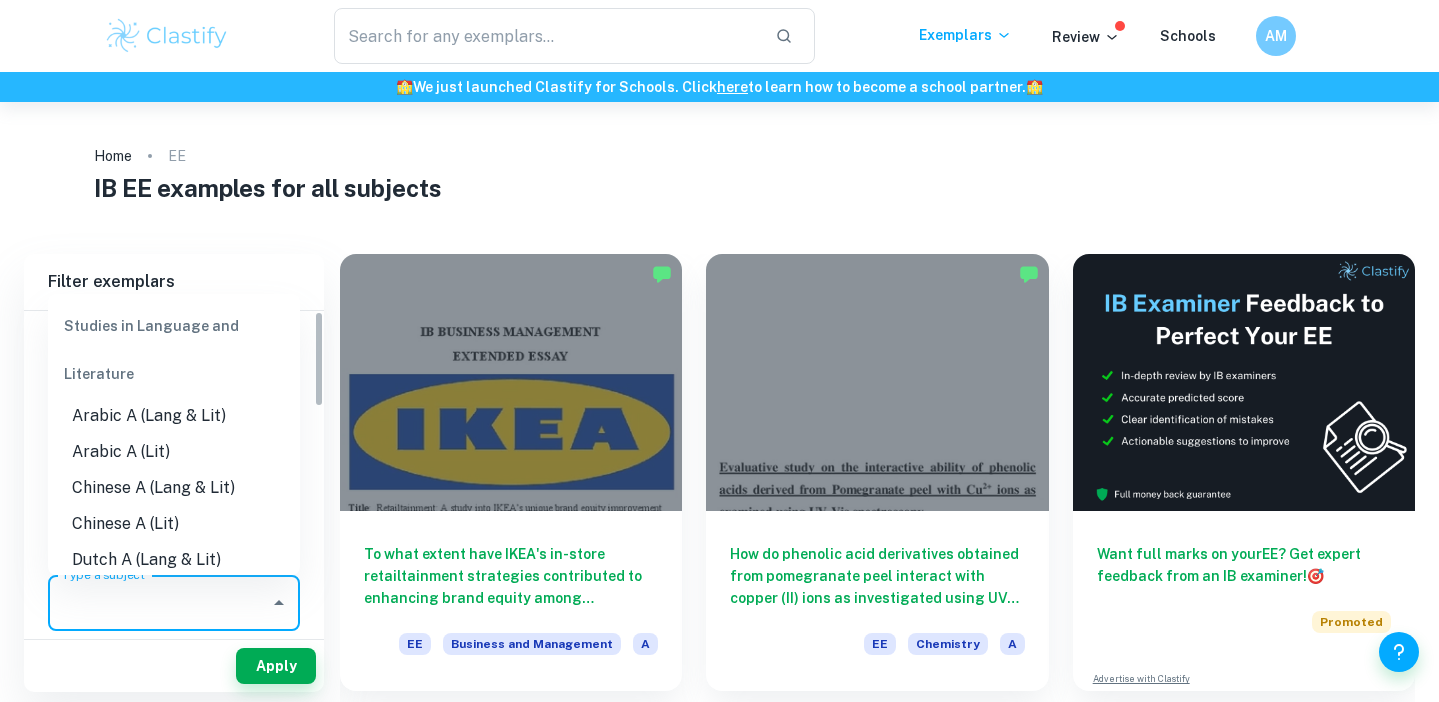 click on "Type a subject" at bounding box center [159, 603] 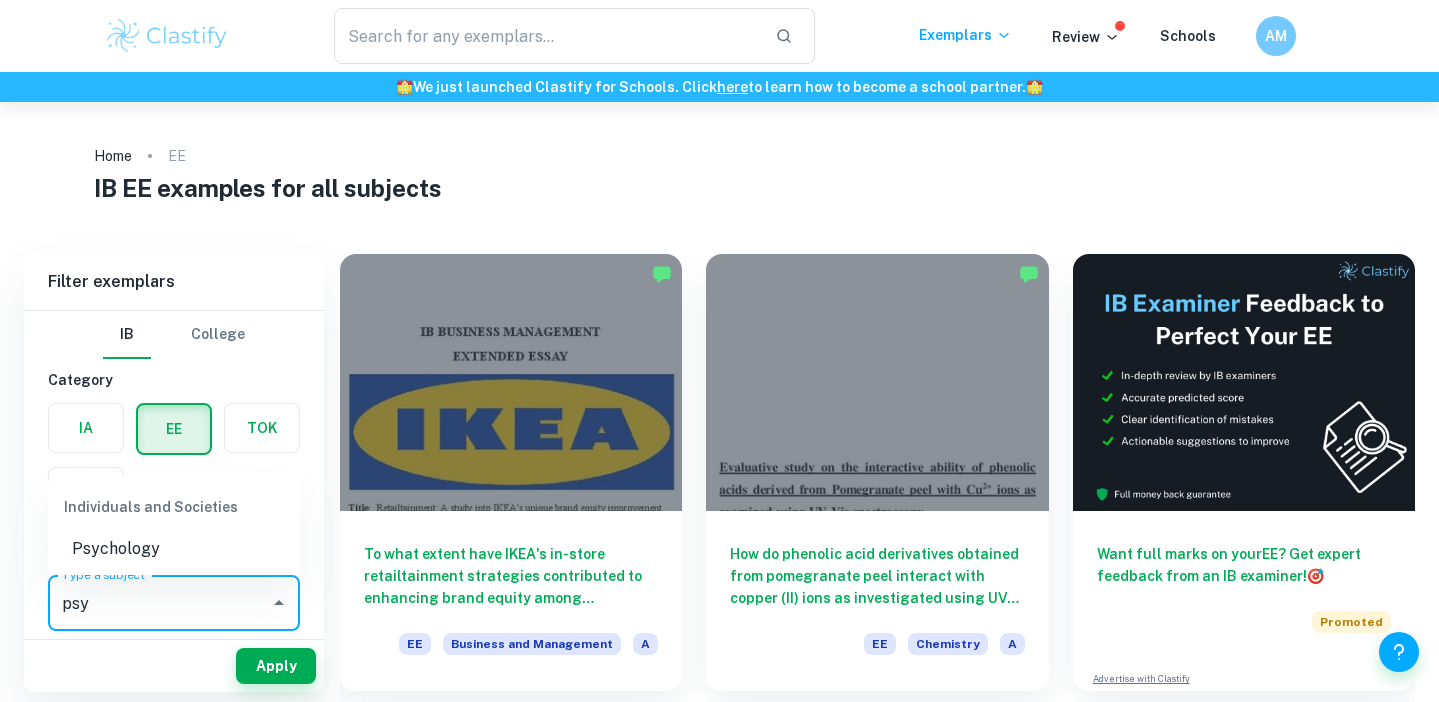 click on "Psychology" at bounding box center [174, 549] 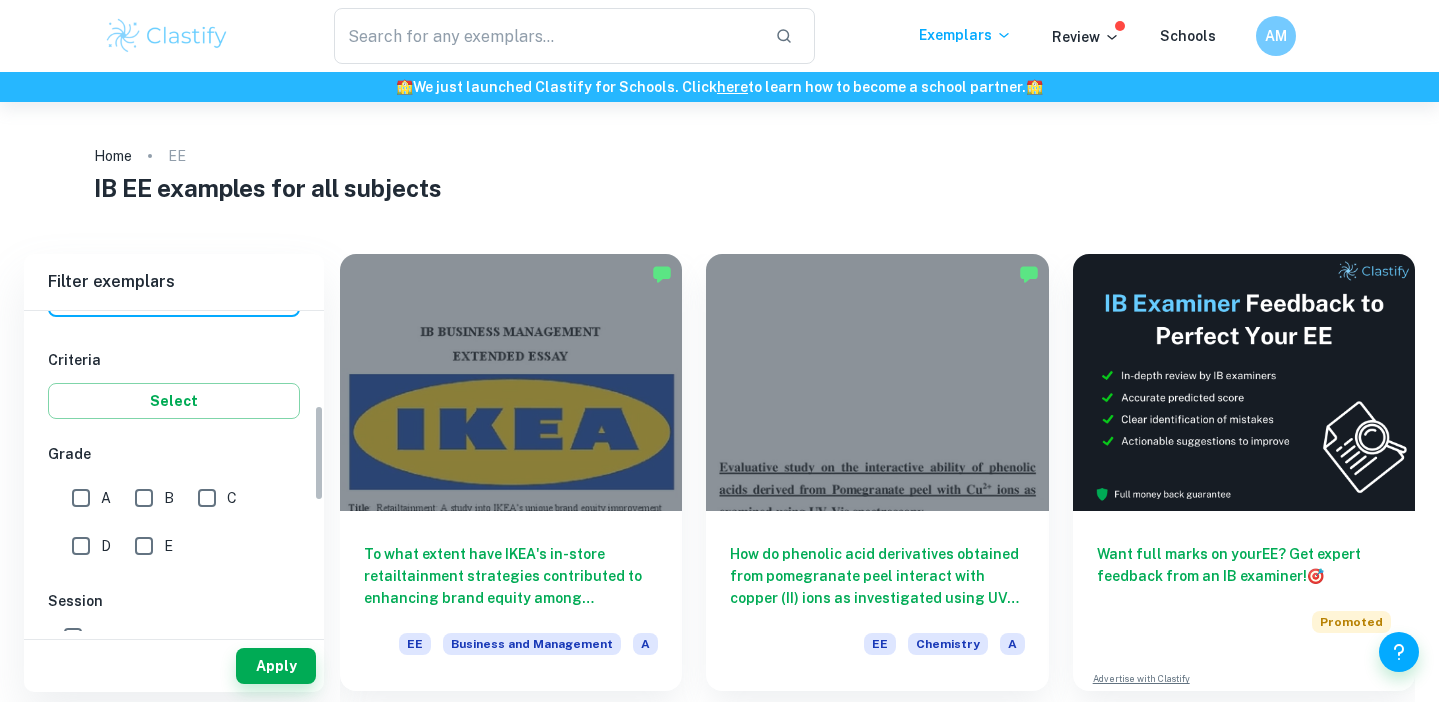 scroll, scrollTop: 312, scrollLeft: 0, axis: vertical 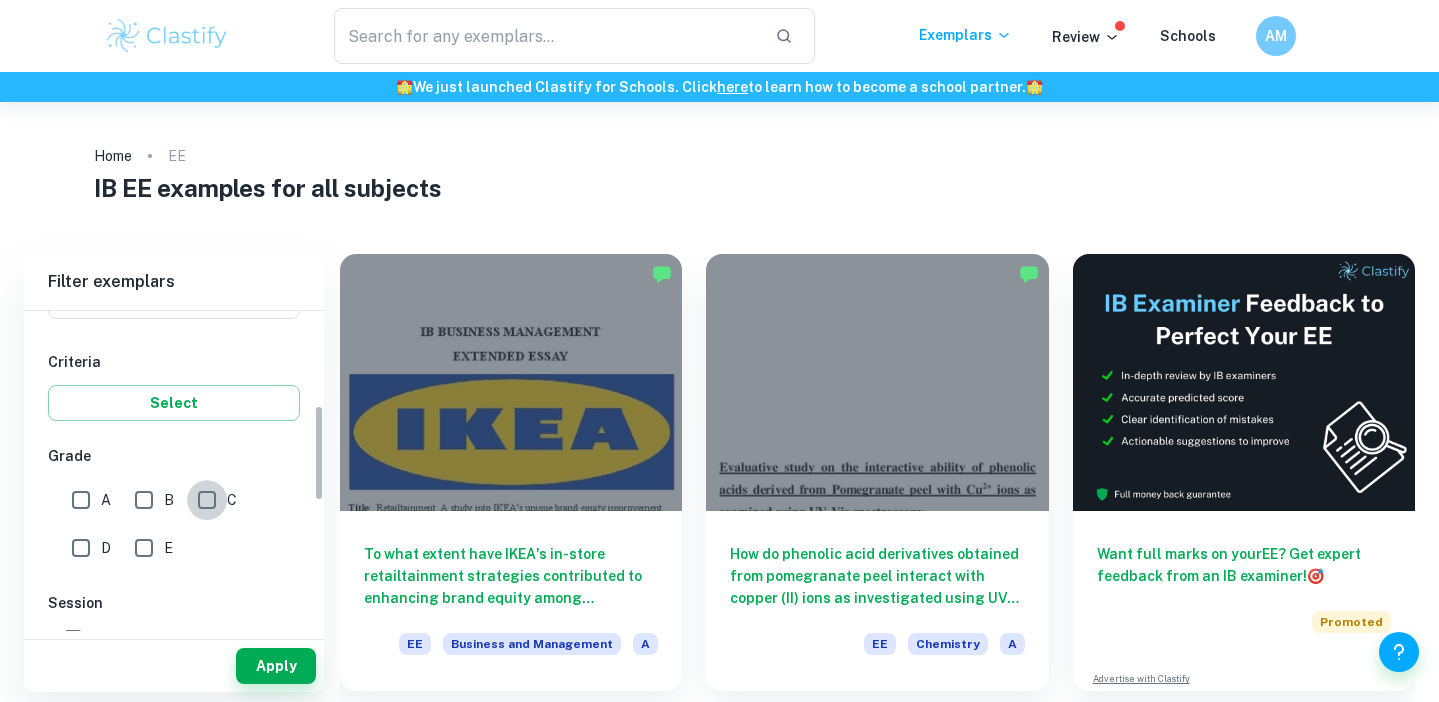 click on "C" at bounding box center (207, 500) 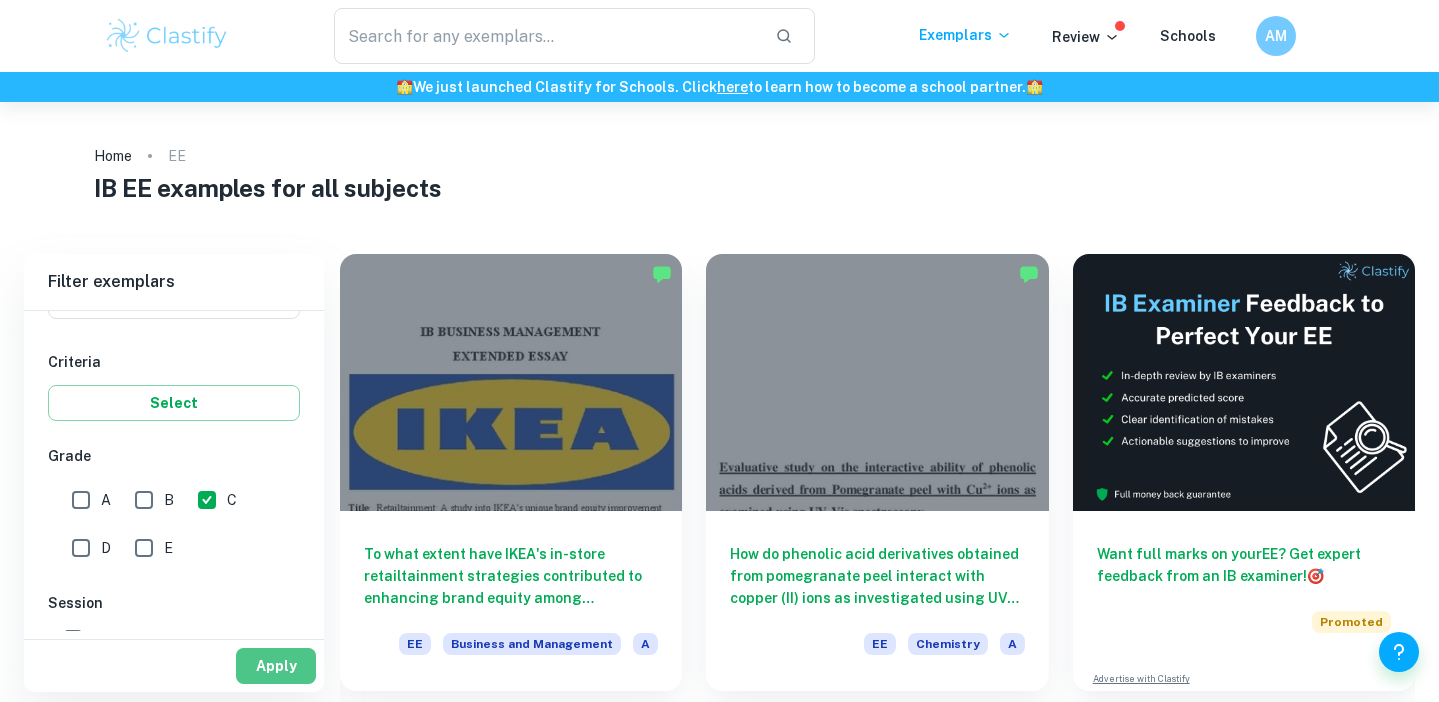 click on "Apply" at bounding box center [276, 666] 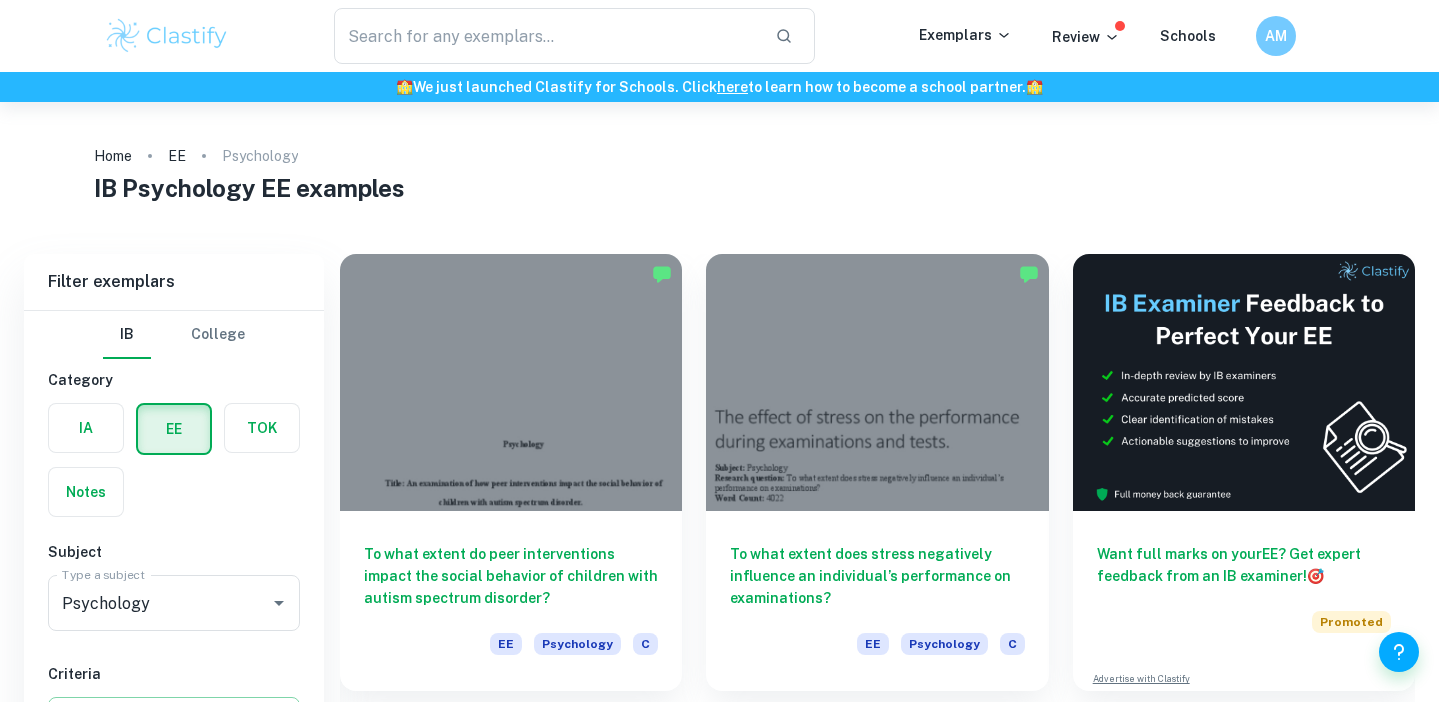 scroll, scrollTop: 168, scrollLeft: 0, axis: vertical 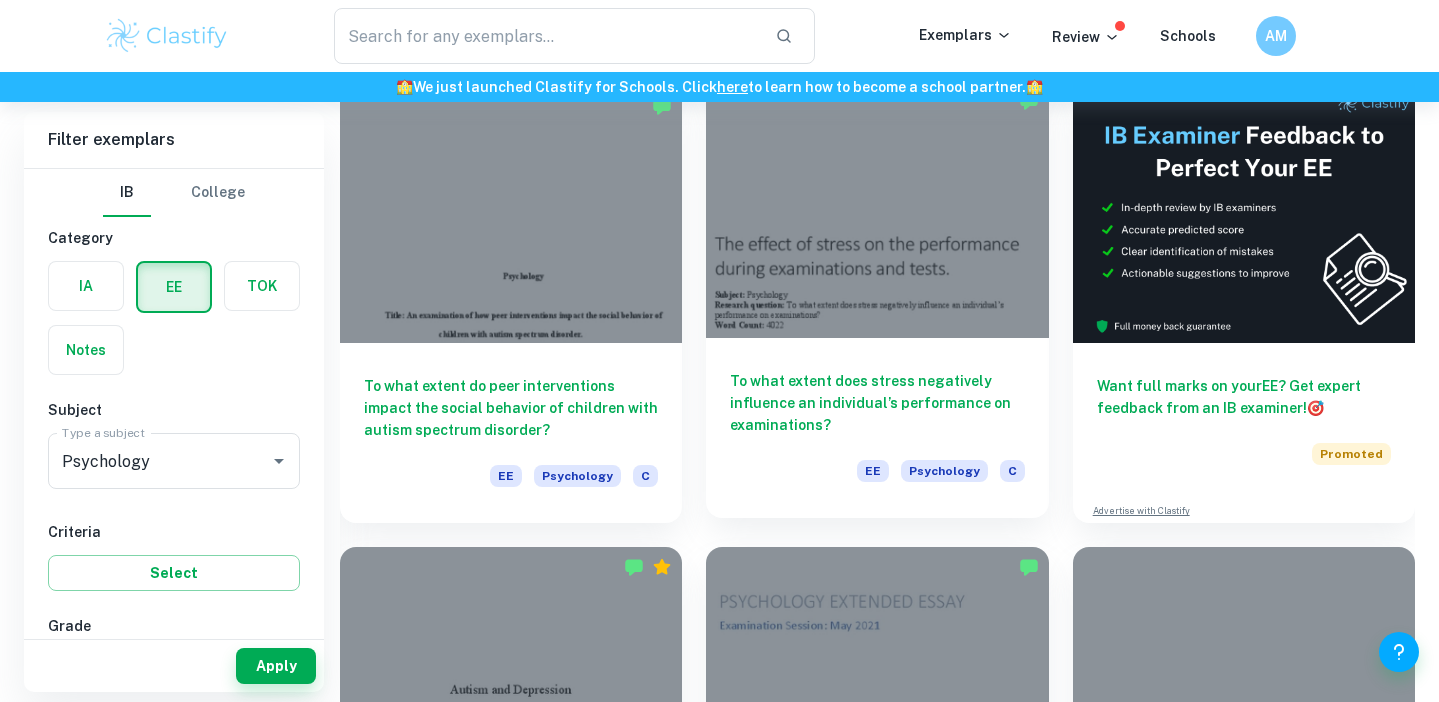 click on "To what extent does stress negatively influence an individual’s performance on examinations?" at bounding box center [877, 403] 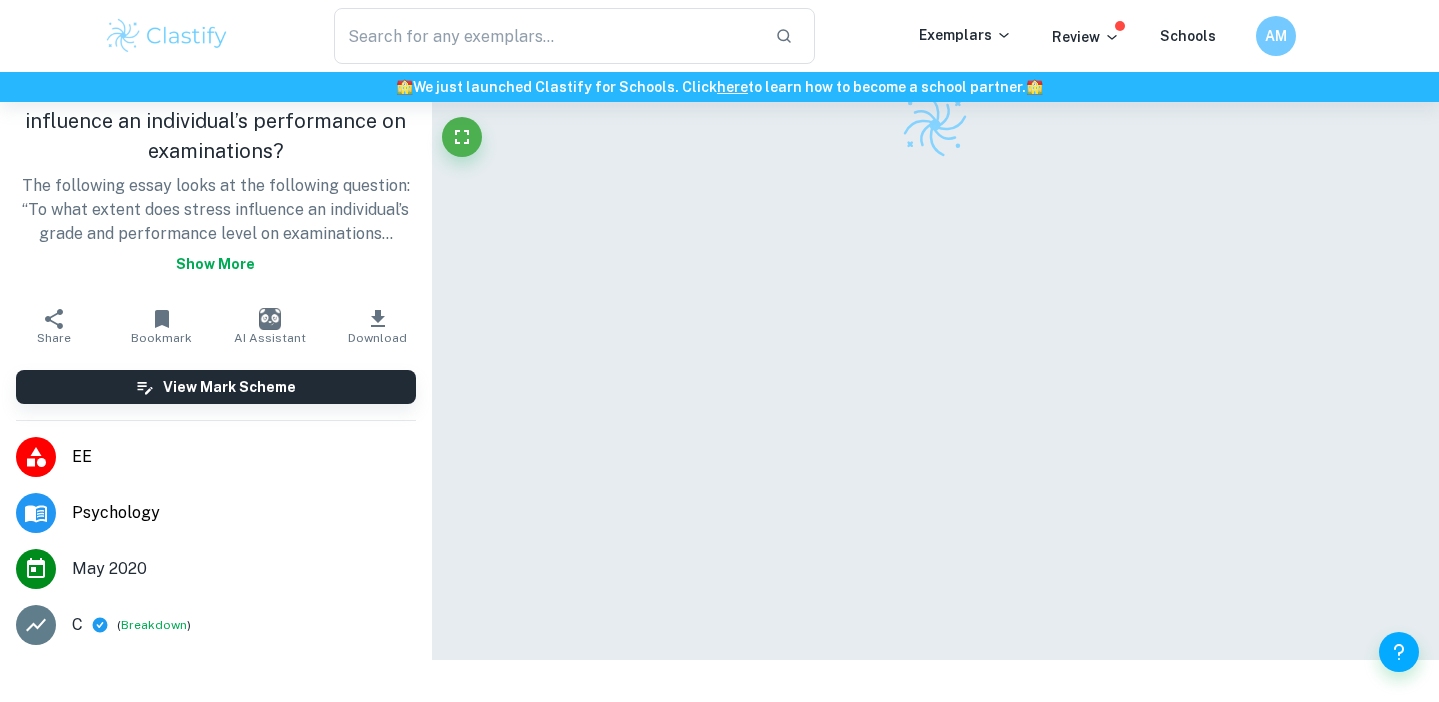 scroll, scrollTop: 0, scrollLeft: 0, axis: both 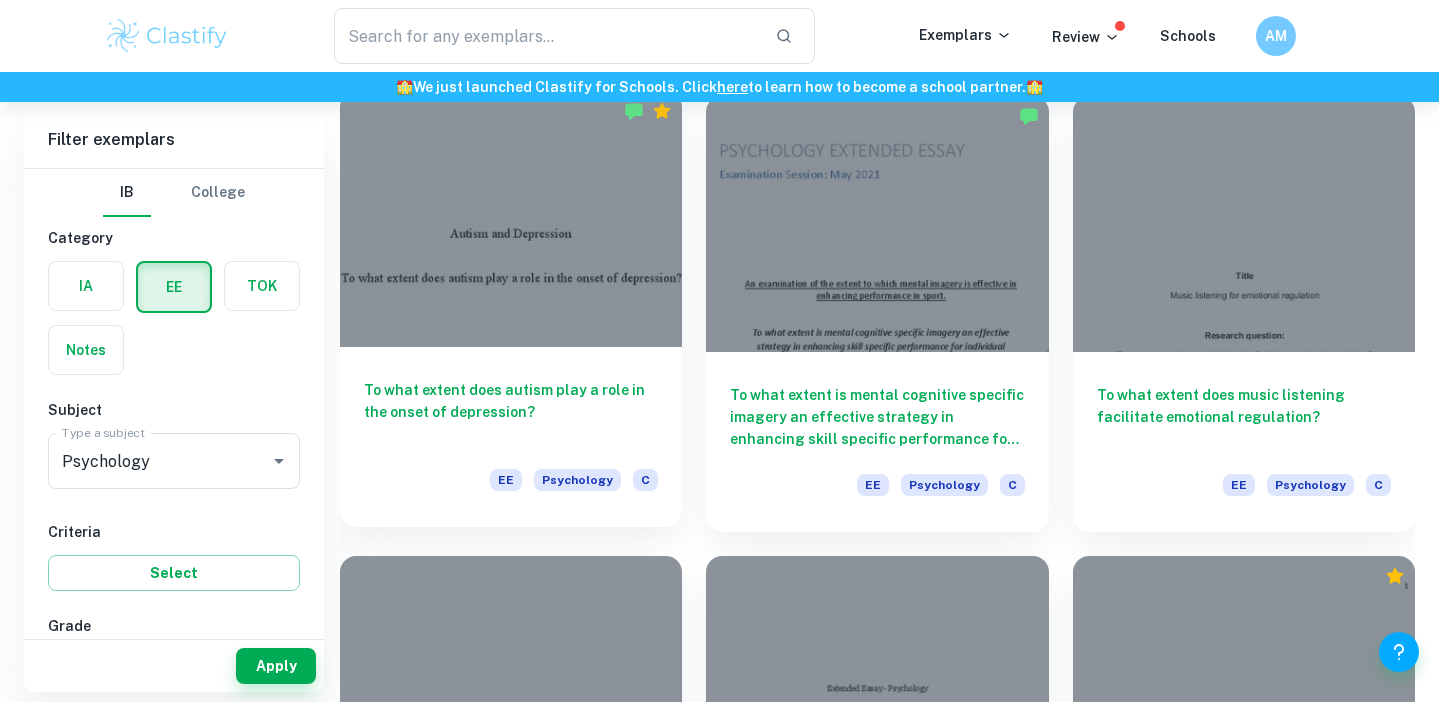 click on "To what extent does autism play a role in the onset of depression?" at bounding box center [511, 412] 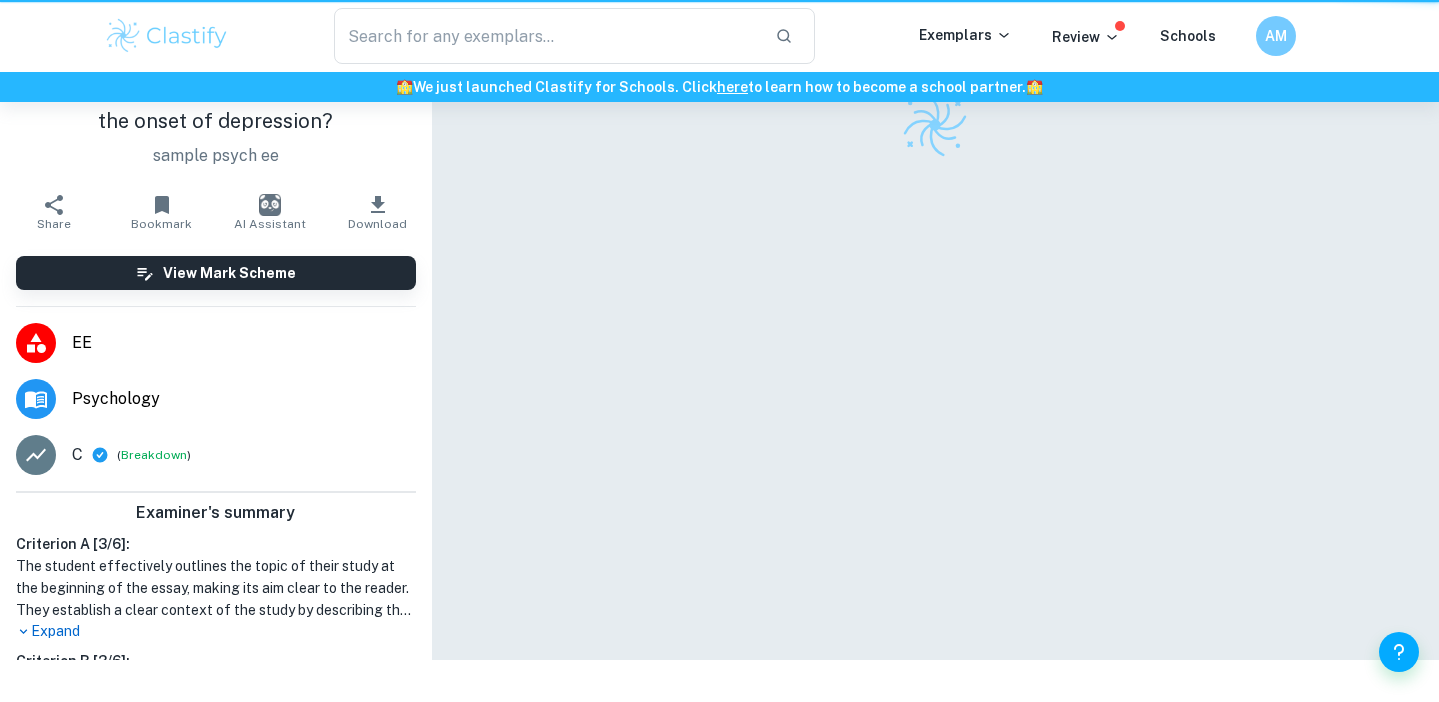scroll, scrollTop: 0, scrollLeft: 0, axis: both 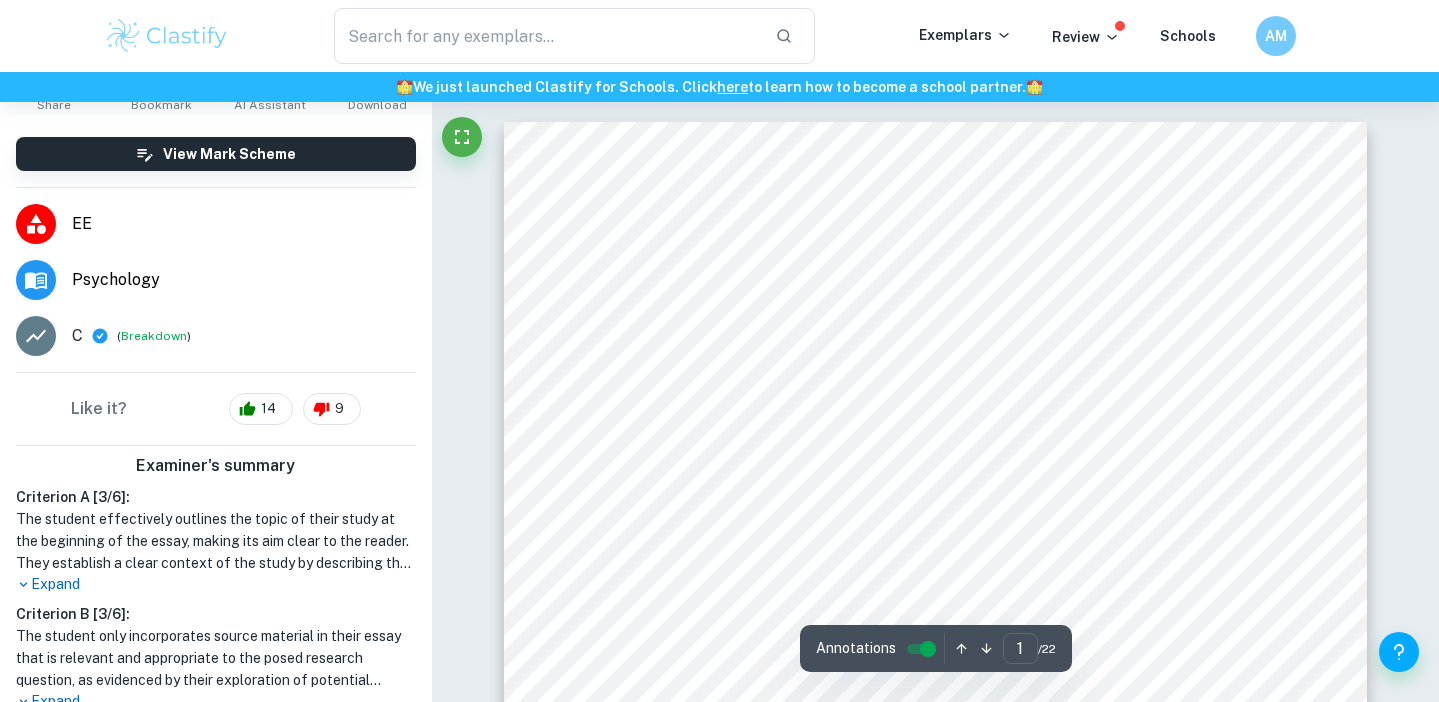 click on "Expand" at bounding box center (216, 584) 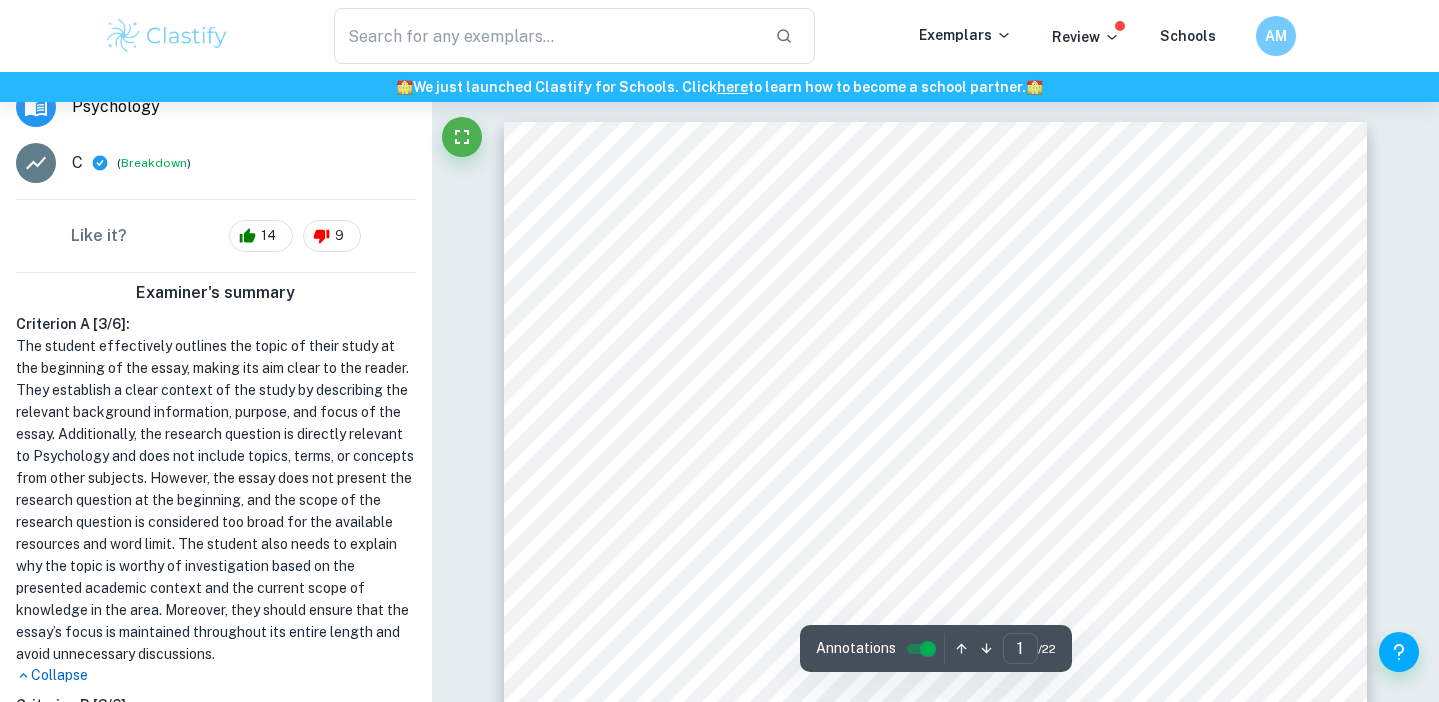 scroll, scrollTop: 335, scrollLeft: 0, axis: vertical 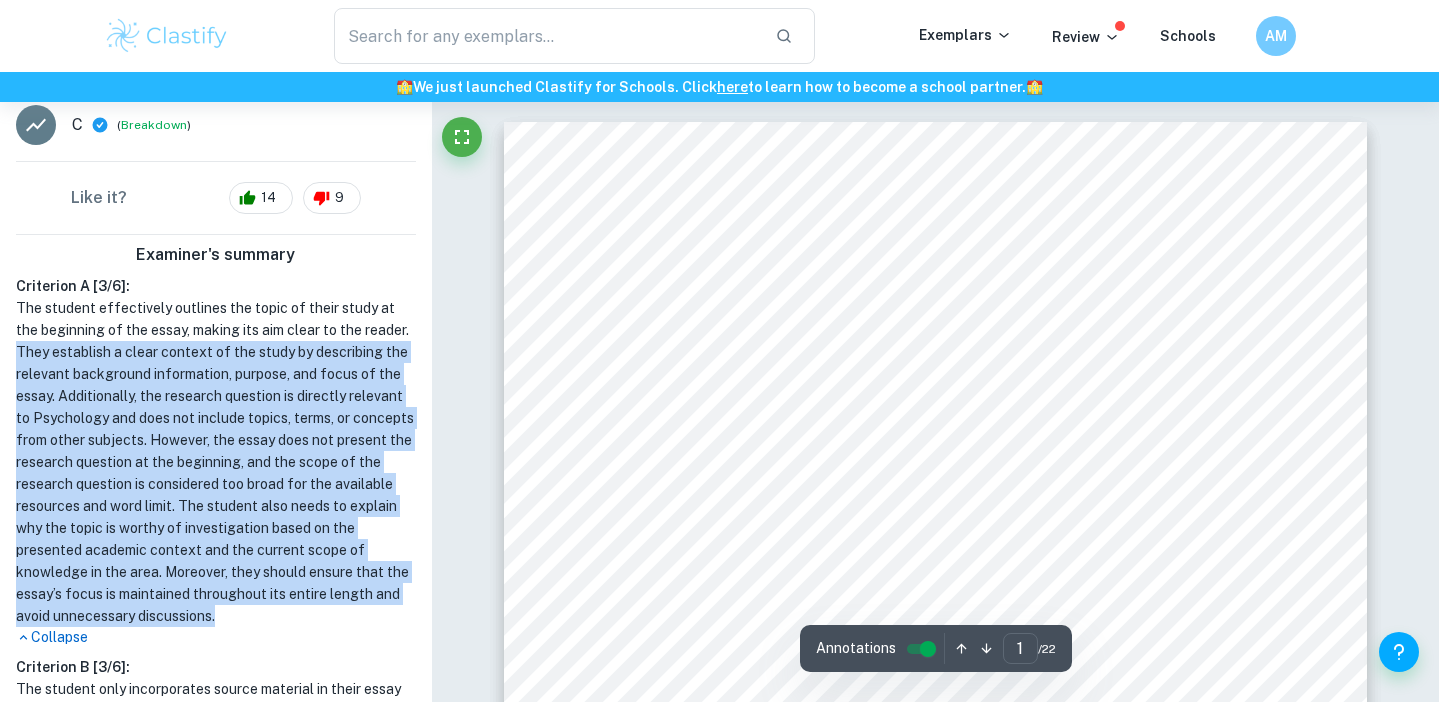 drag, startPoint x: 16, startPoint y: 394, endPoint x: 372, endPoint y: 622, distance: 422.75287 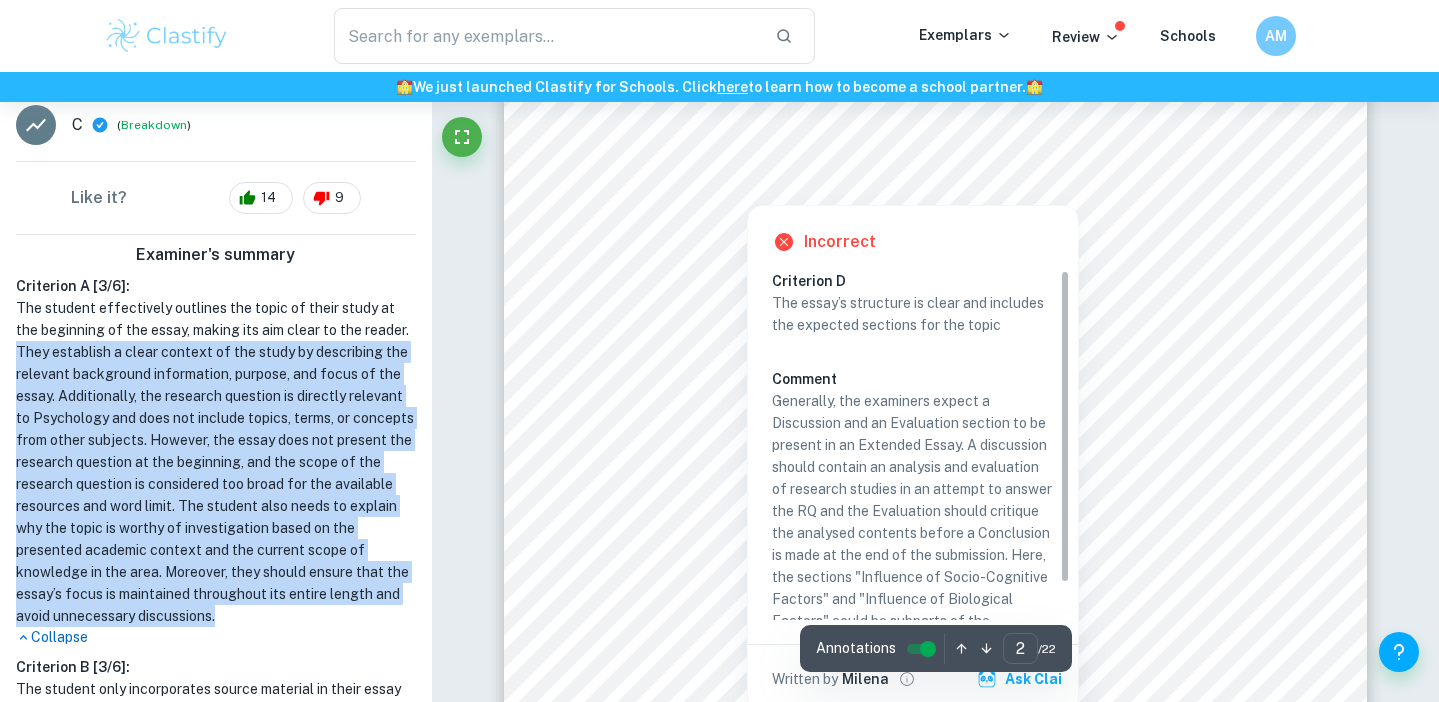 scroll, scrollTop: 1534, scrollLeft: 0, axis: vertical 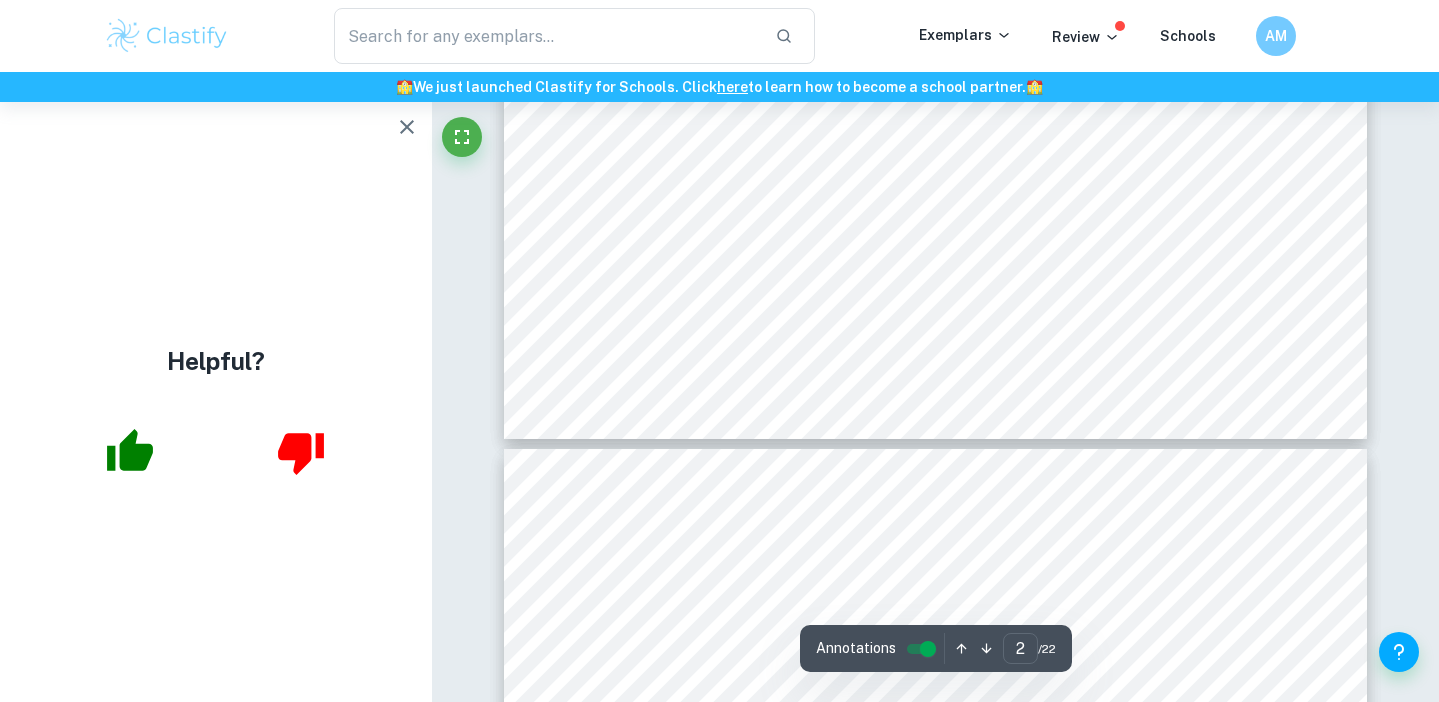 type on "3" 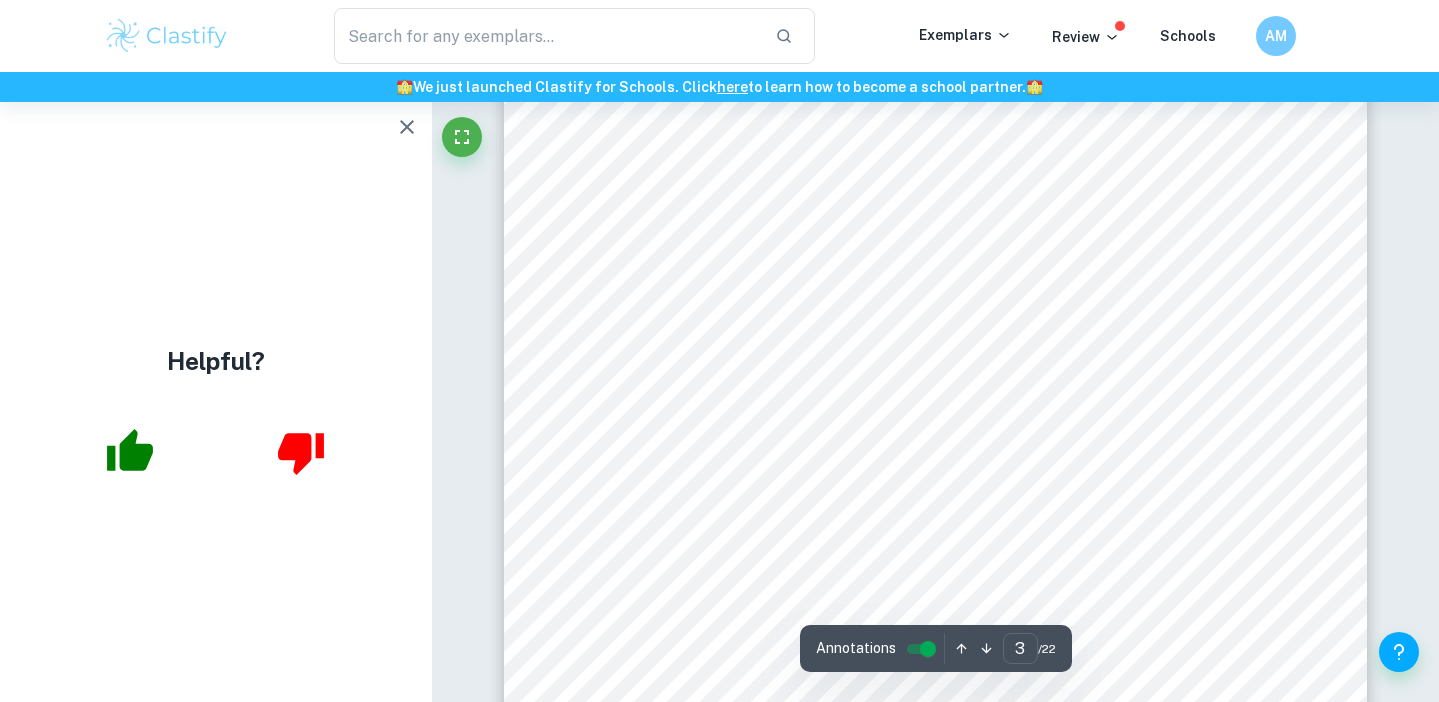scroll, scrollTop: 3084, scrollLeft: 0, axis: vertical 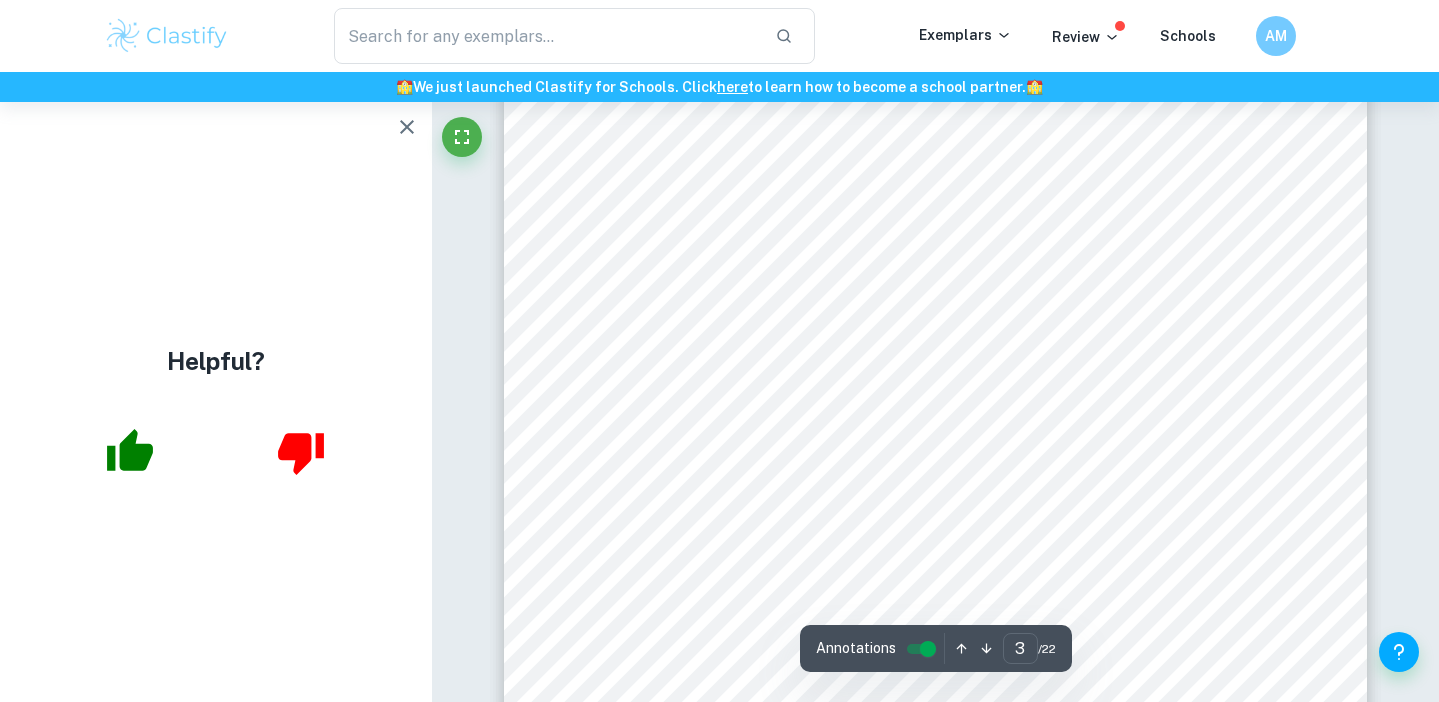 drag, startPoint x: 414, startPoint y: 136, endPoint x: 516, endPoint y: 269, distance: 167.60966 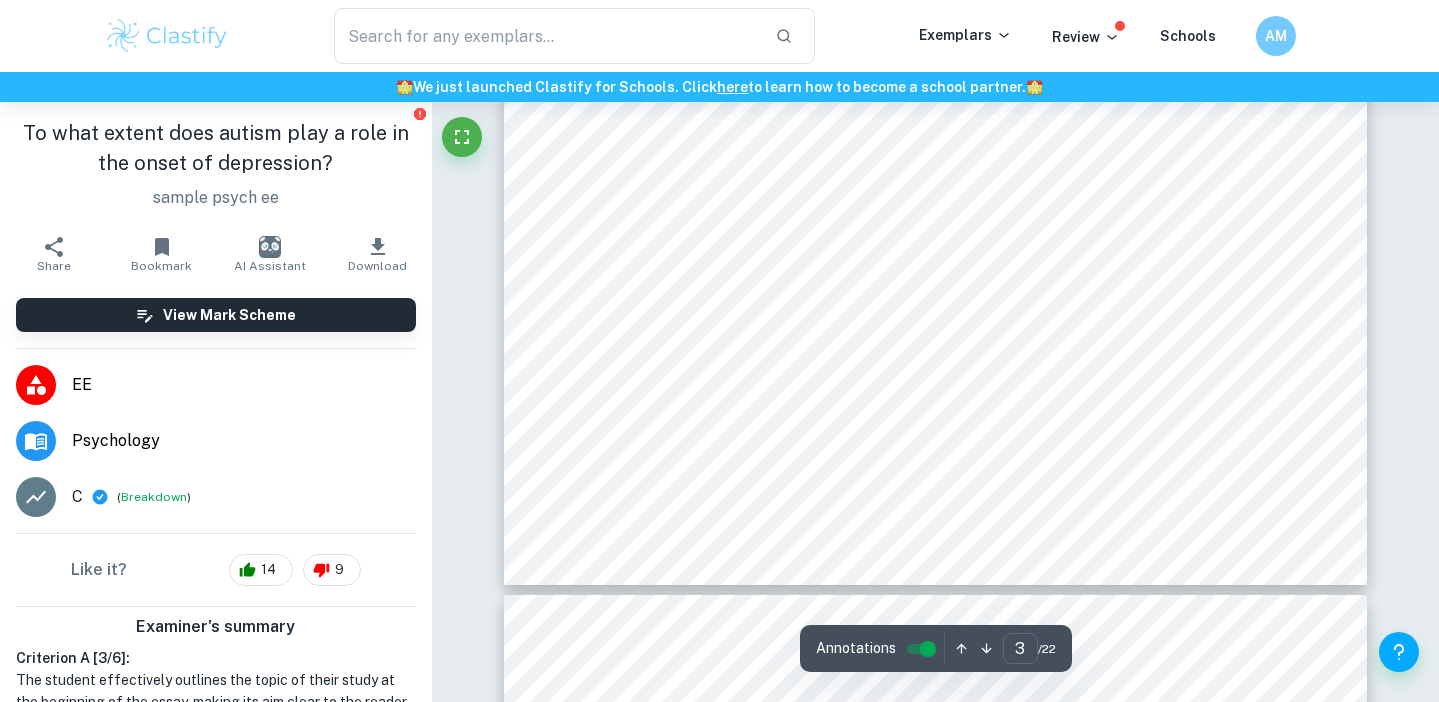scroll, scrollTop: 3358, scrollLeft: 0, axis: vertical 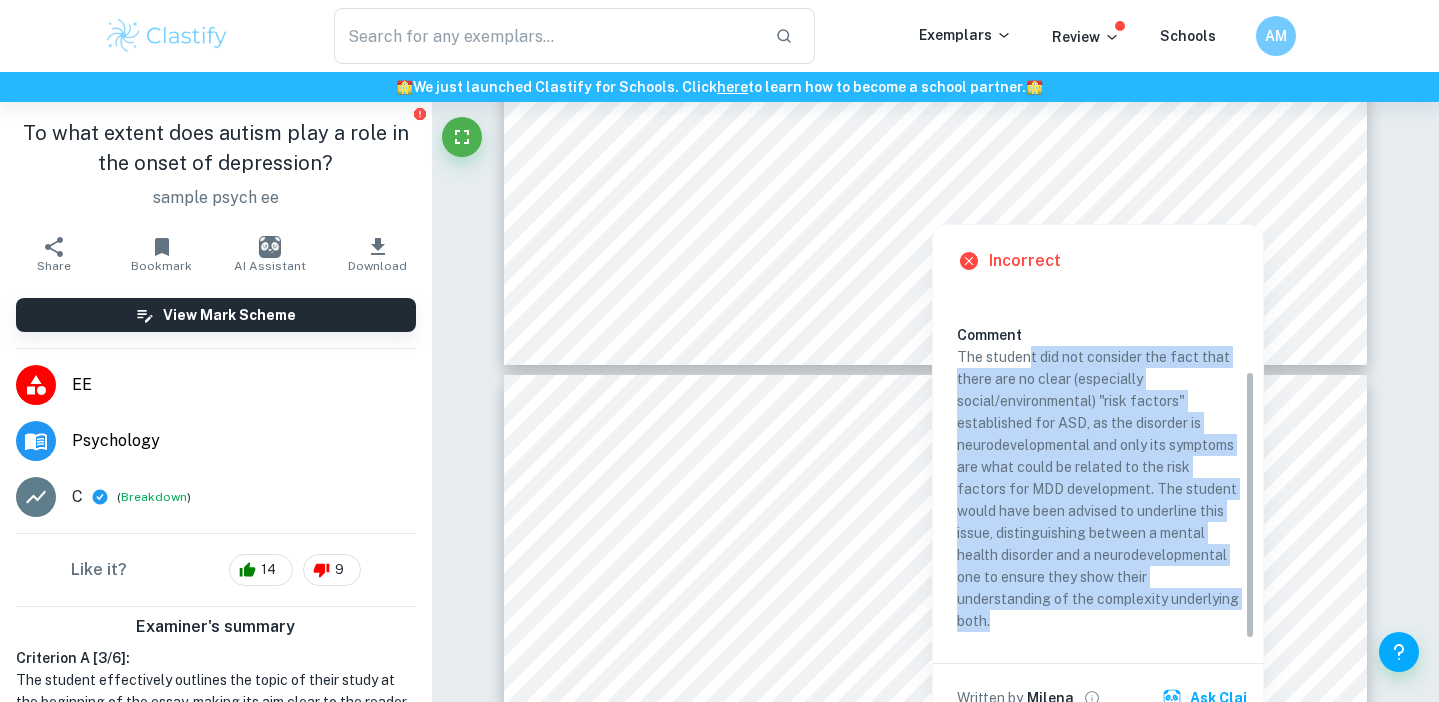drag, startPoint x: 1029, startPoint y: 354, endPoint x: 1119, endPoint y: 621, distance: 281.76053 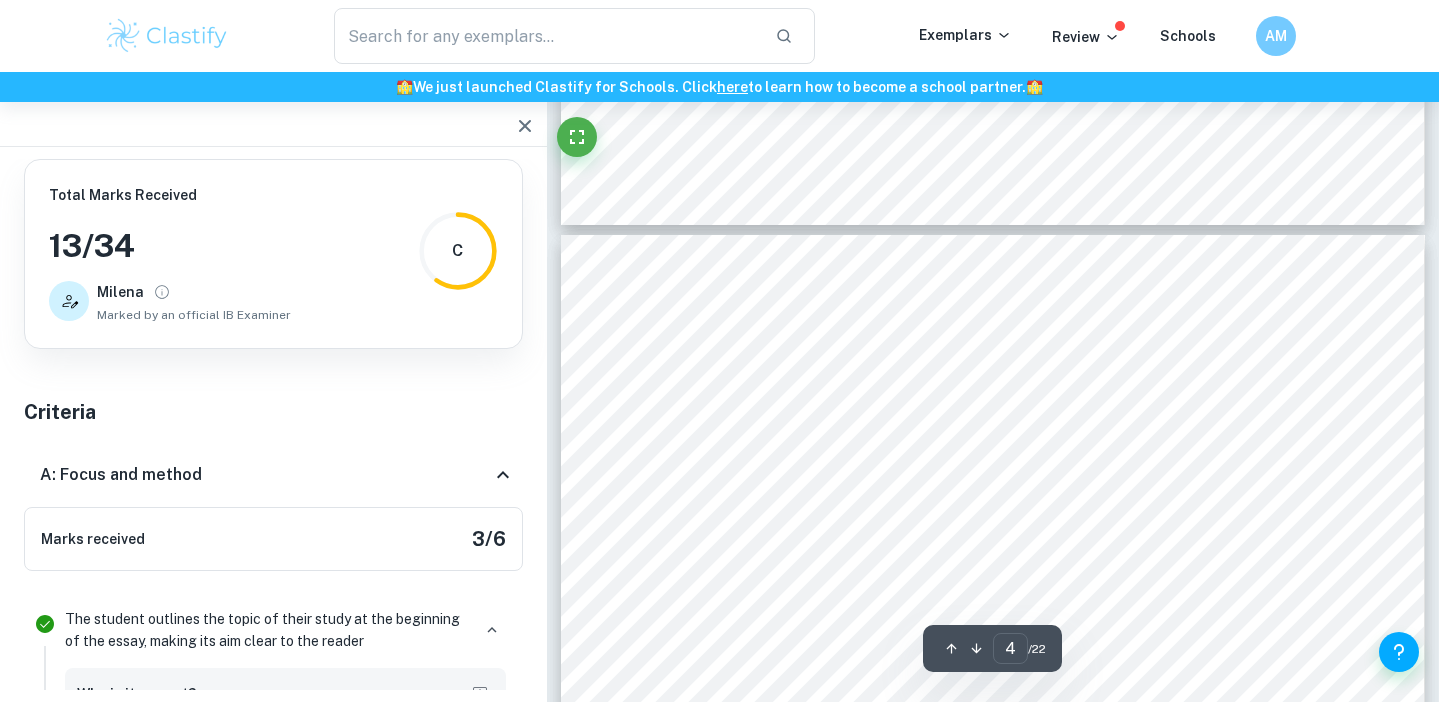 scroll, scrollTop: 526, scrollLeft: 0, axis: vertical 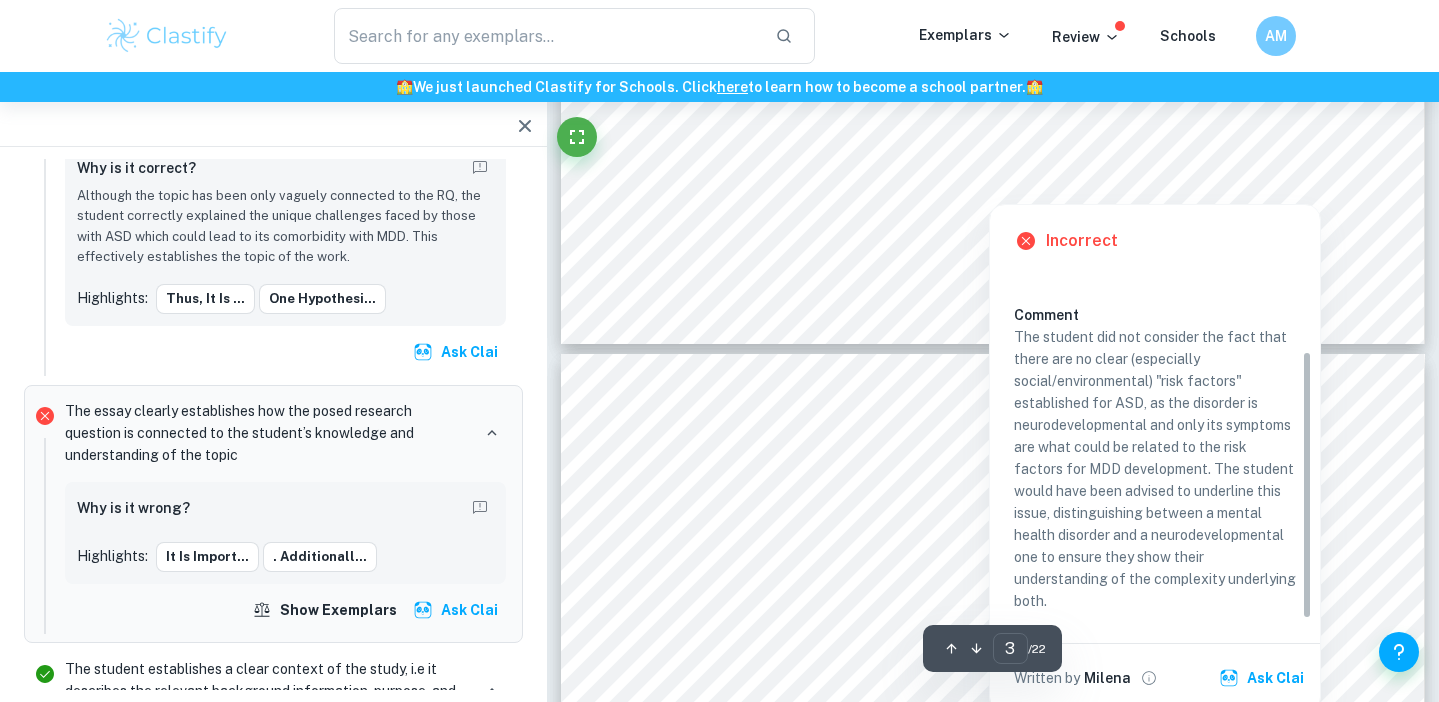 type on "4" 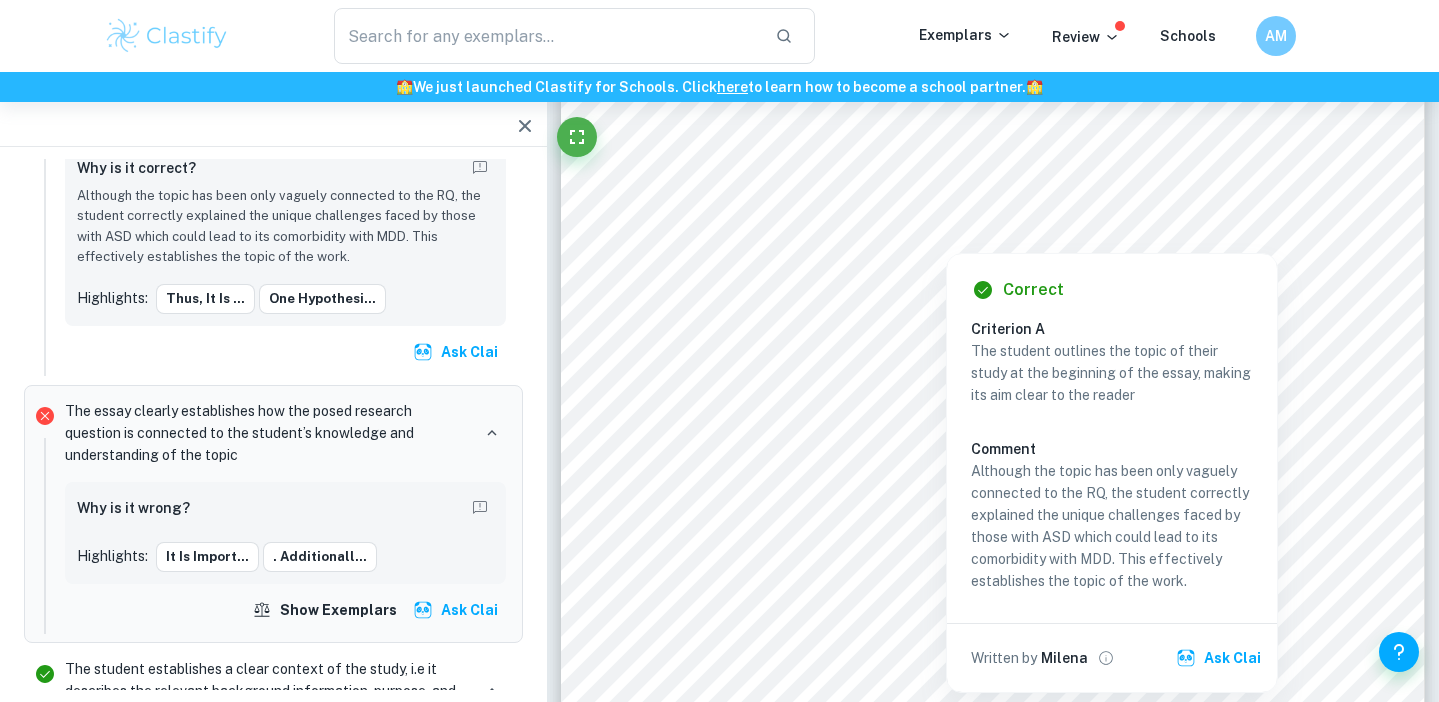 scroll, scrollTop: 4015, scrollLeft: 0, axis: vertical 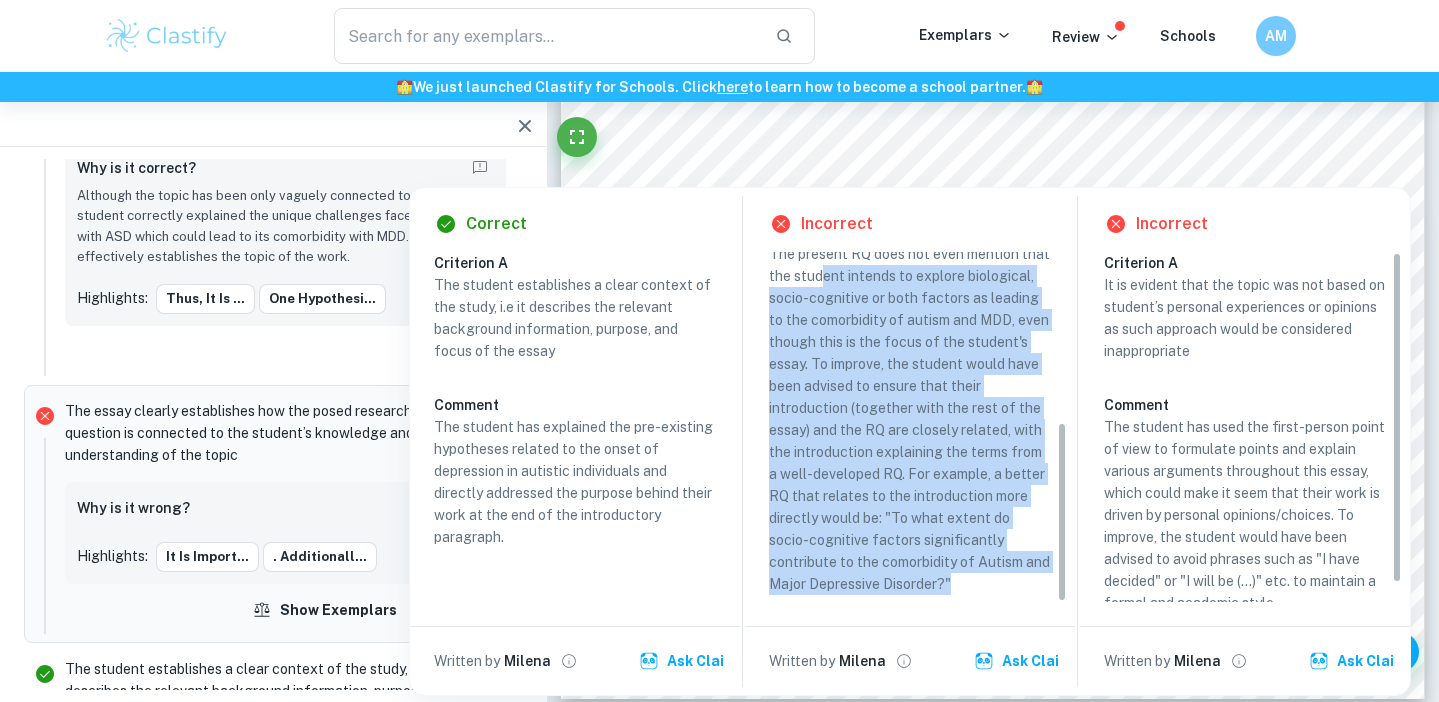 drag, startPoint x: 822, startPoint y: 278, endPoint x: 995, endPoint y: 583, distance: 350.64798 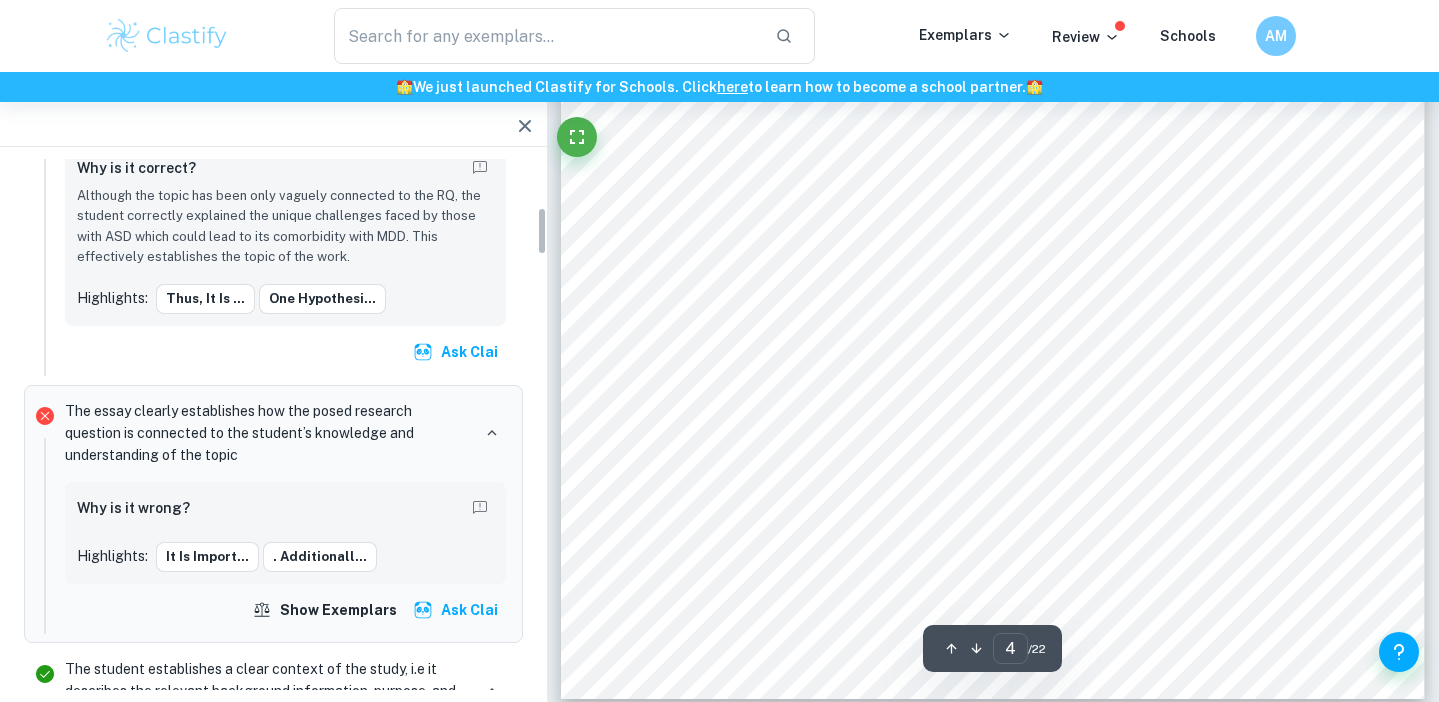 scroll, scrollTop: 532, scrollLeft: 0, axis: vertical 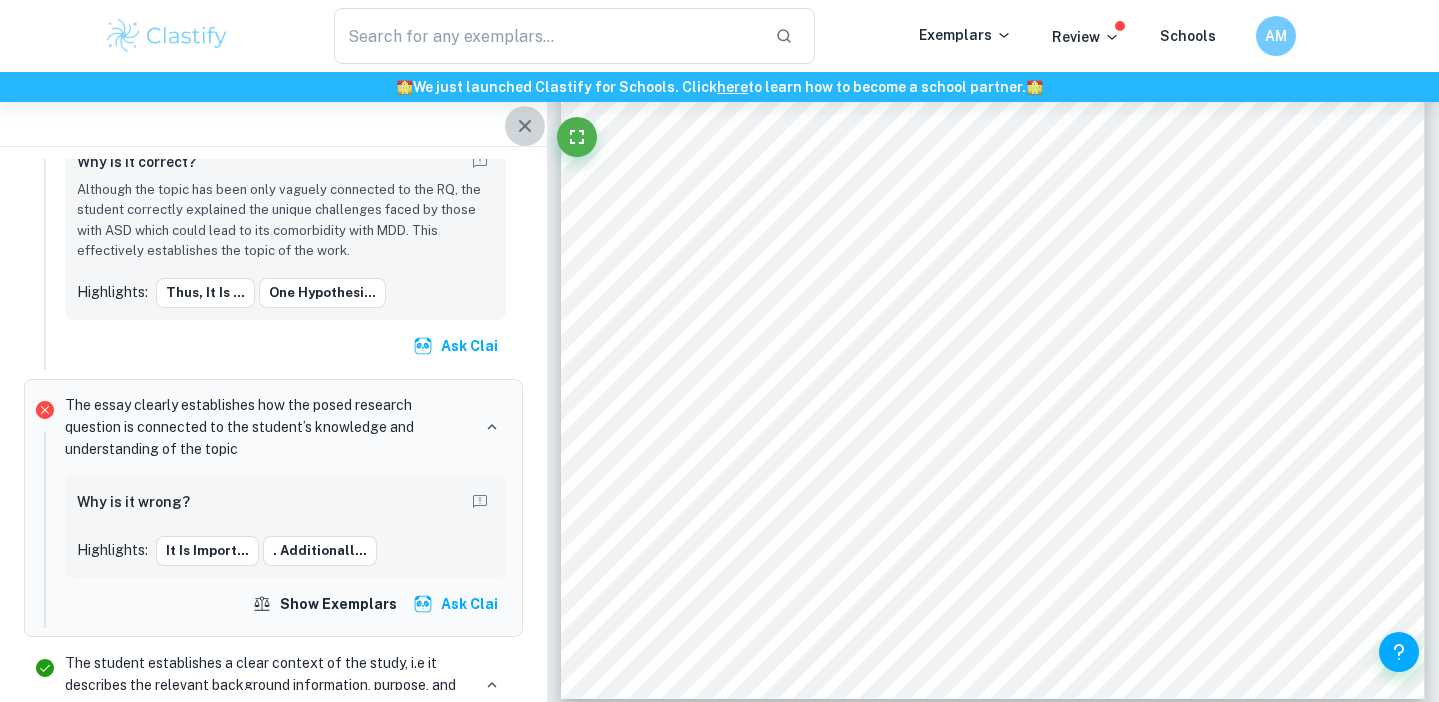 click at bounding box center [525, 126] 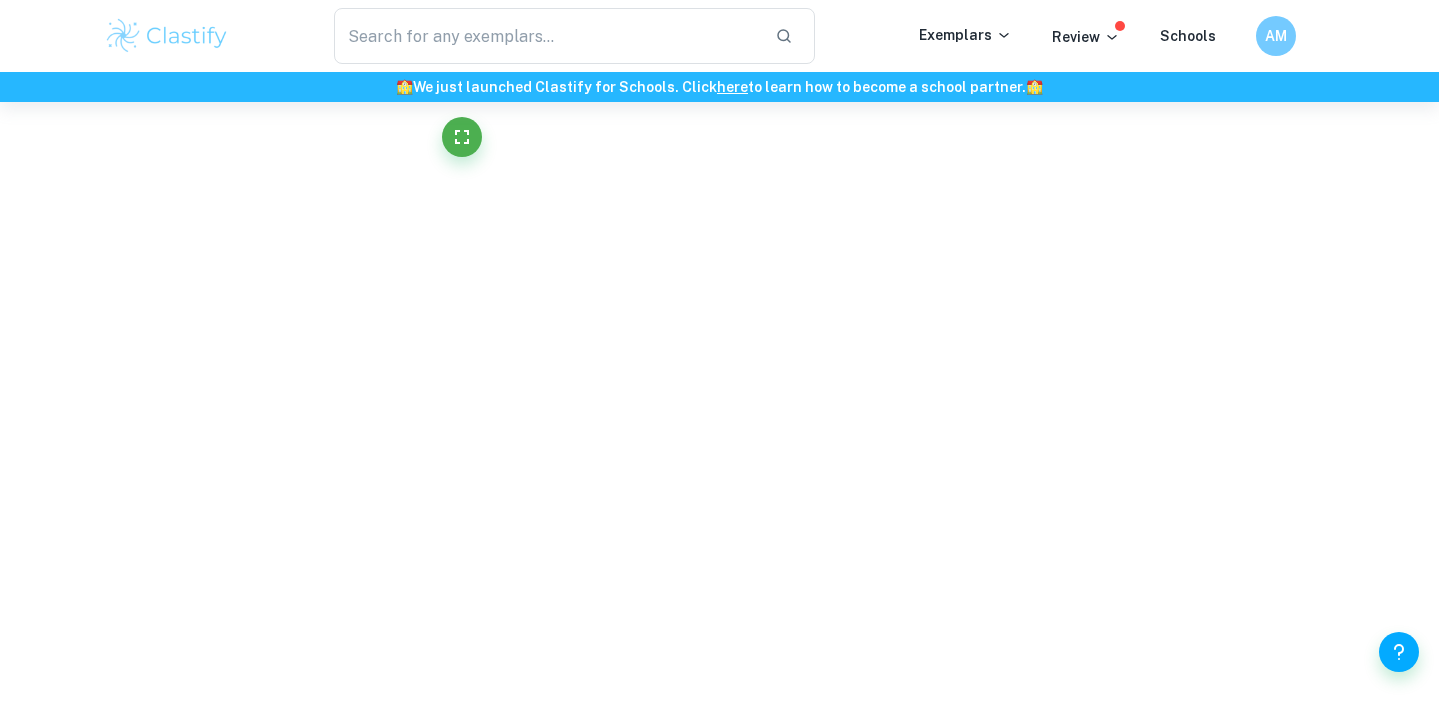 scroll, scrollTop: 4331, scrollLeft: 0, axis: vertical 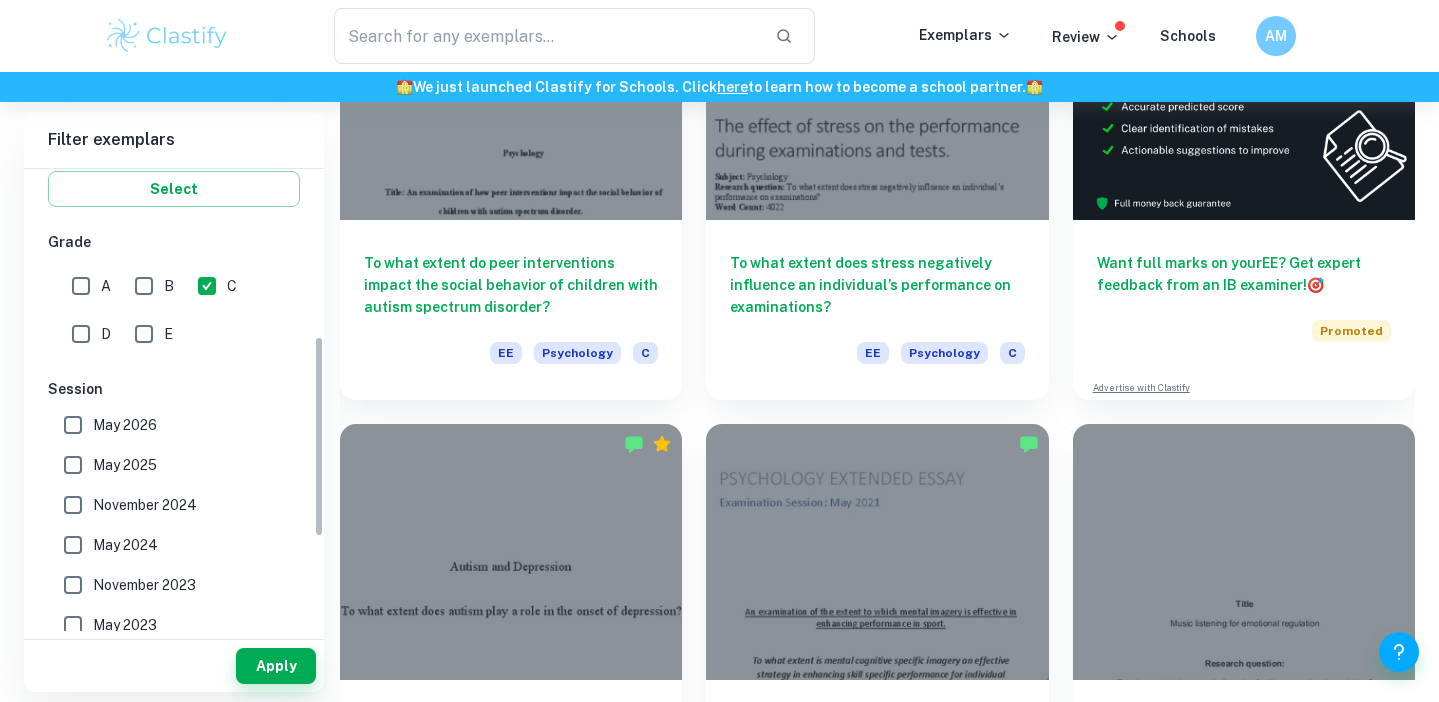 click on "A" at bounding box center (81, 286) 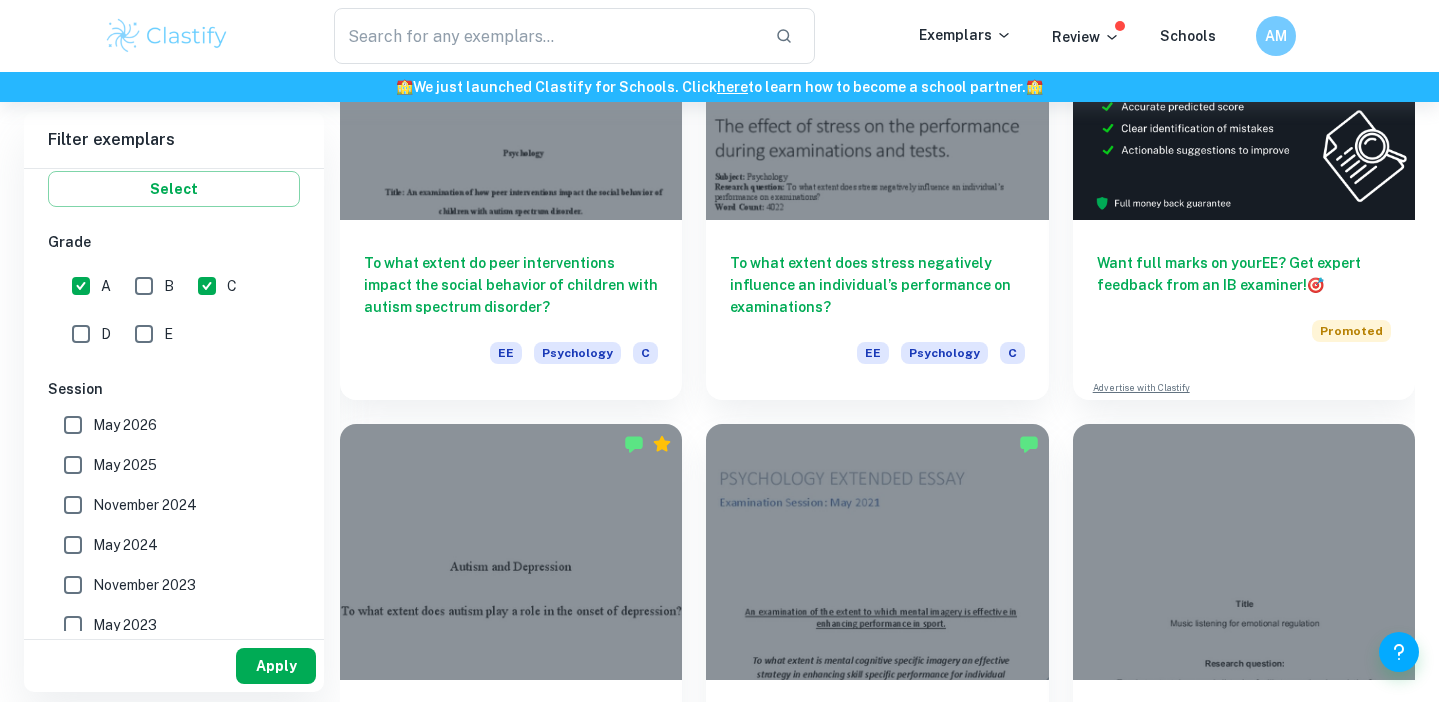 click on "Apply" at bounding box center [276, 666] 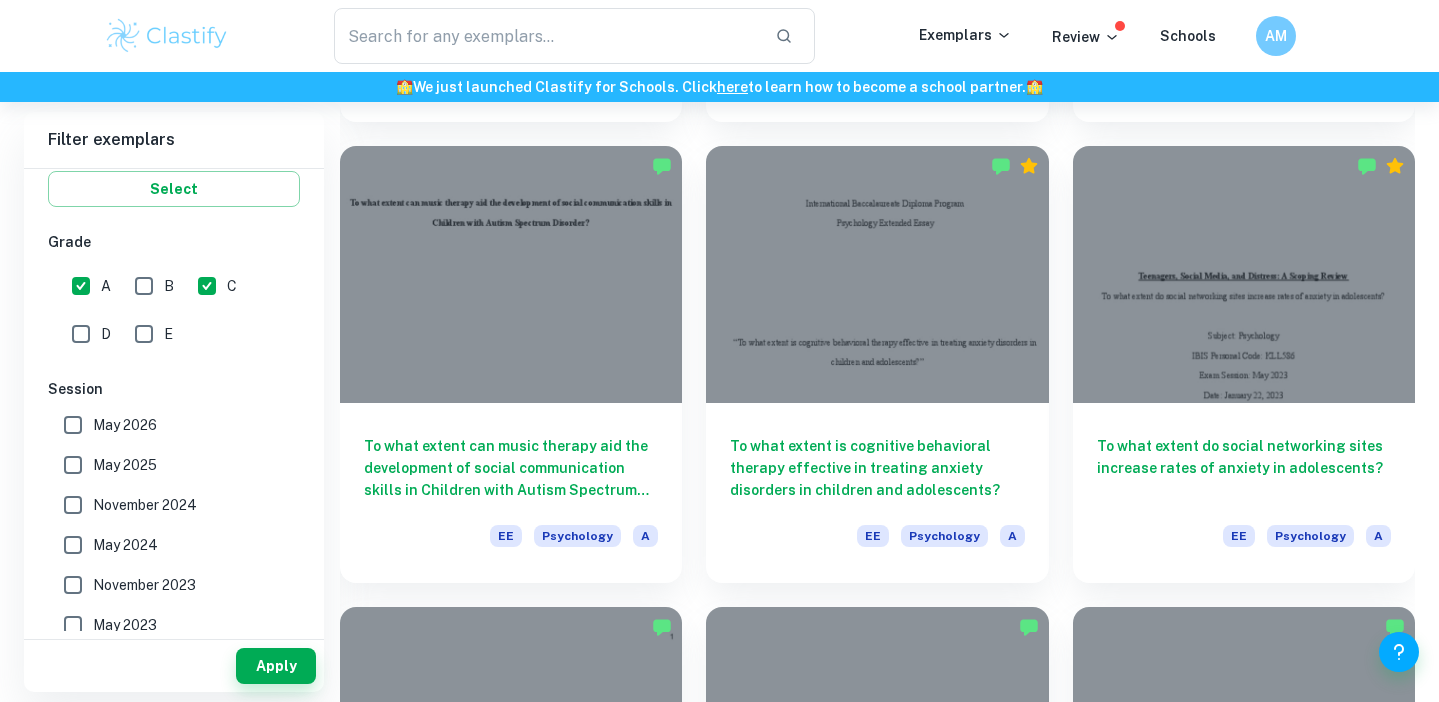 scroll, scrollTop: 1080, scrollLeft: 0, axis: vertical 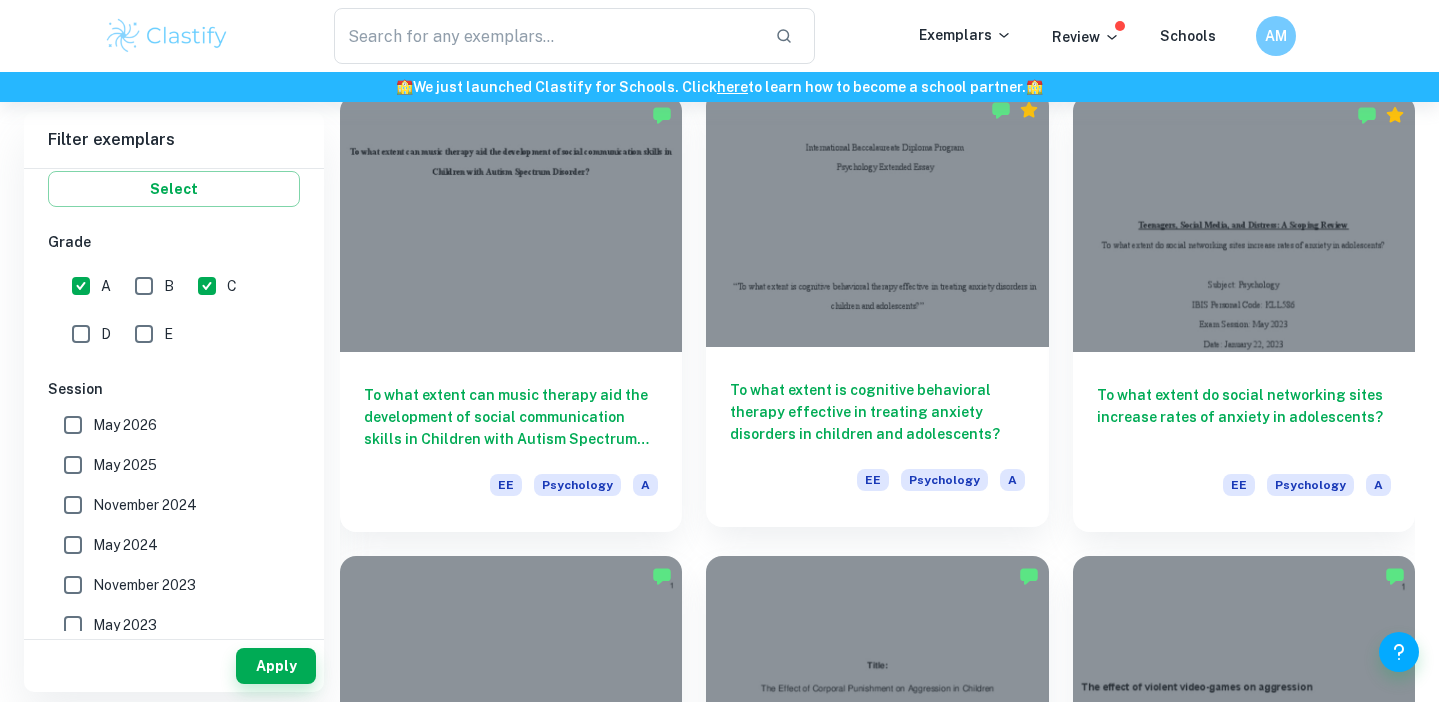 click on "To what extent is cognitive behavioral therapy effective in treating anxiety disorders in children and adolescents?" at bounding box center [877, 412] 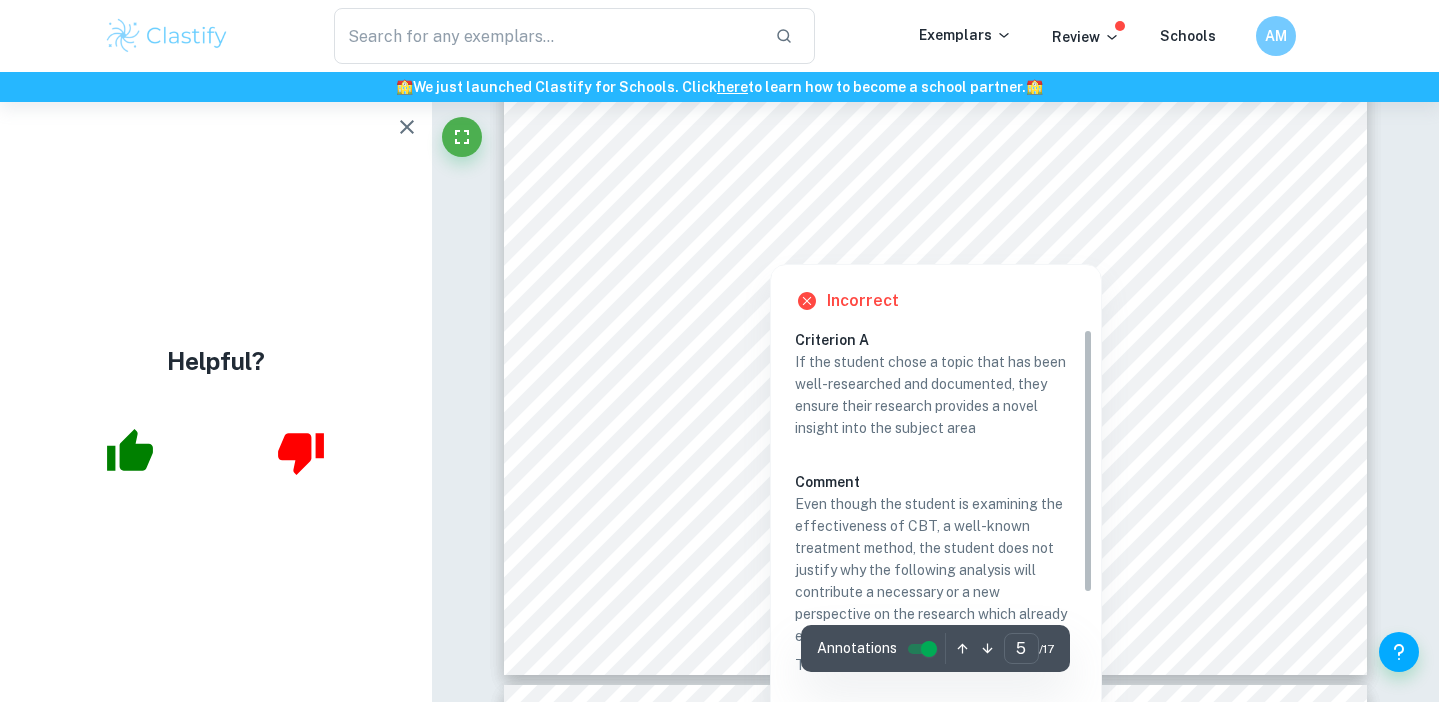 scroll, scrollTop: 5727, scrollLeft: 0, axis: vertical 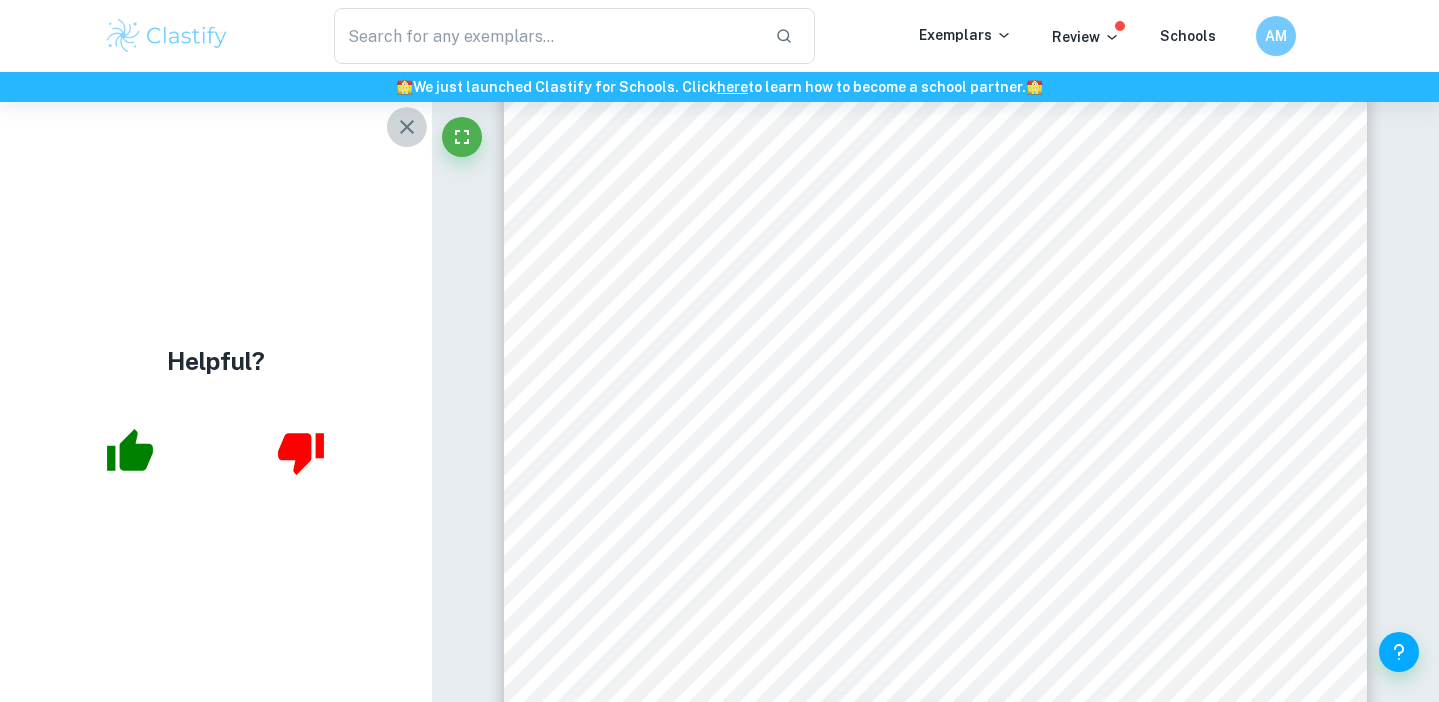 click at bounding box center (407, 127) 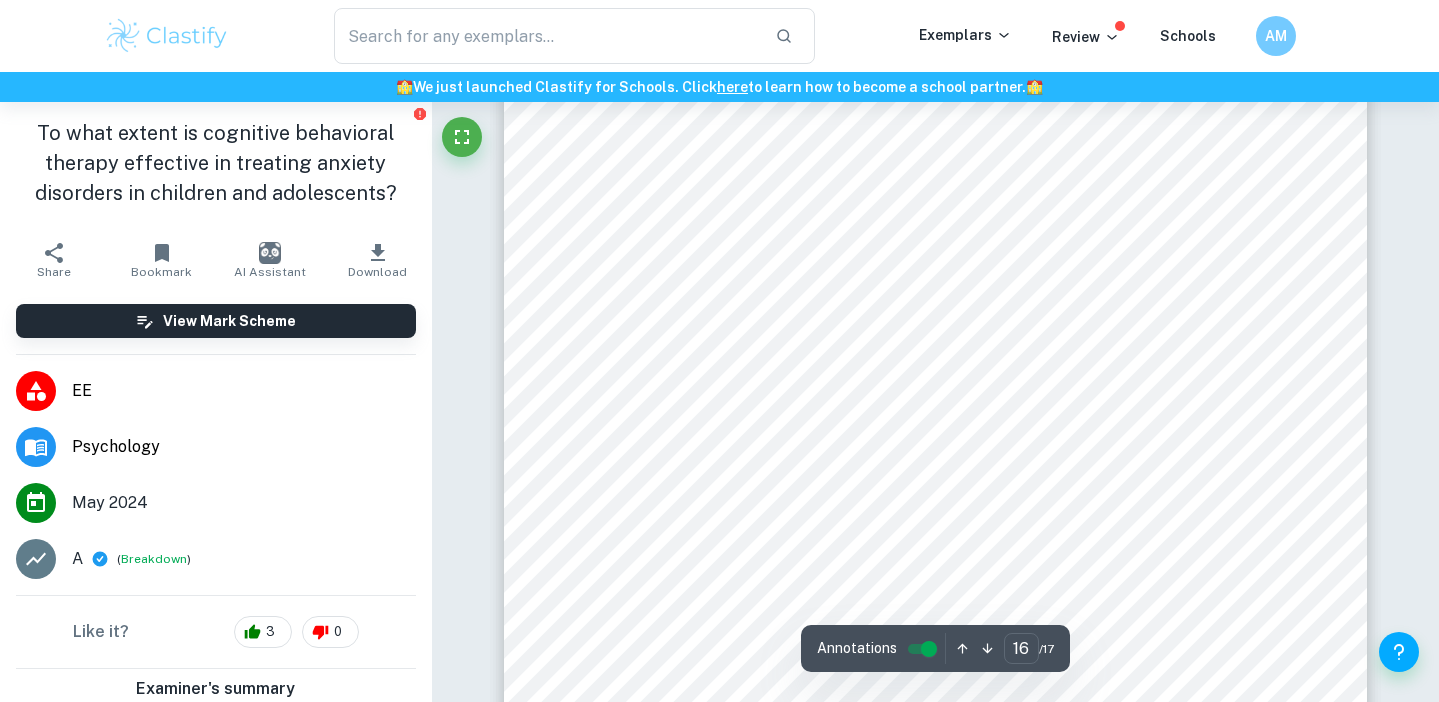 scroll, scrollTop: 19258, scrollLeft: 0, axis: vertical 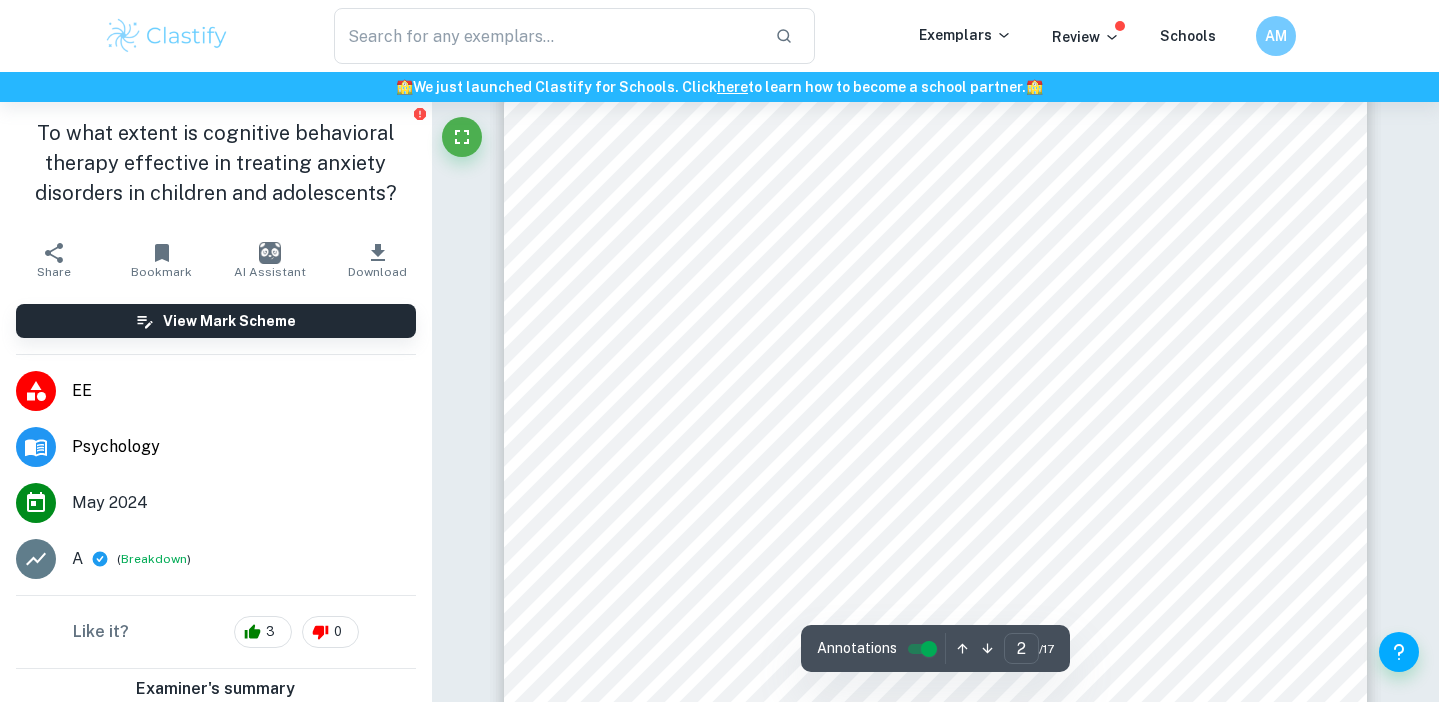 type on "1" 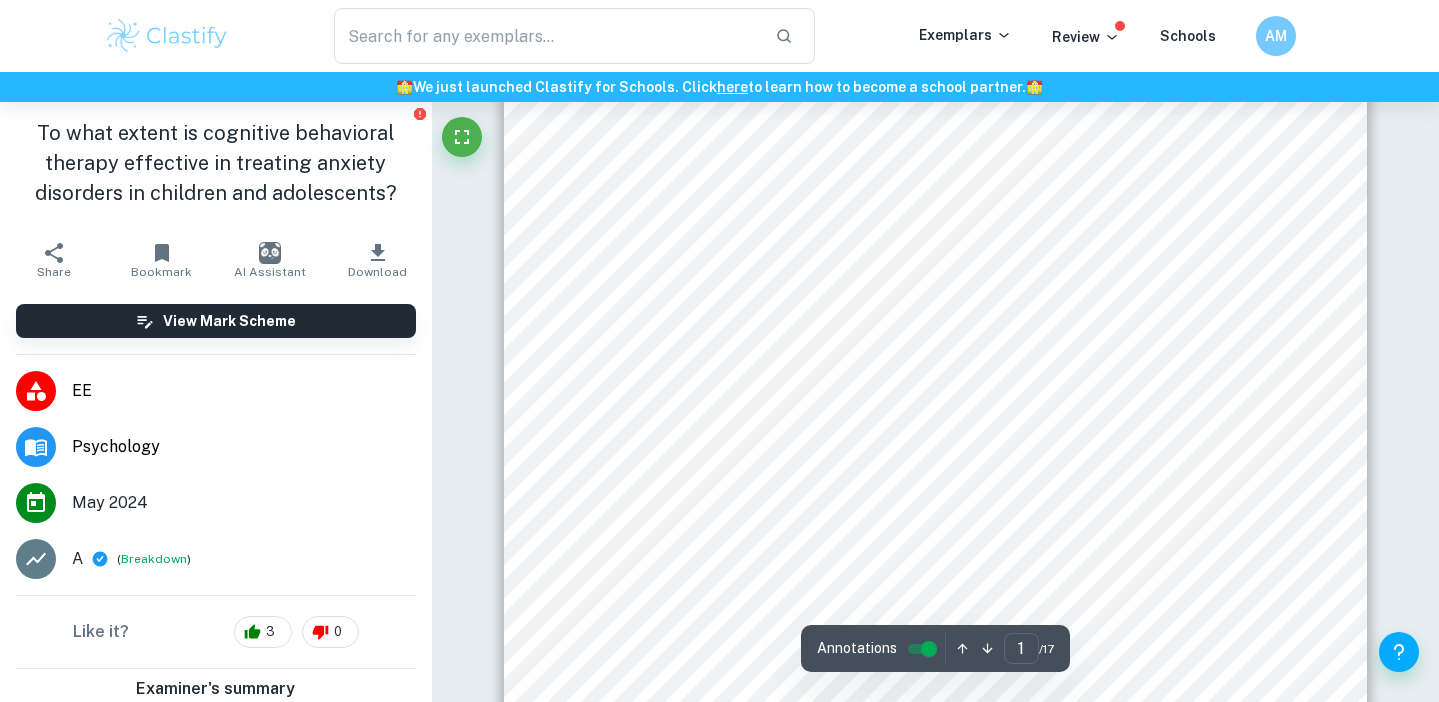 scroll, scrollTop: 430, scrollLeft: 0, axis: vertical 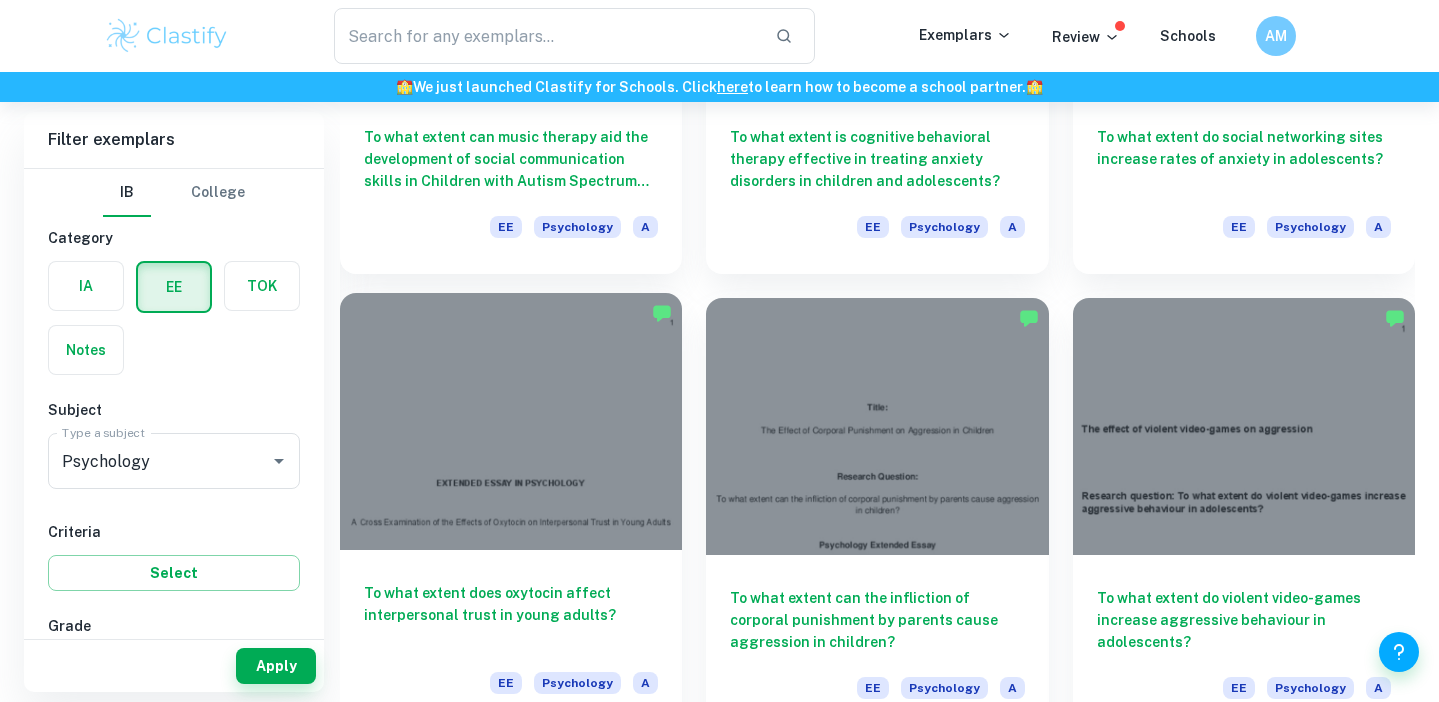 click at bounding box center [511, 421] 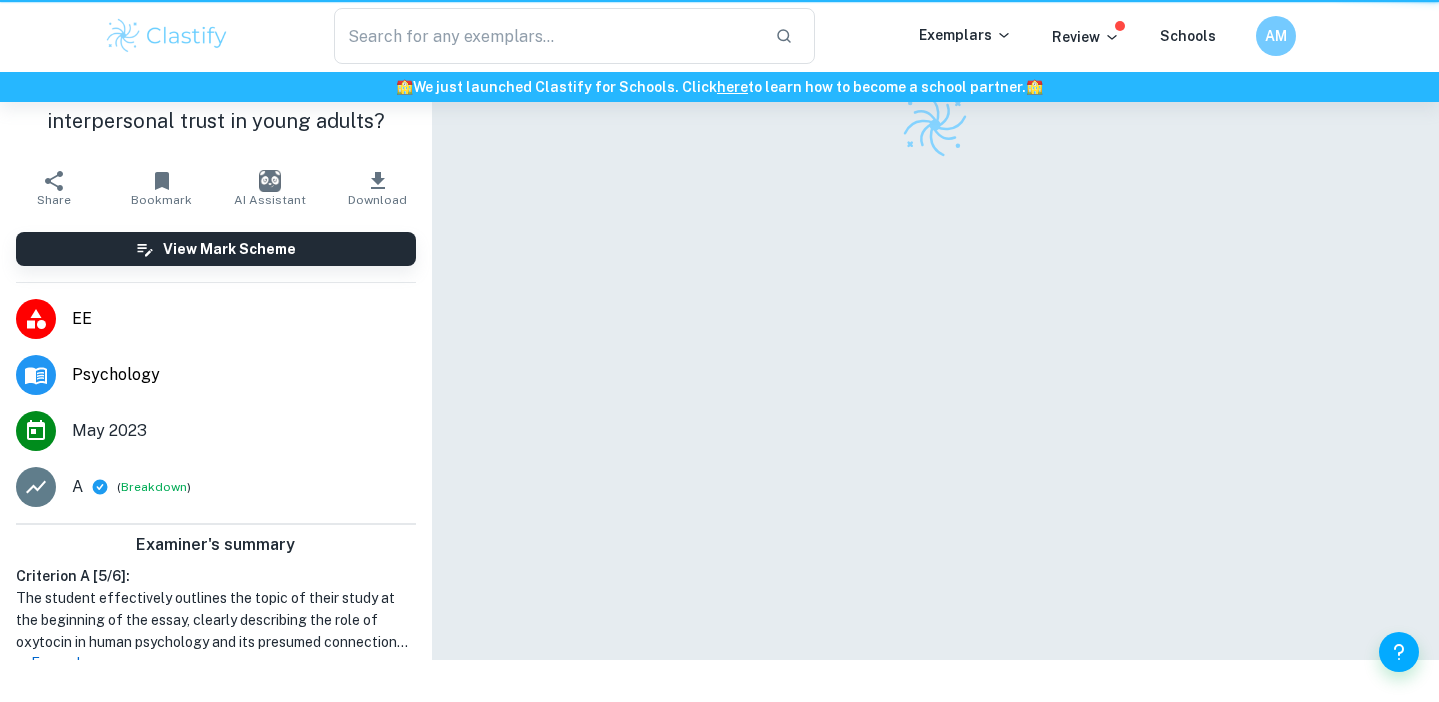scroll, scrollTop: 0, scrollLeft: 0, axis: both 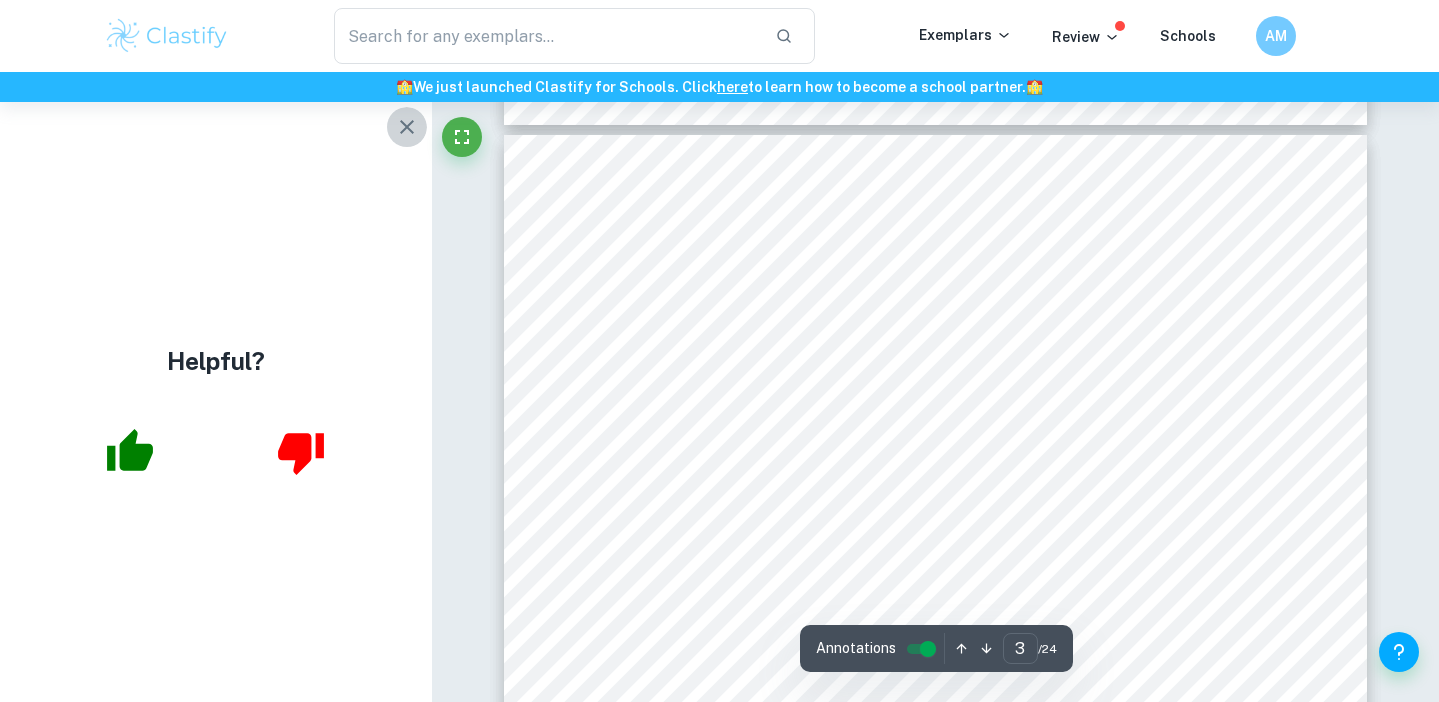 click 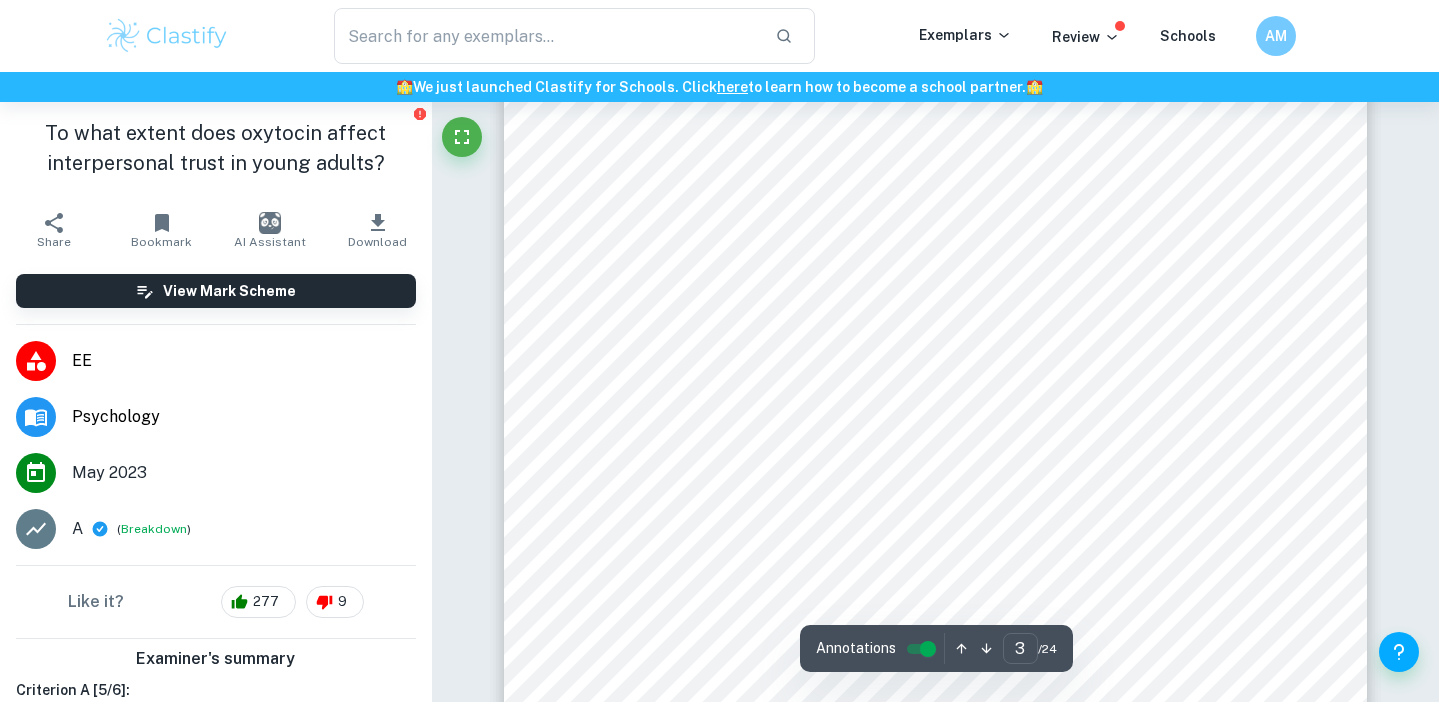 scroll, scrollTop: 2552, scrollLeft: 0, axis: vertical 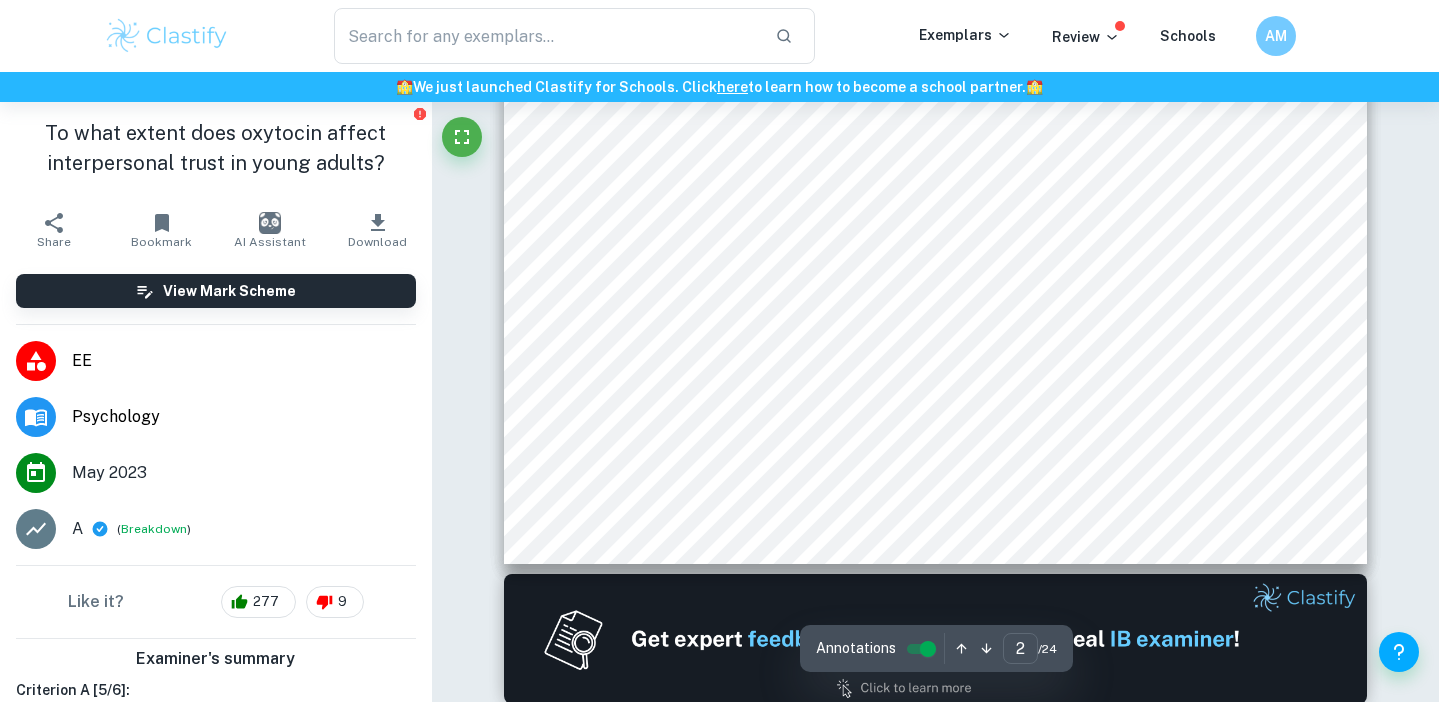 type on "1" 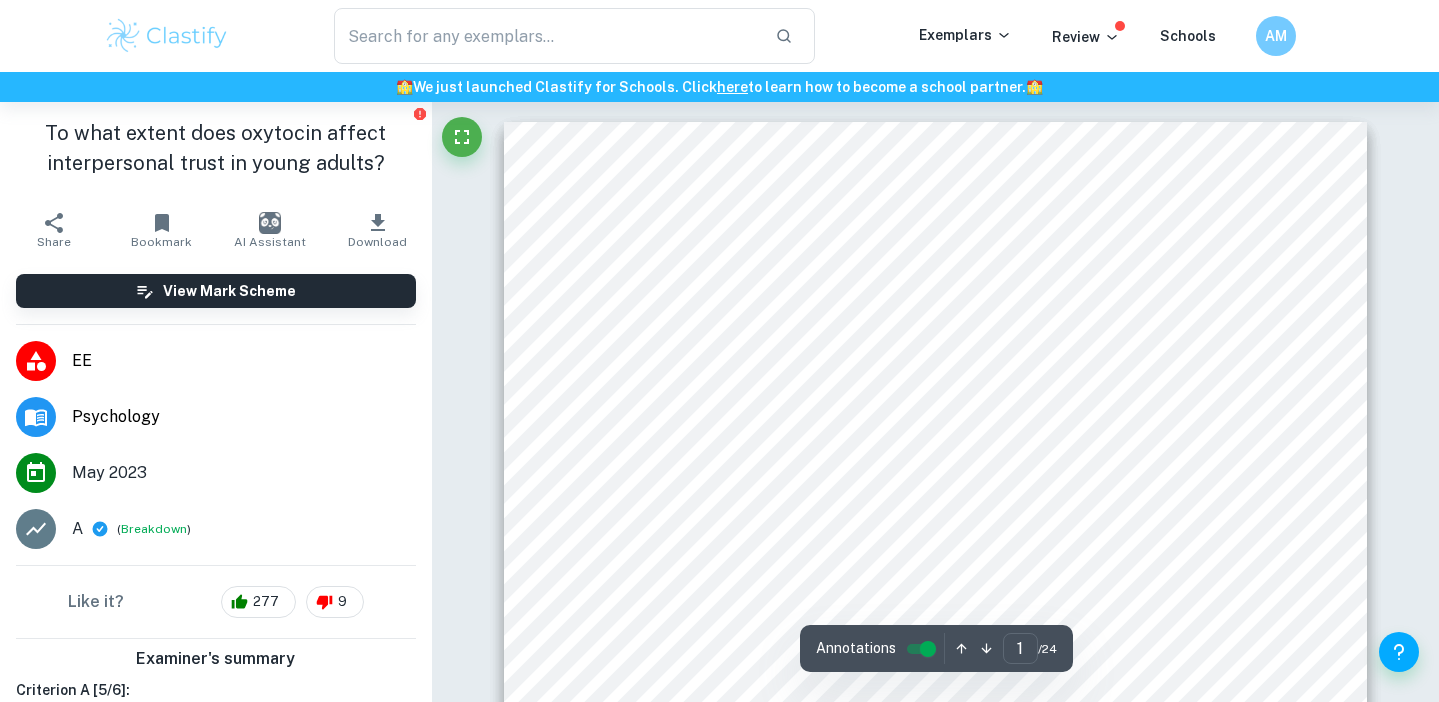 scroll, scrollTop: 0, scrollLeft: 0, axis: both 